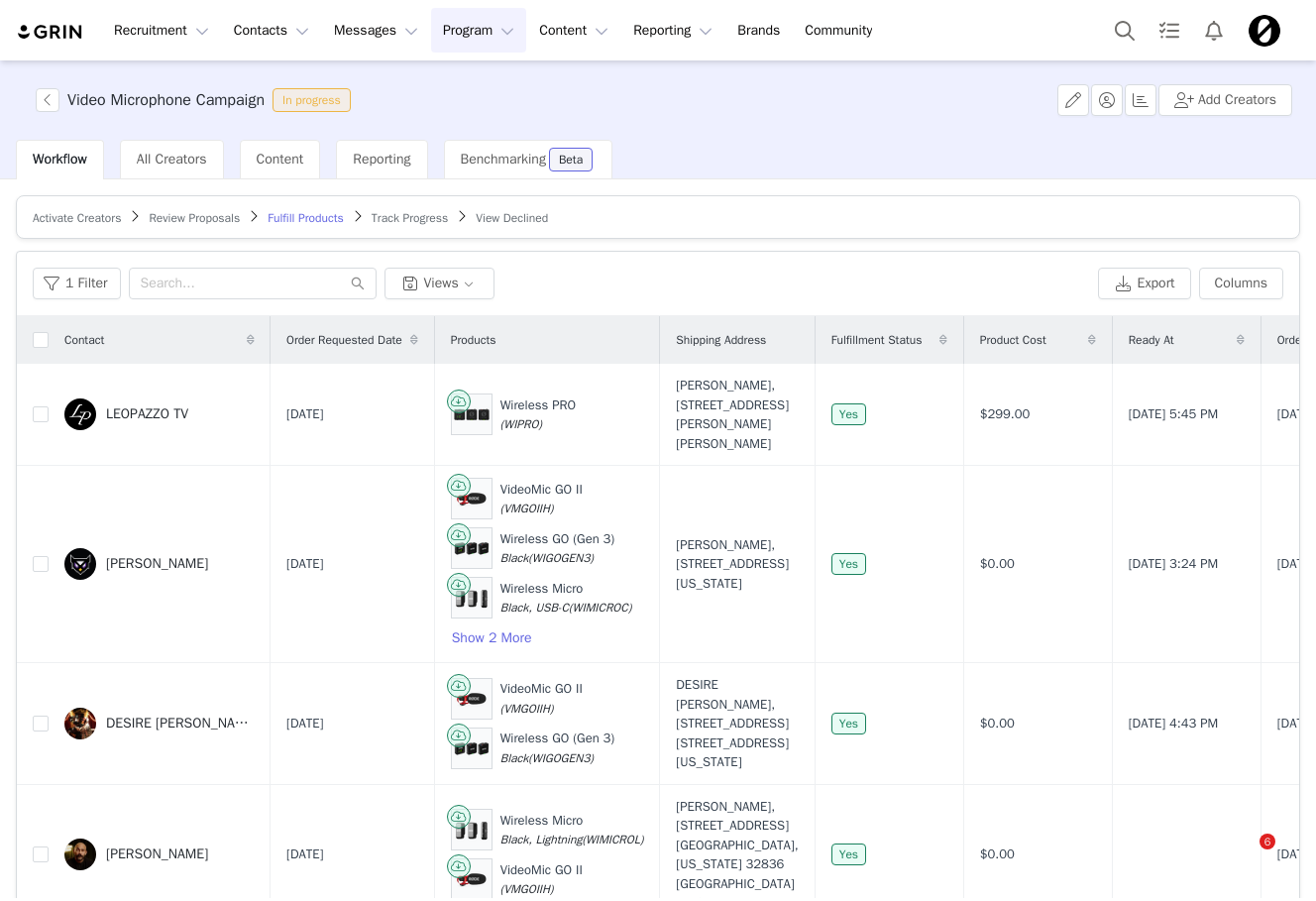 scroll, scrollTop: 0, scrollLeft: 0, axis: both 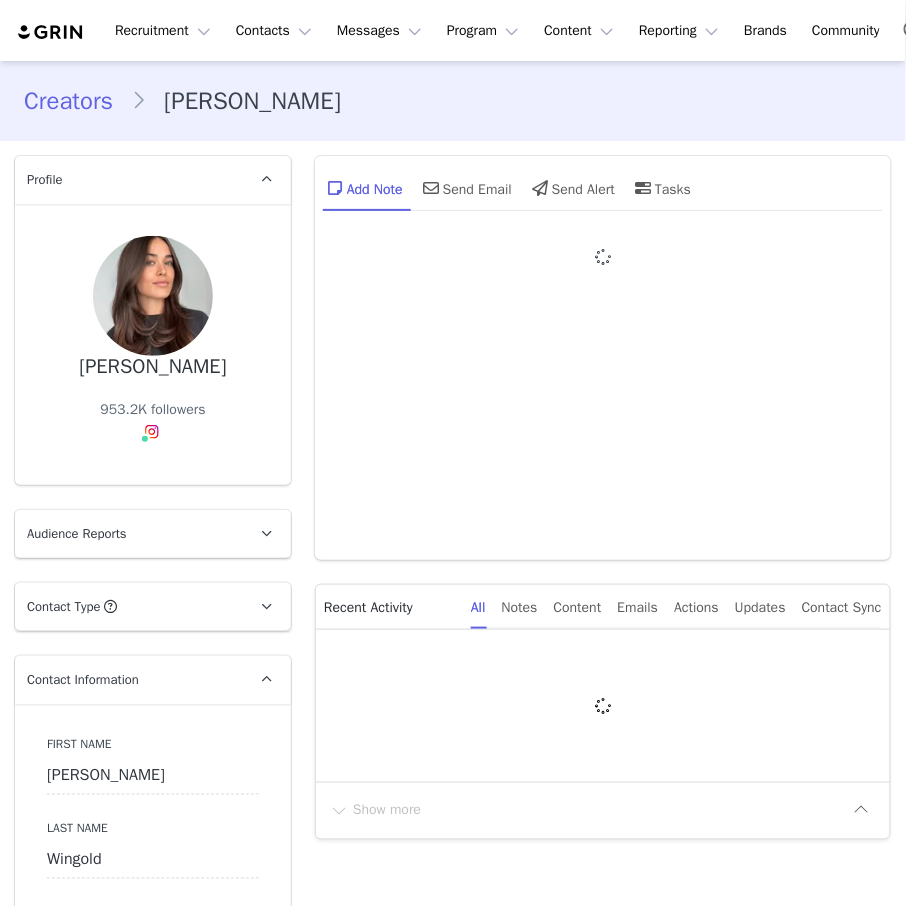 type on "+1 (United States)" 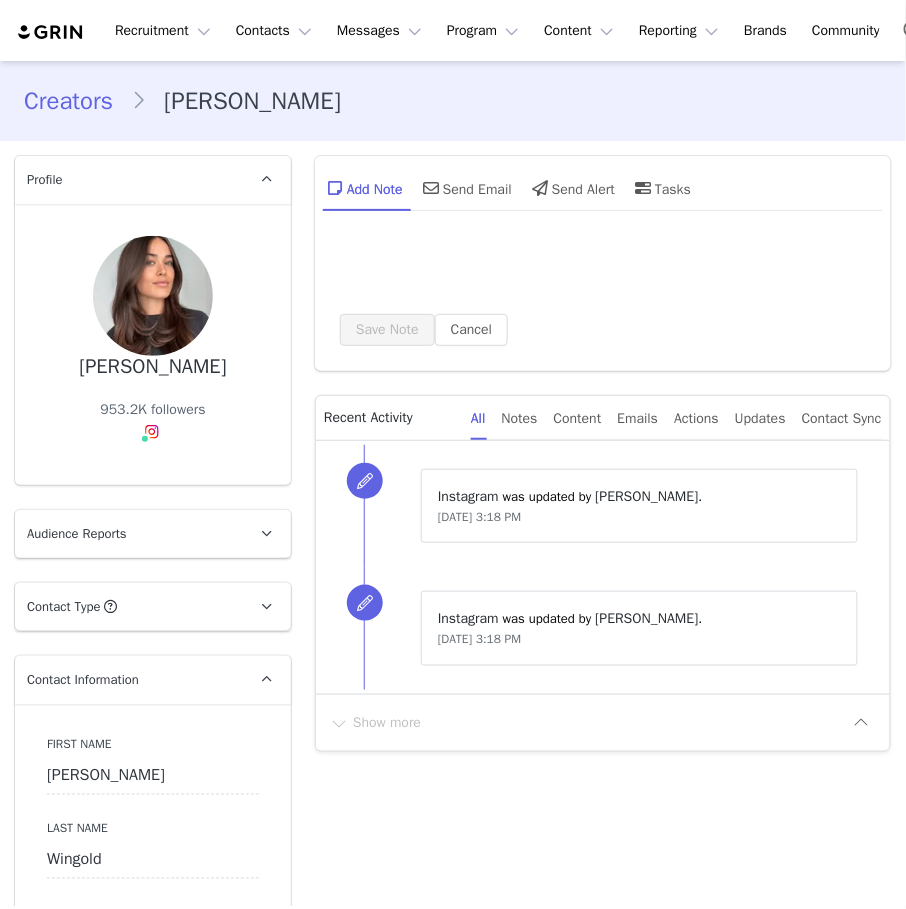type on "+1 (United States)" 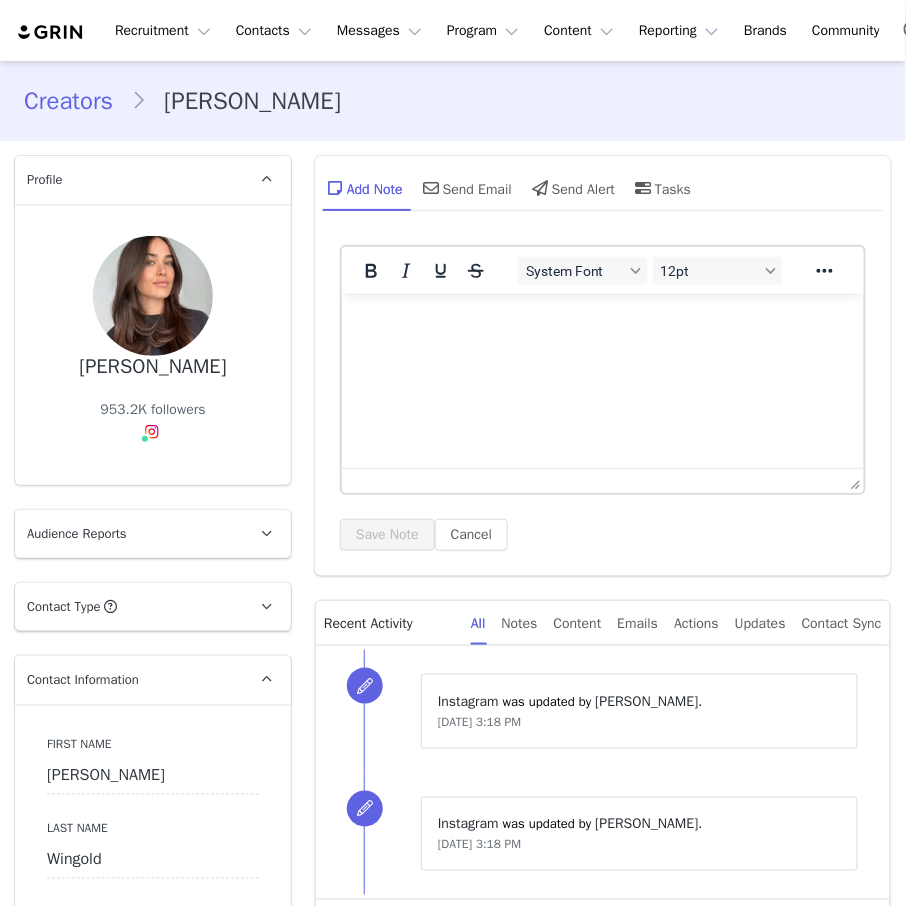 scroll, scrollTop: 0, scrollLeft: 0, axis: both 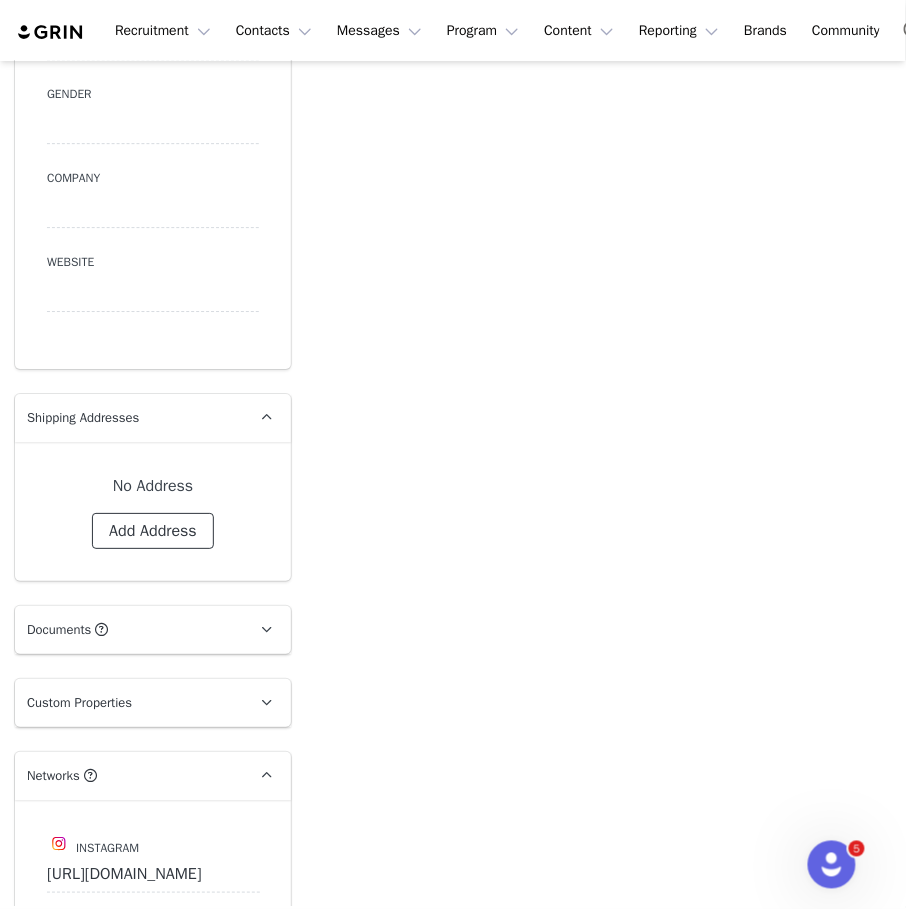 click on "Add Address" at bounding box center [153, 531] 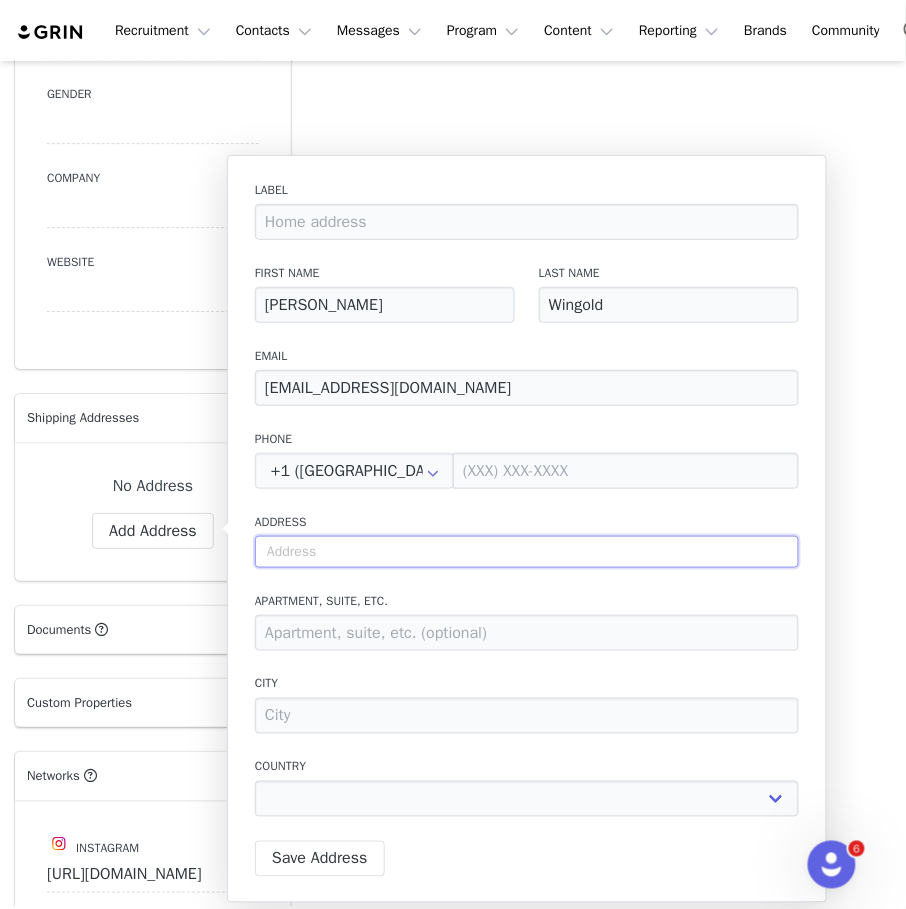 click at bounding box center [527, 552] 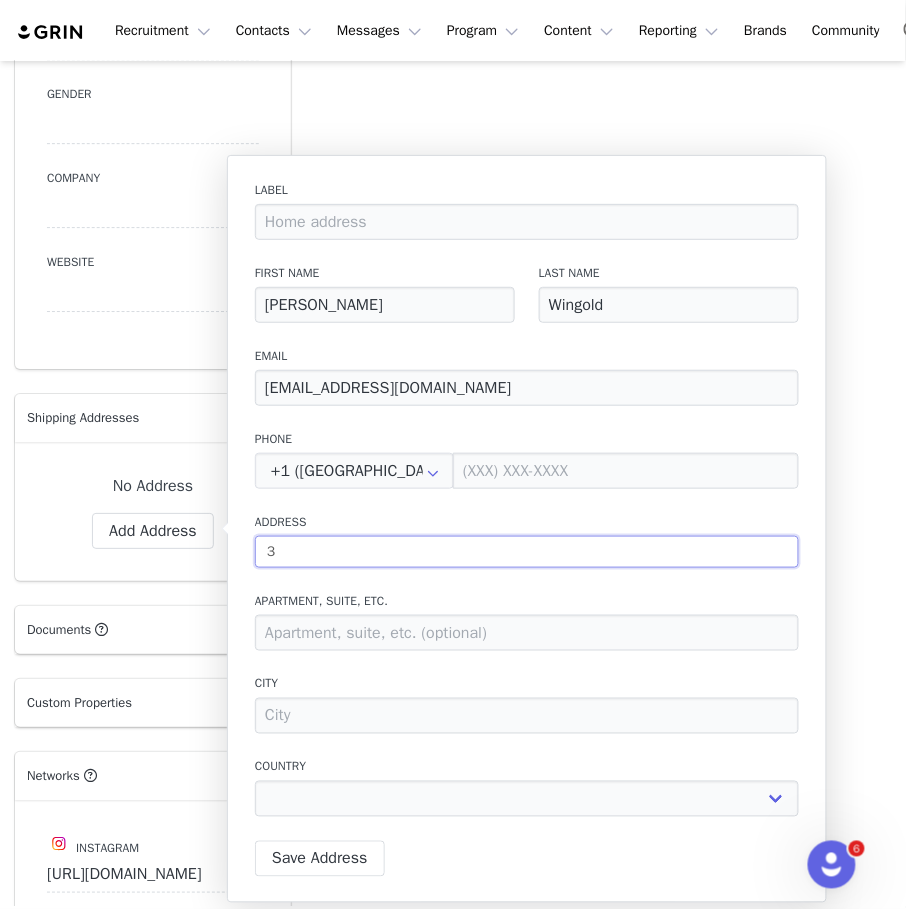 type on "34" 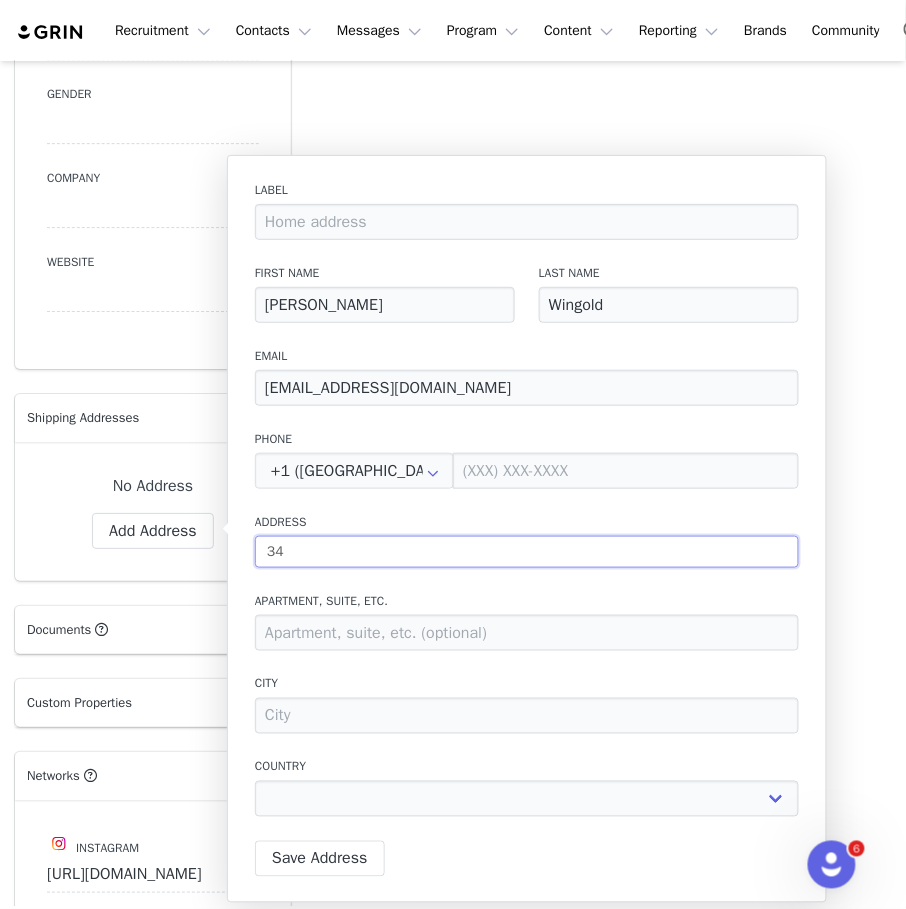 type on "341" 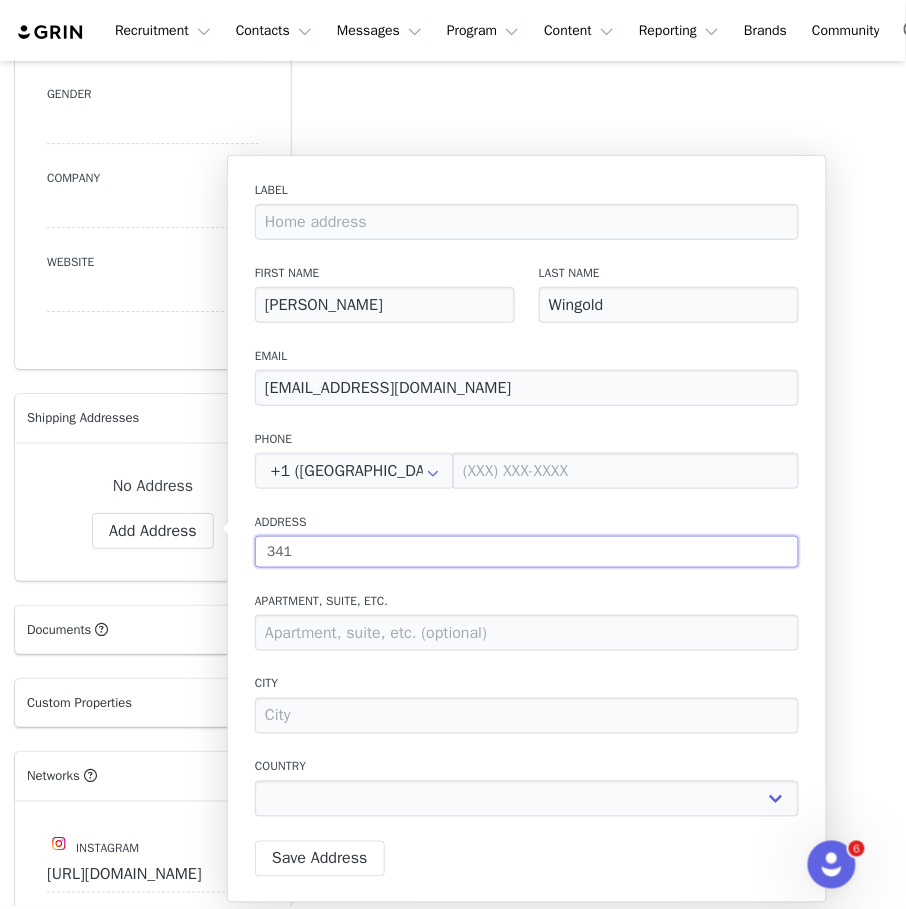 type on "3413" 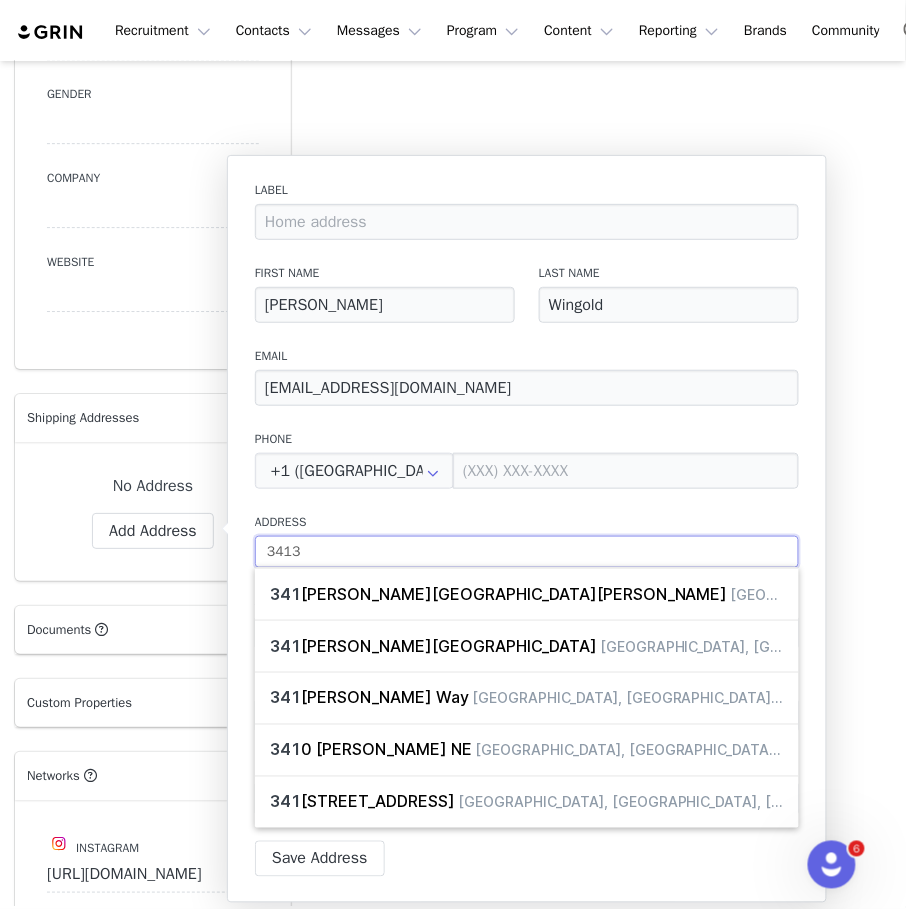 type on "3413-" 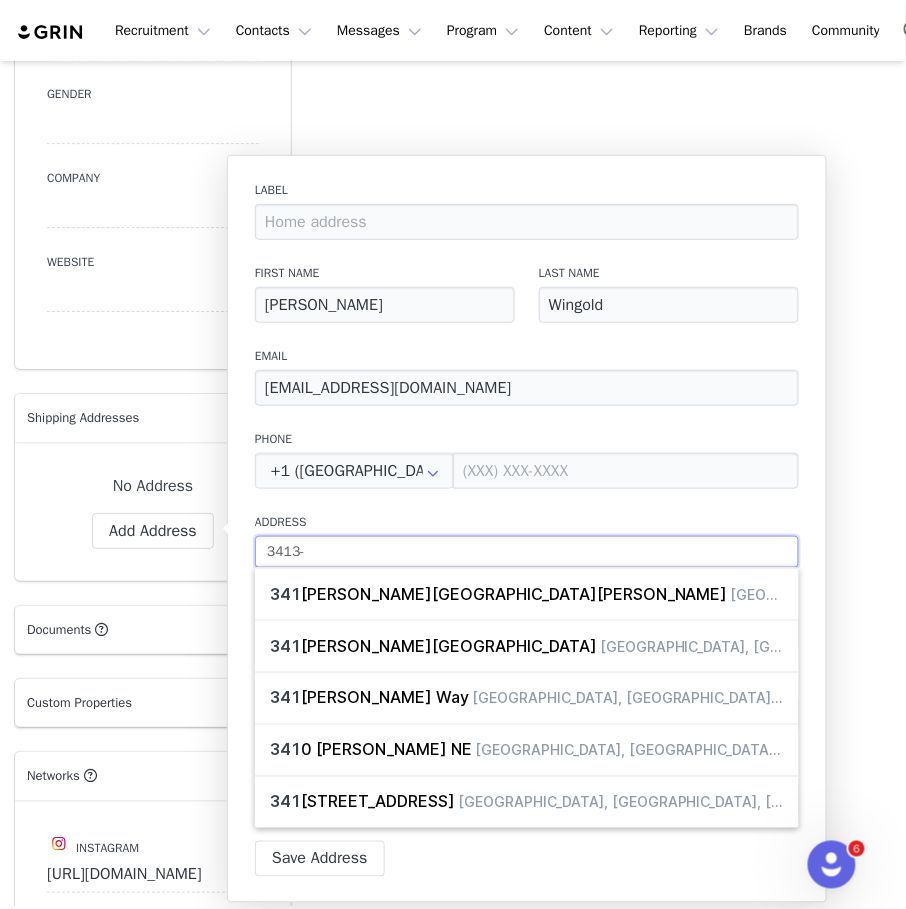 type on "3413-=" 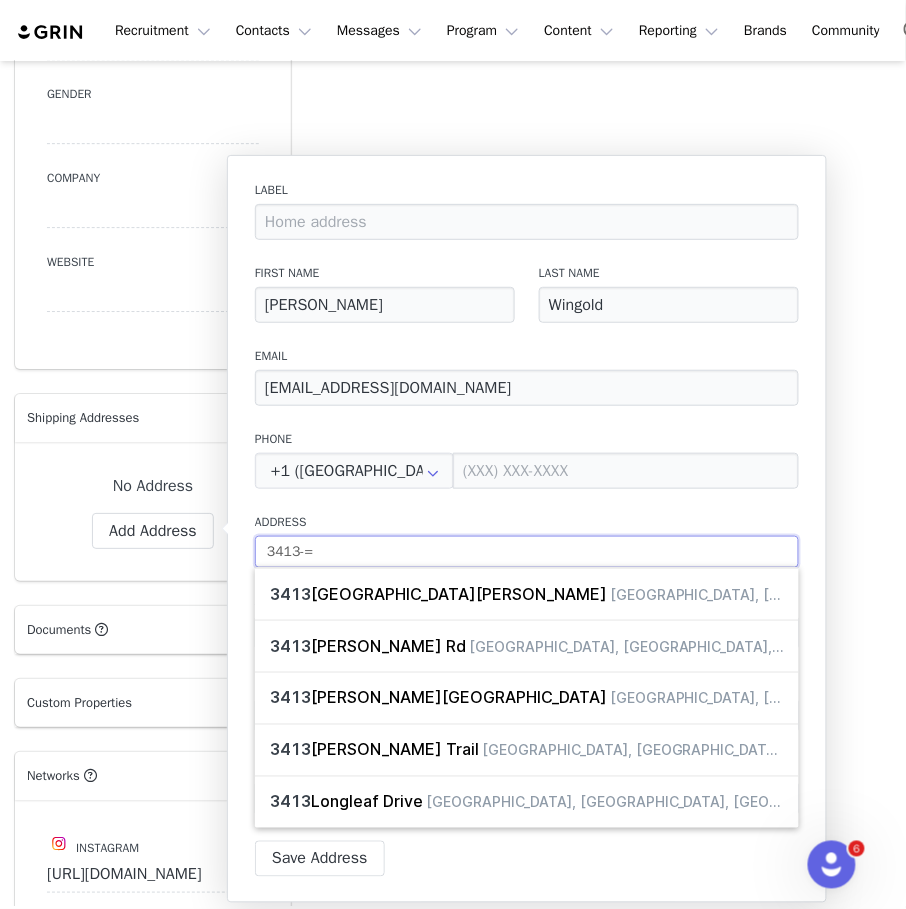 type on "3413-" 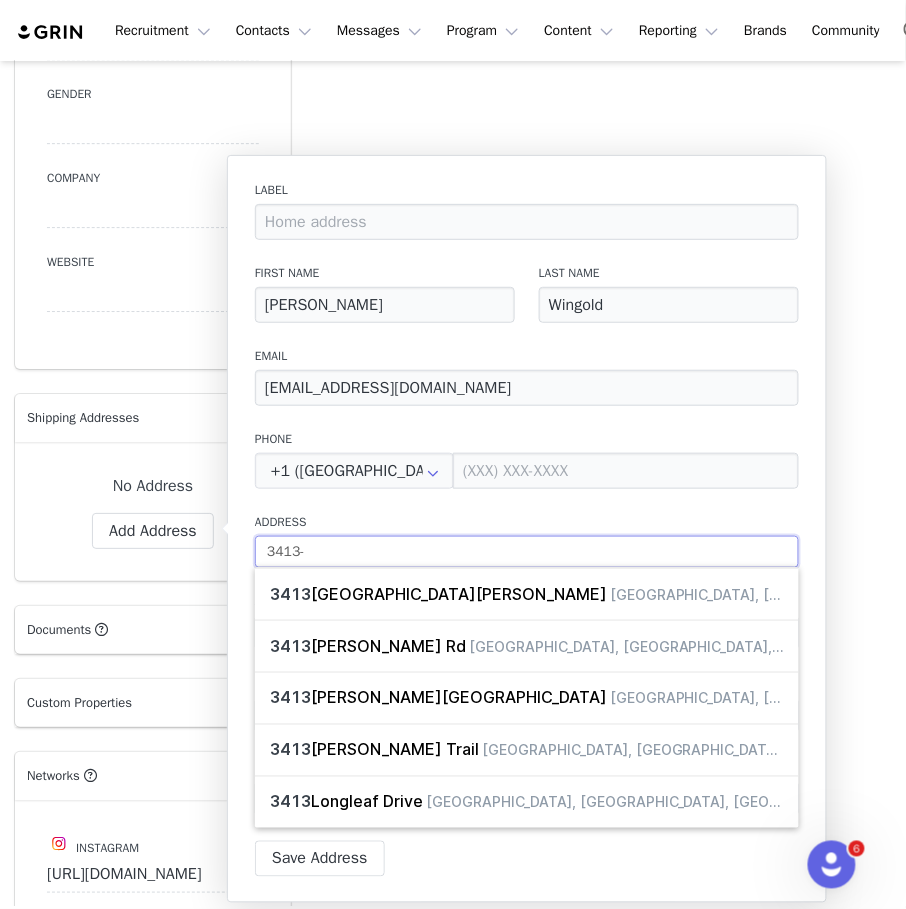 type on "3413-4" 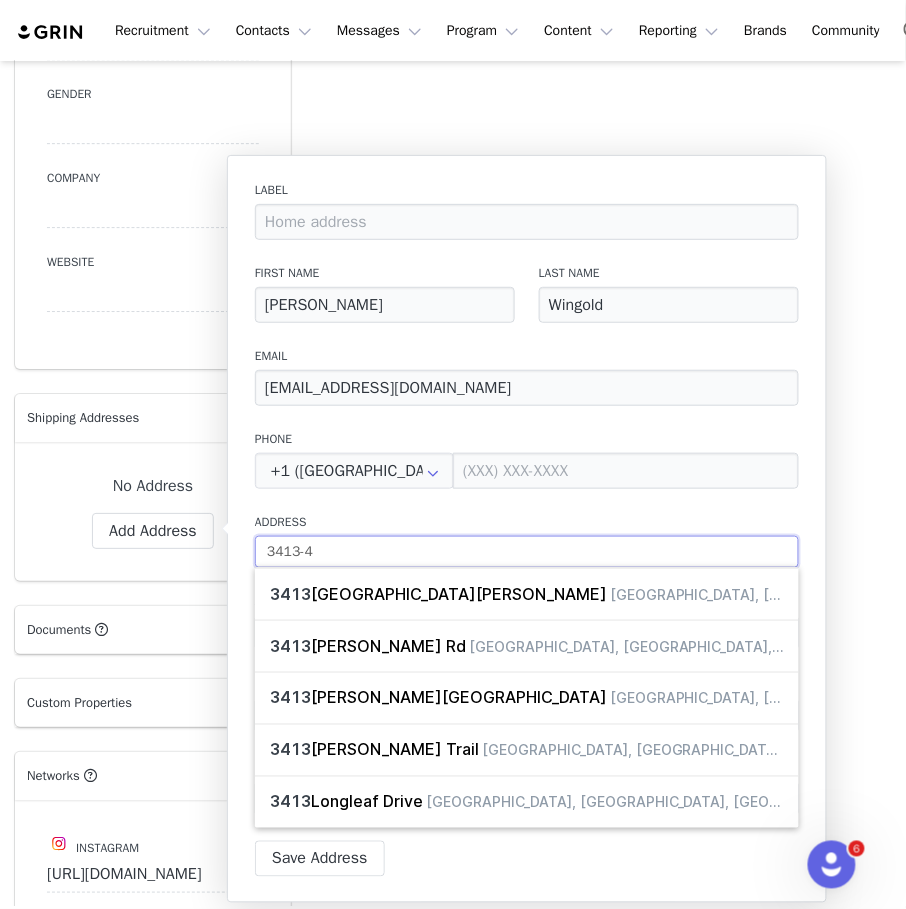 type on "3413-47" 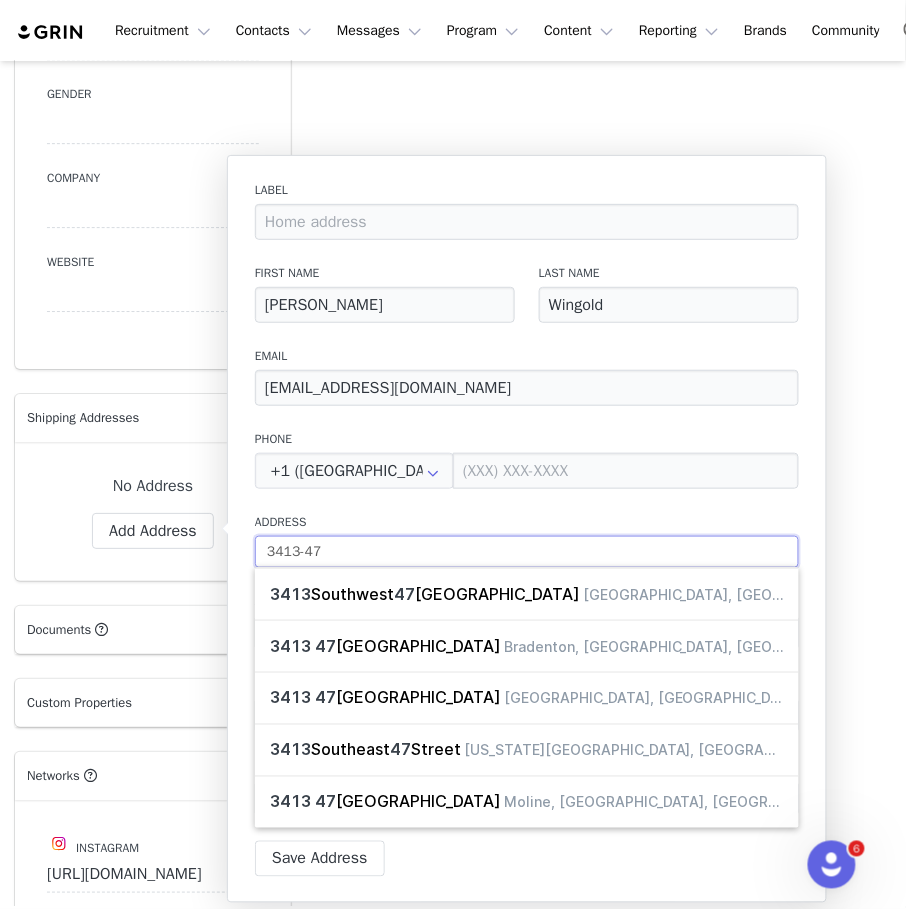 type on "3413-470" 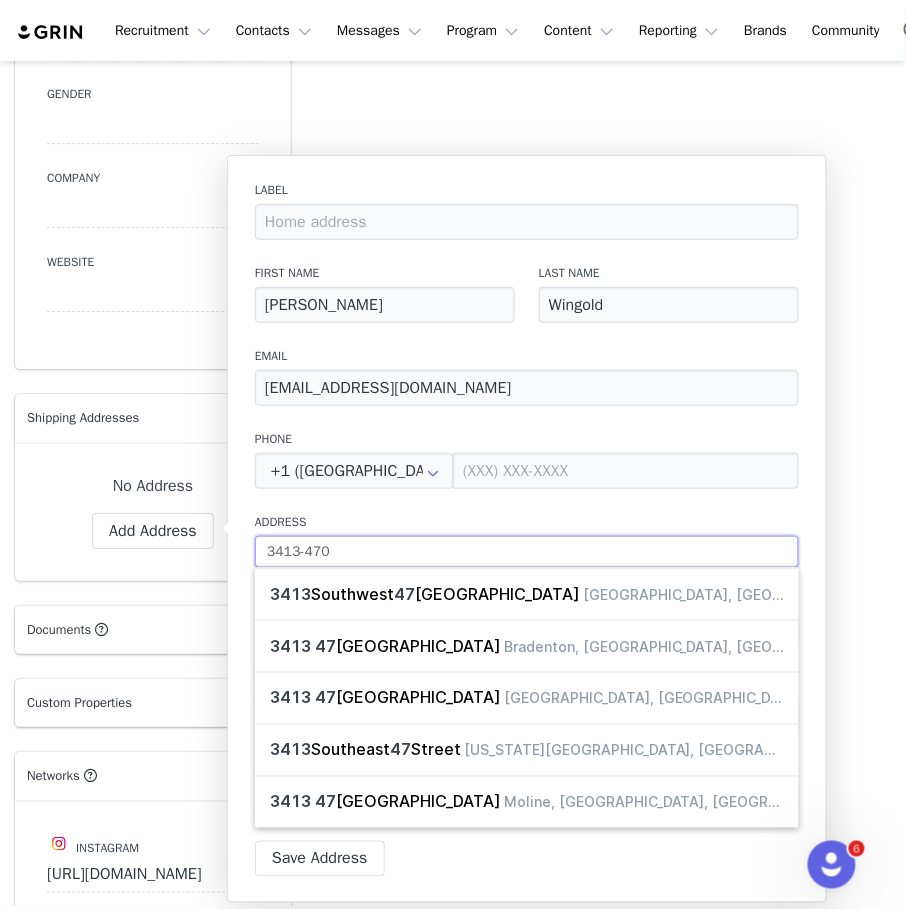select 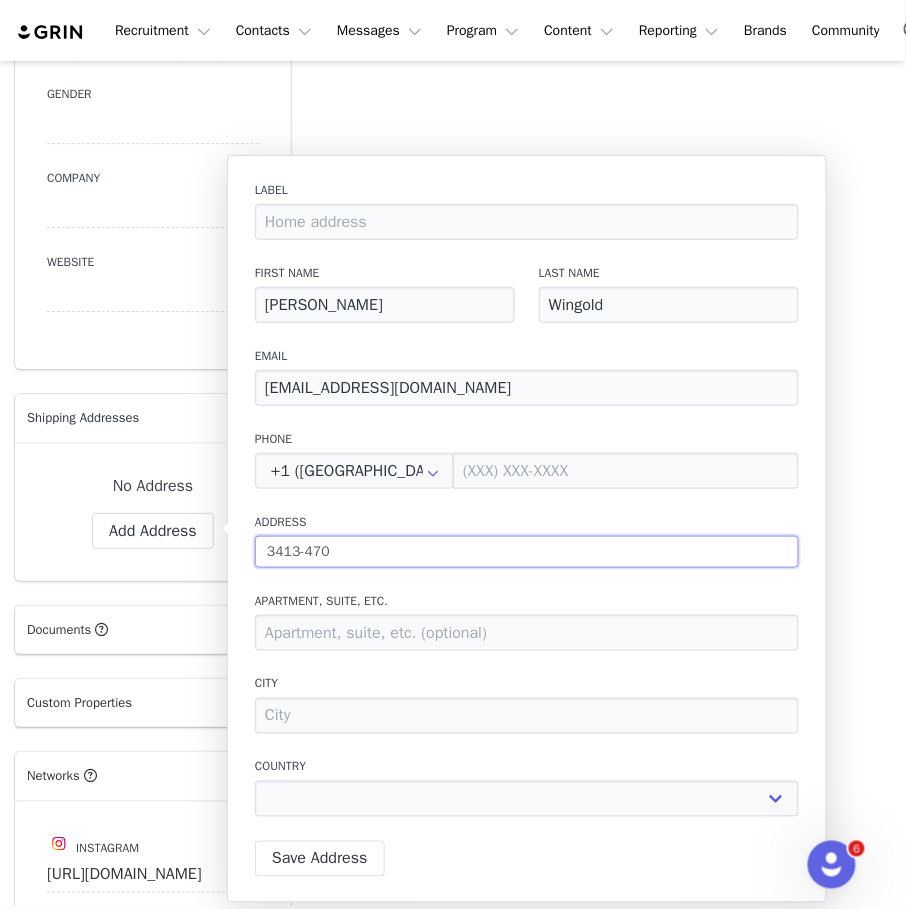 type on "3413-470" 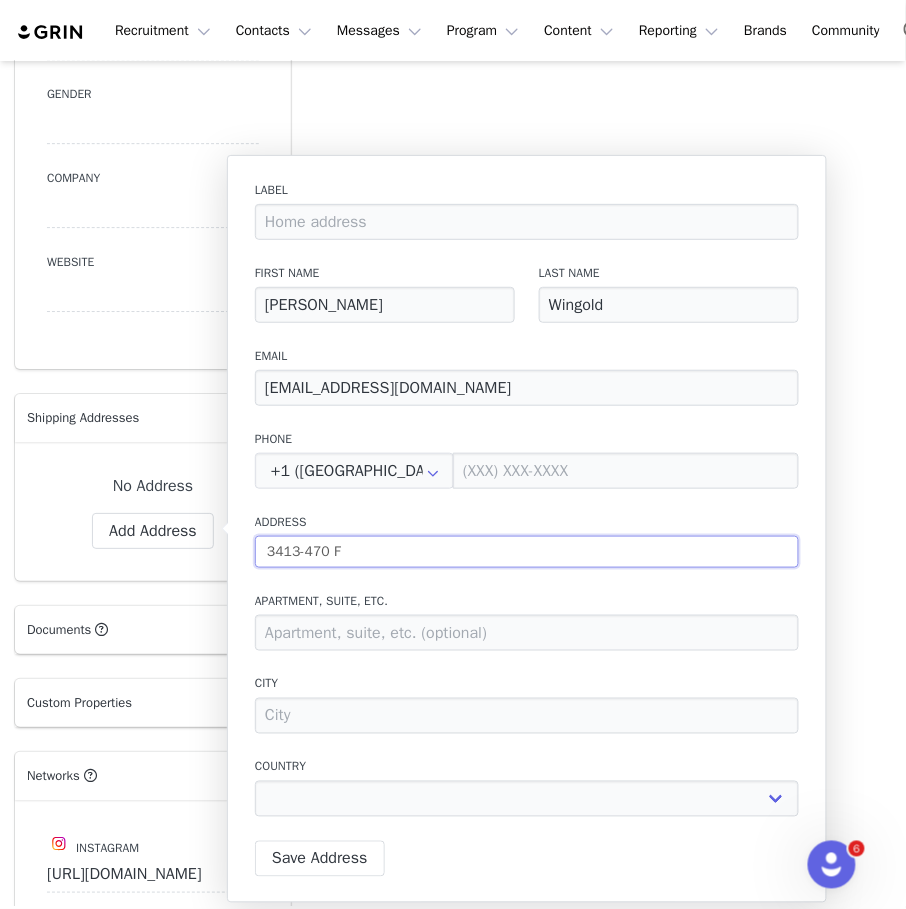 type on "3413-470 Fr" 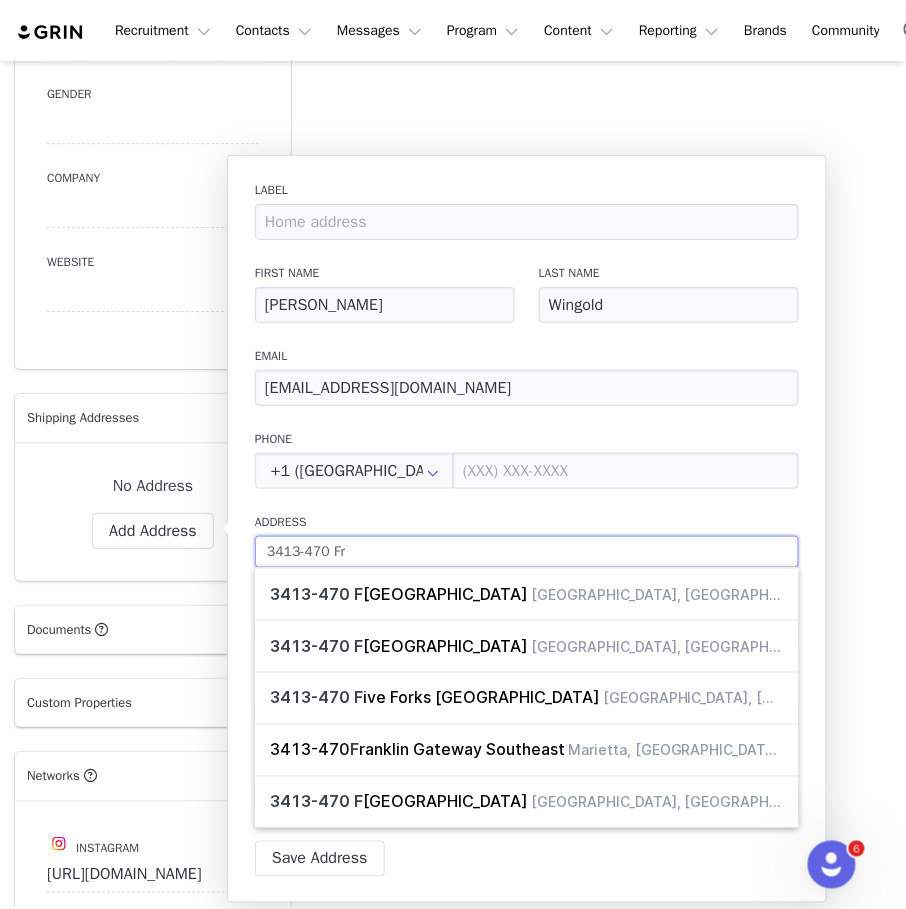 type on "3413-470 Fro" 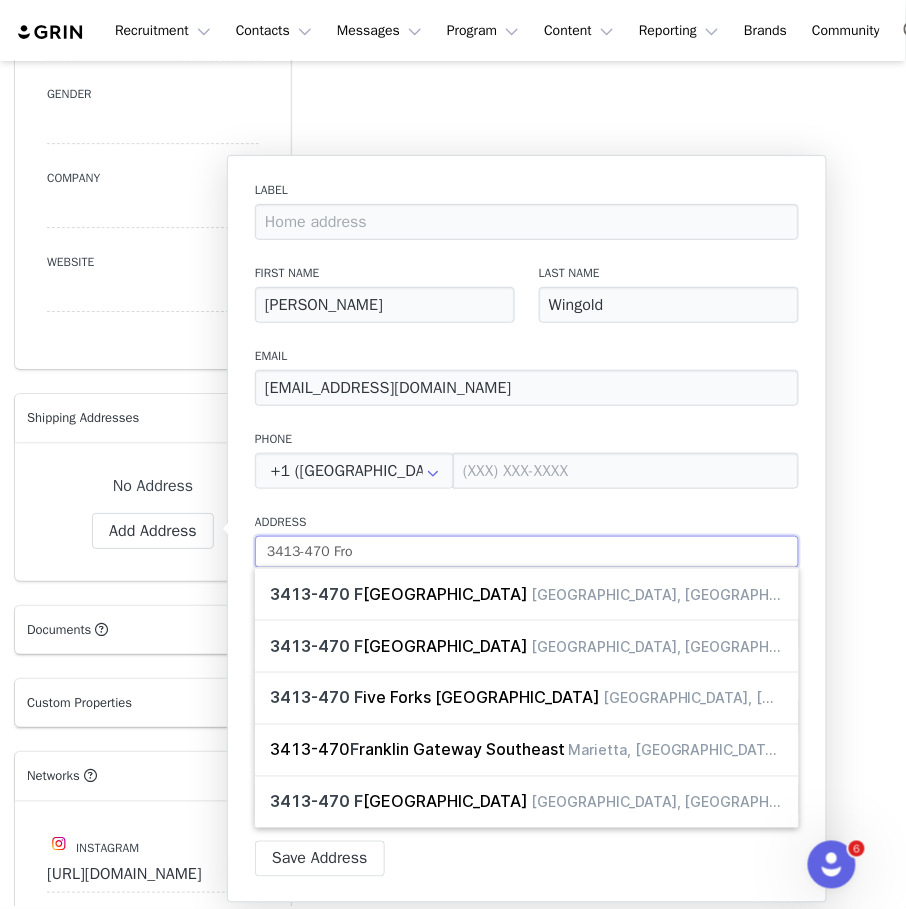 type on "3413-470 Fron" 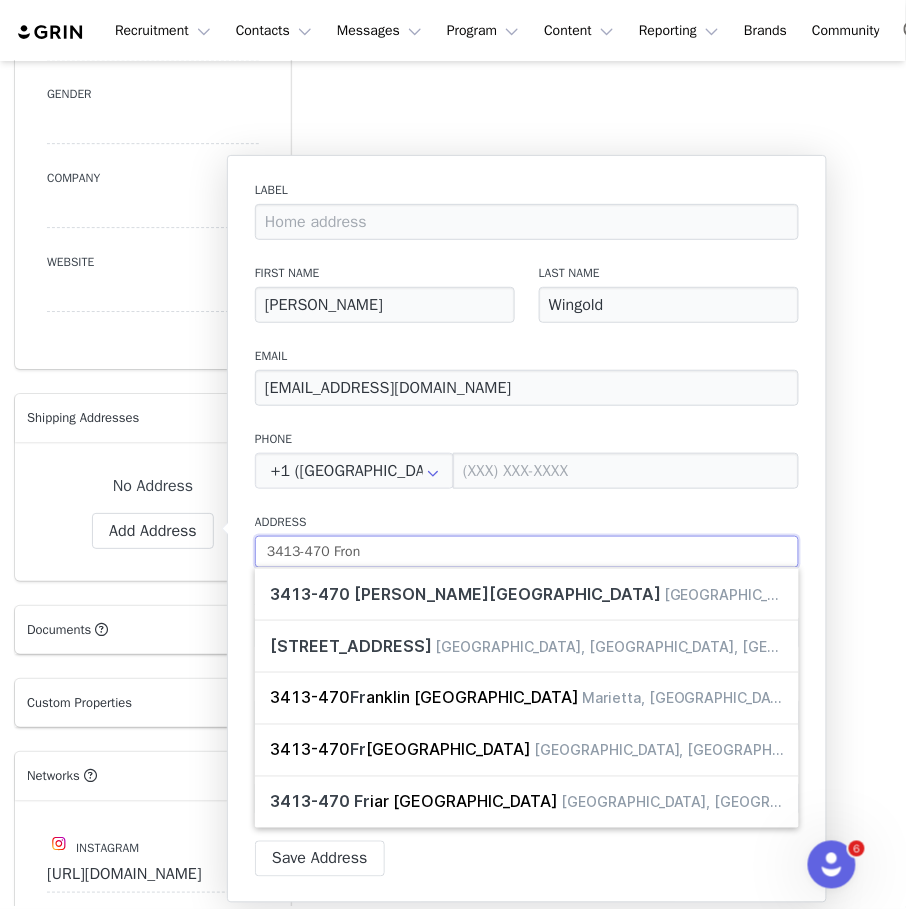 type on "3413-470 Front" 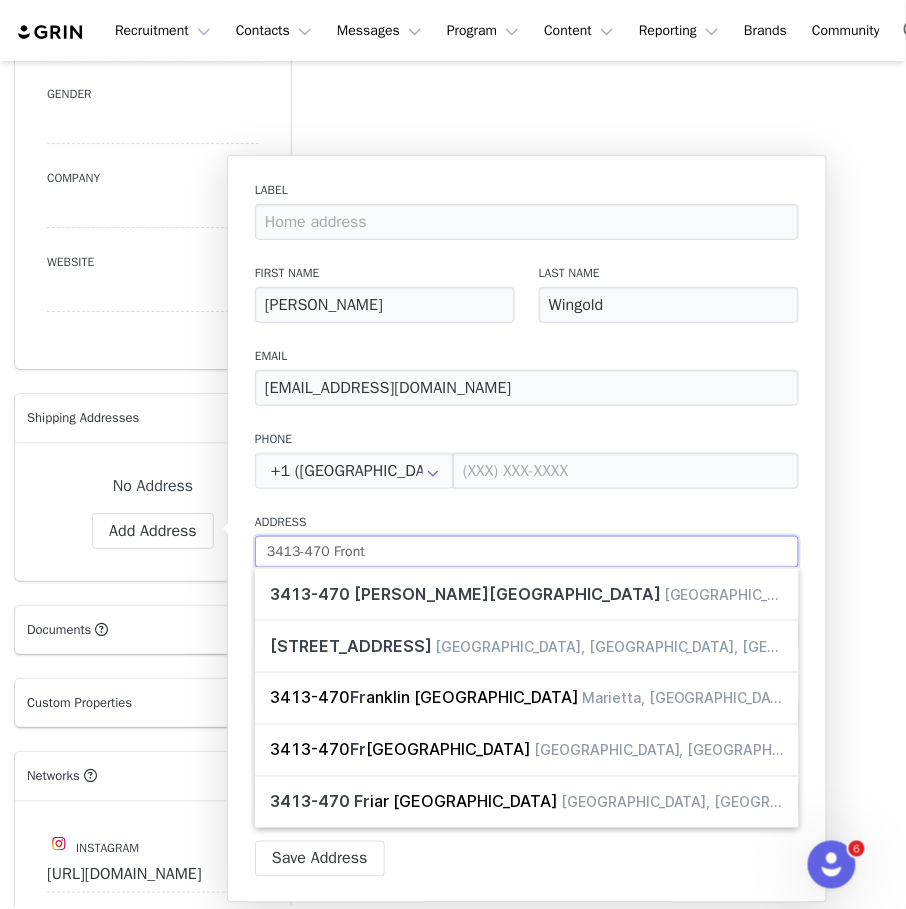 type on "3413-470 Front" 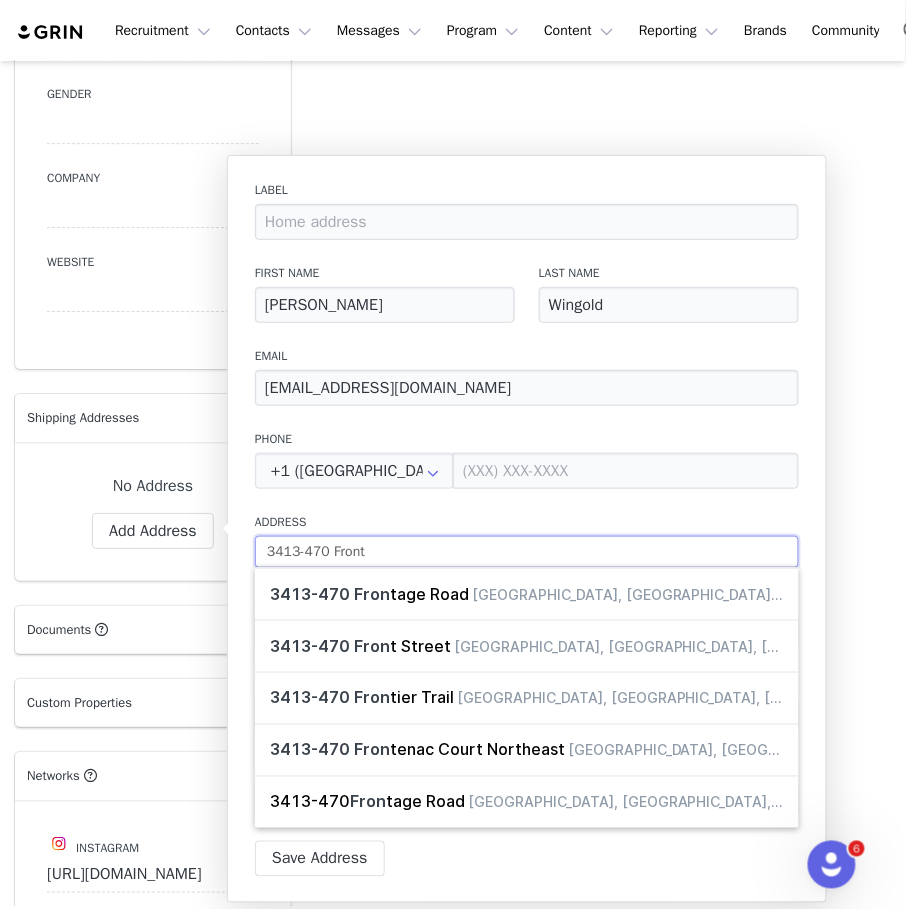 type on "3413-470 Front S" 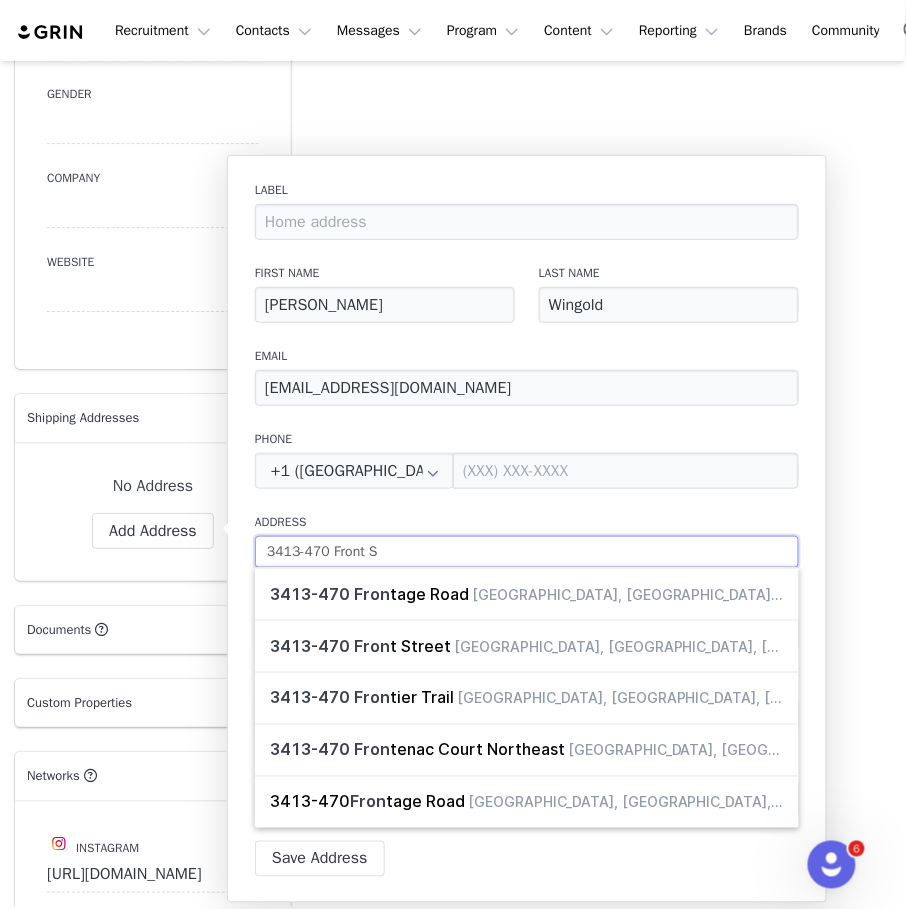 type on "3413-470 Front St" 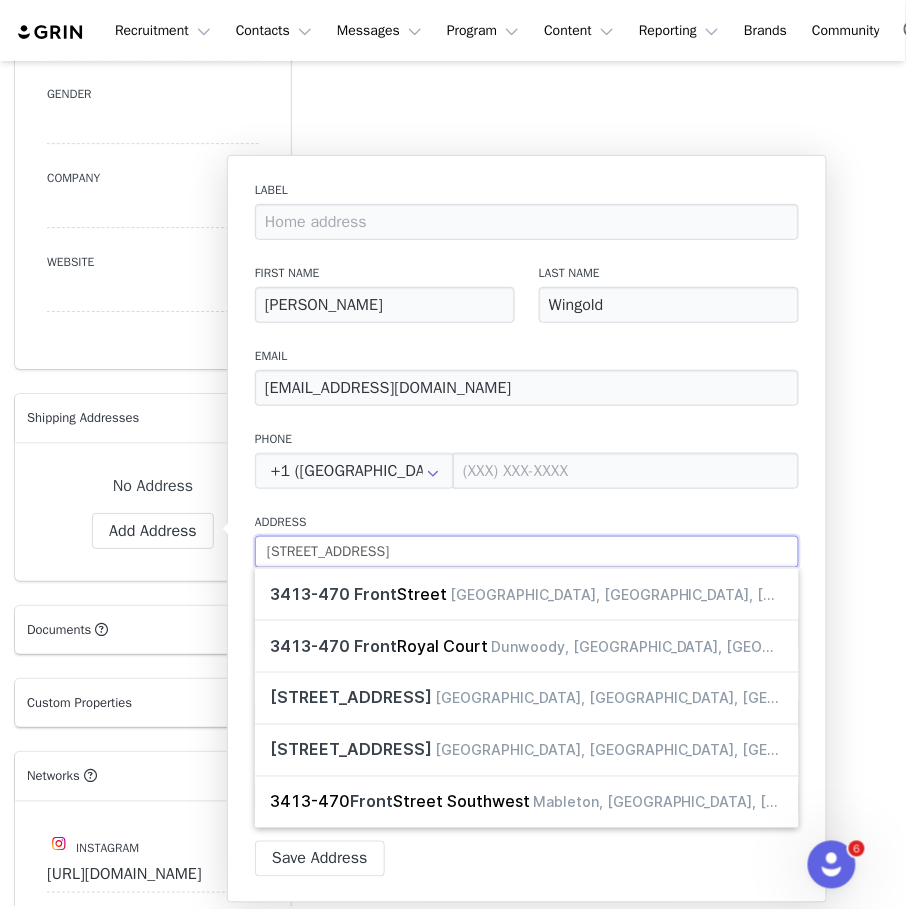 type on "3413-470 Front St" 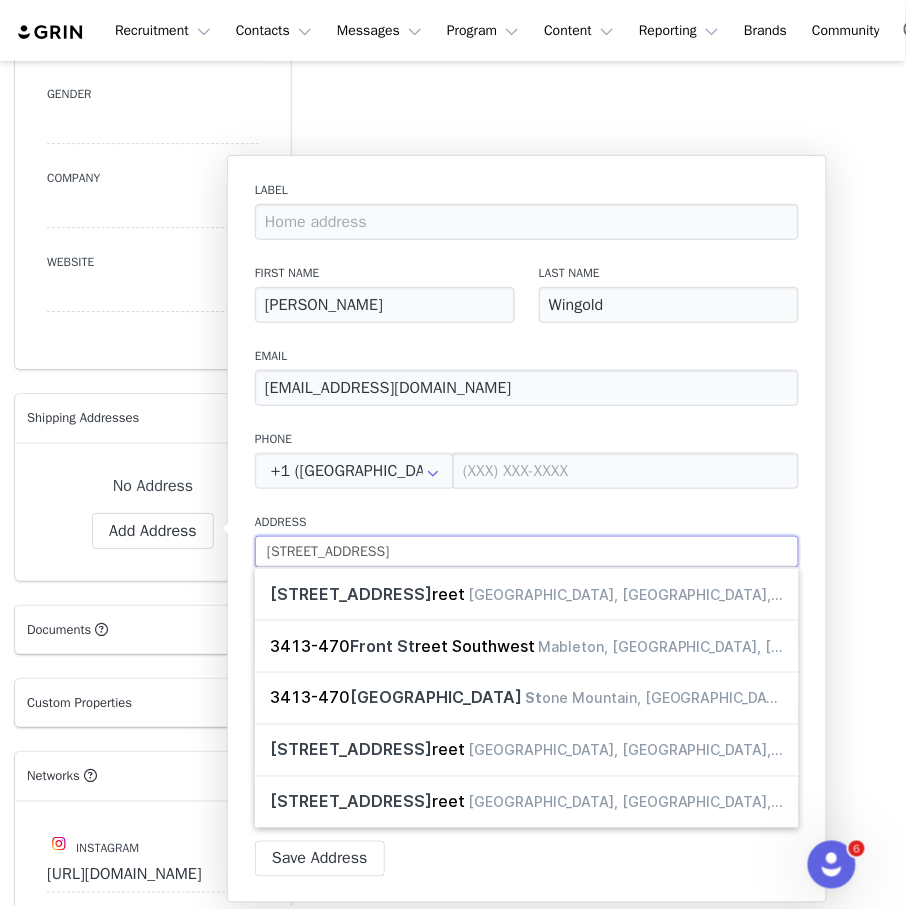 type on "3413-470 Front St W" 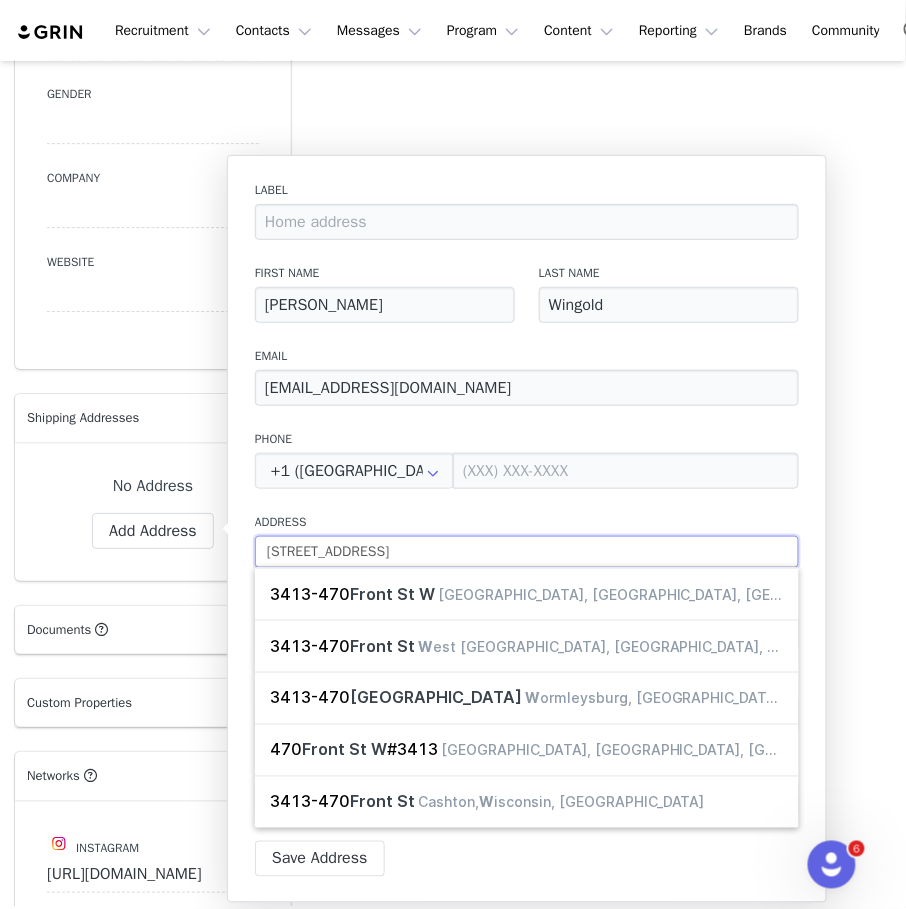 click on "3413-470 Front St W" at bounding box center (527, 552) 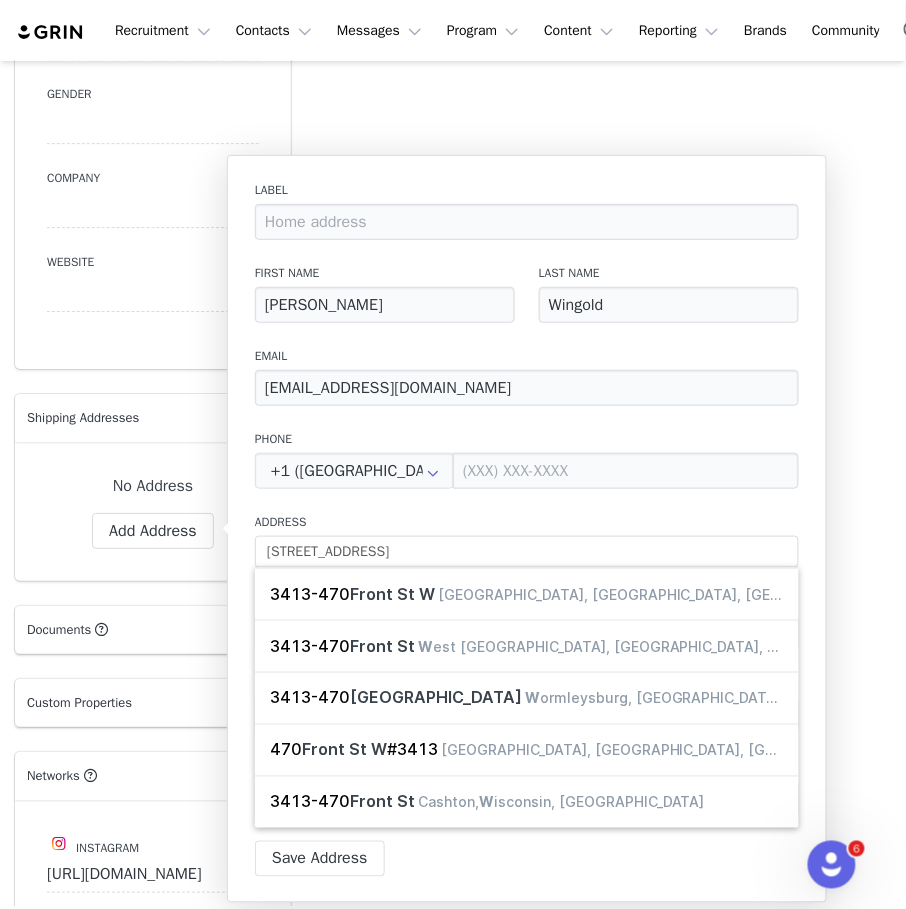 click on "Address" at bounding box center [527, 522] 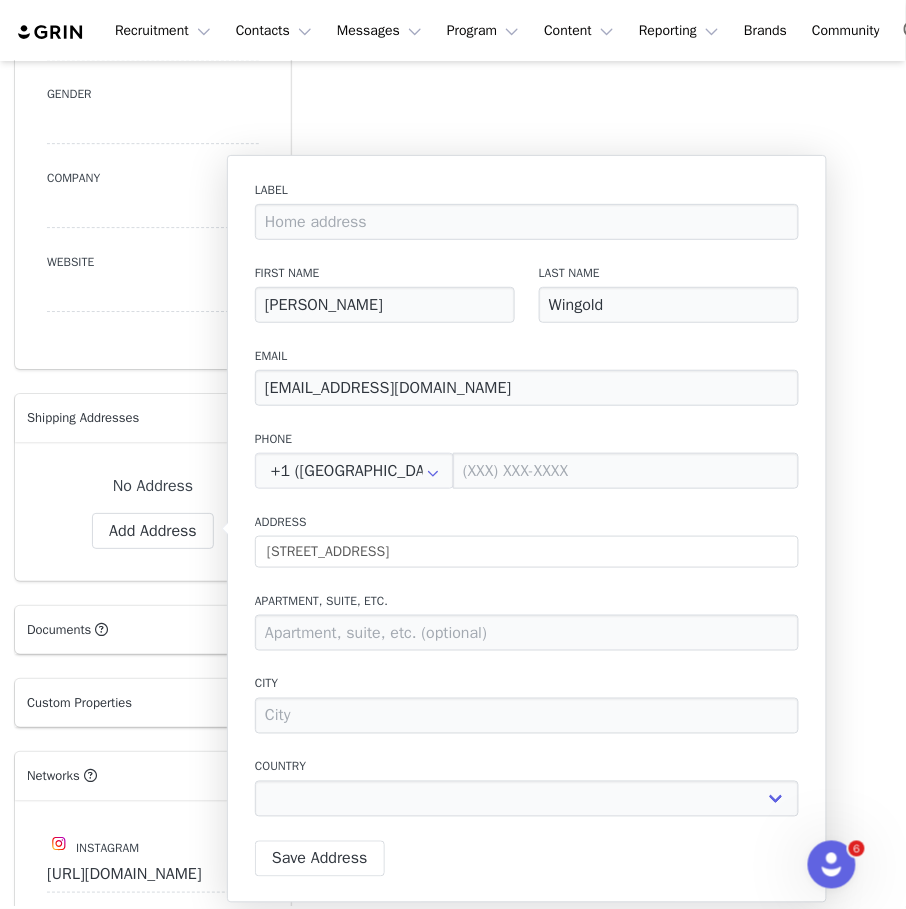 click on "City" at bounding box center [527, 684] 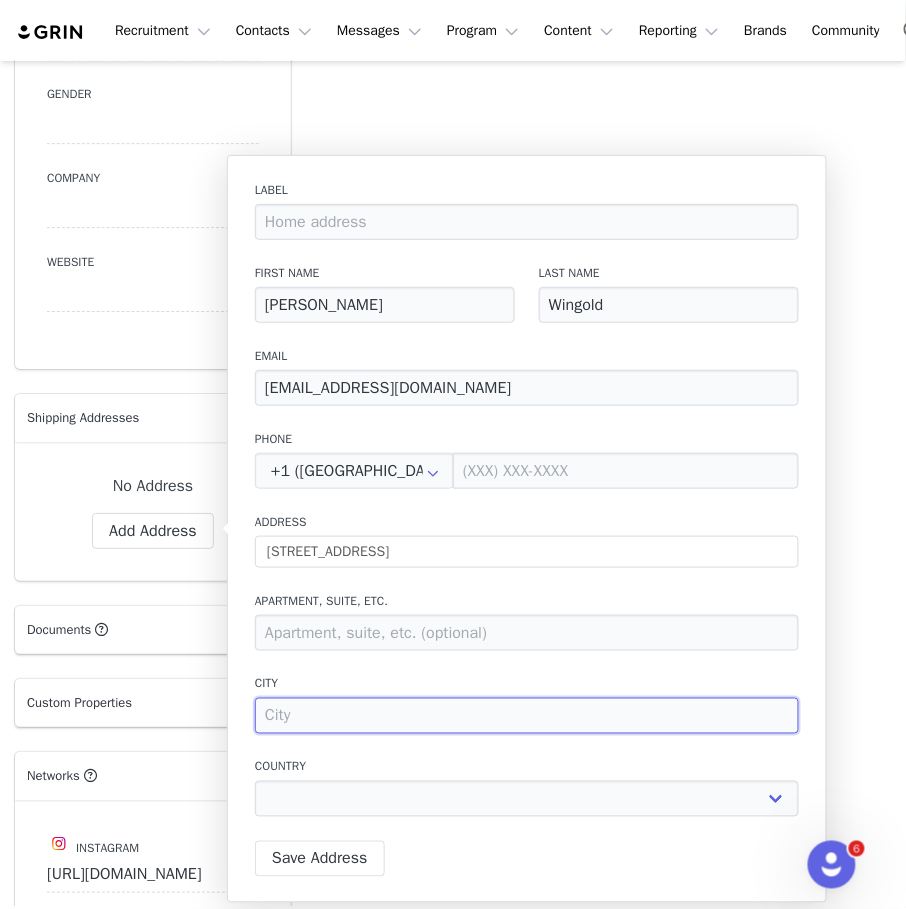 click at bounding box center (527, 716) 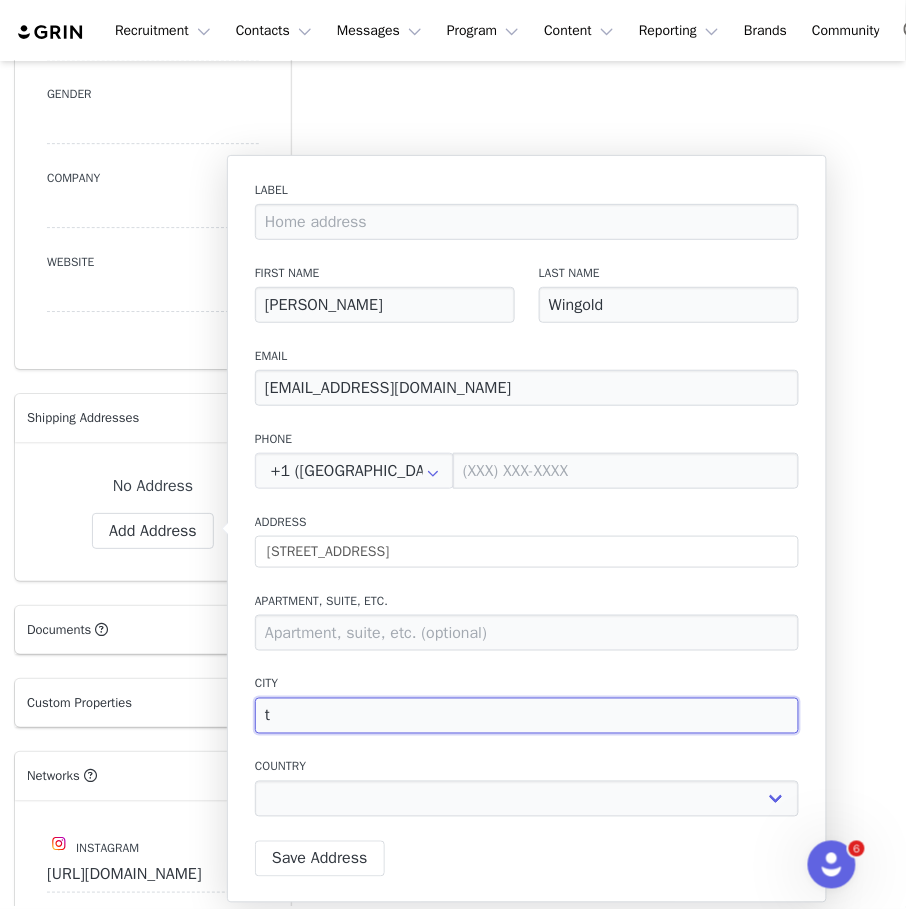 type on "to" 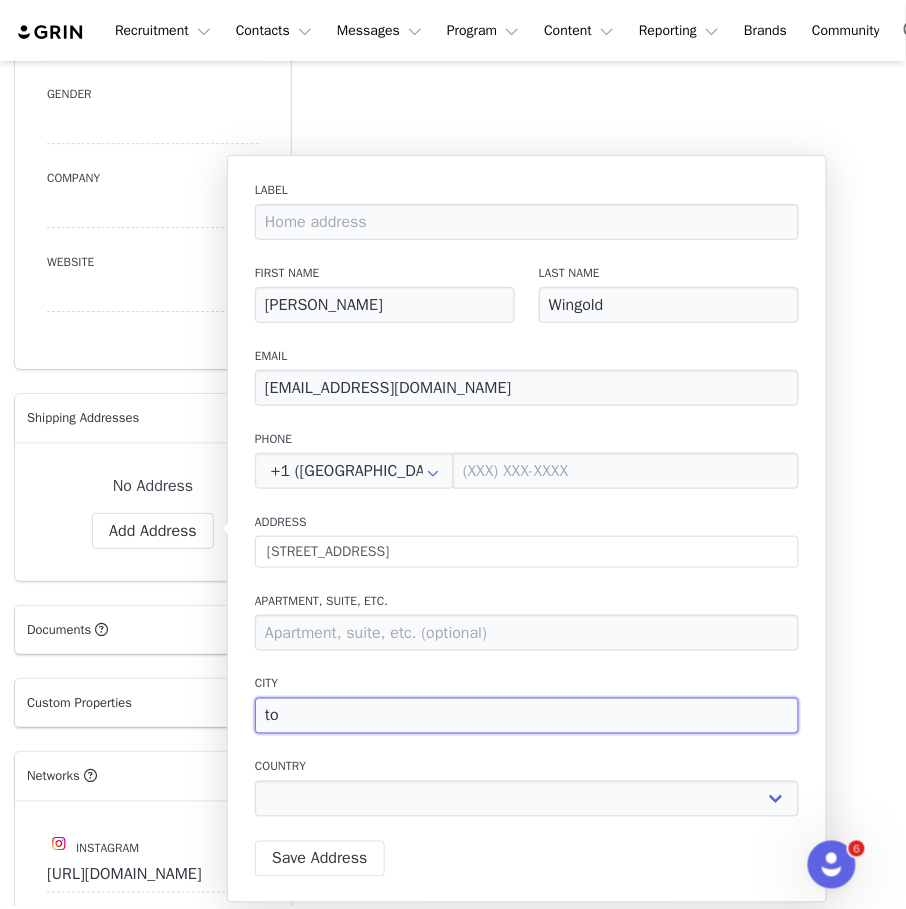 type on "tor" 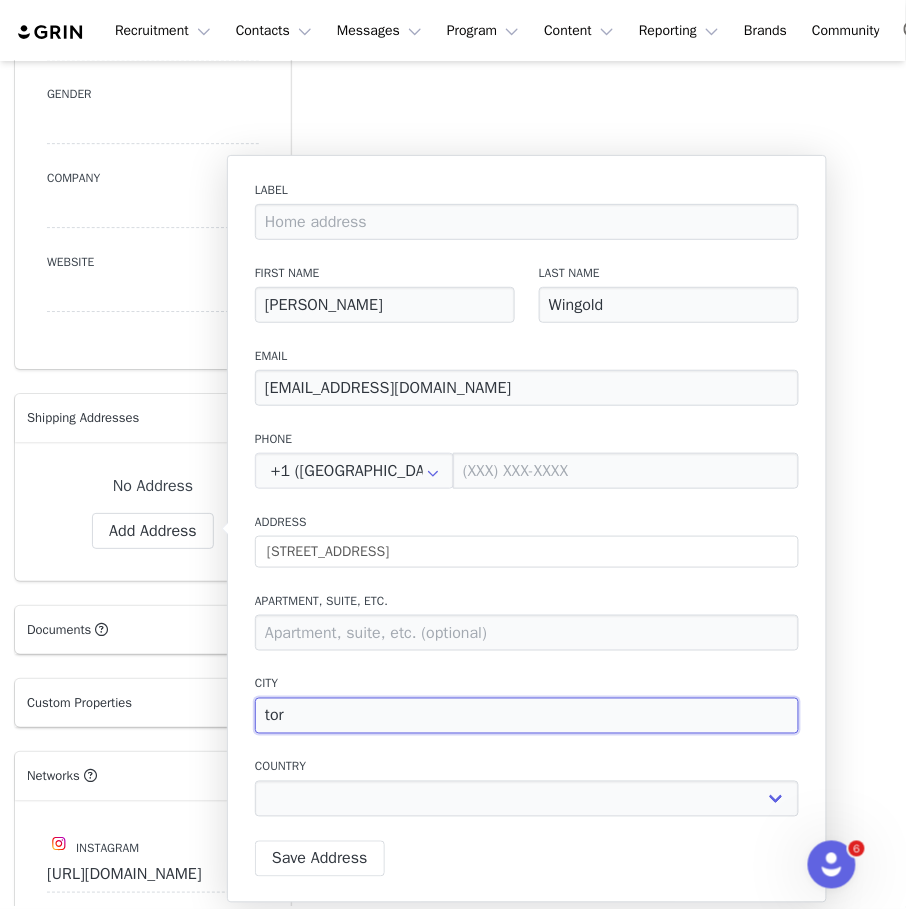 type on "toro" 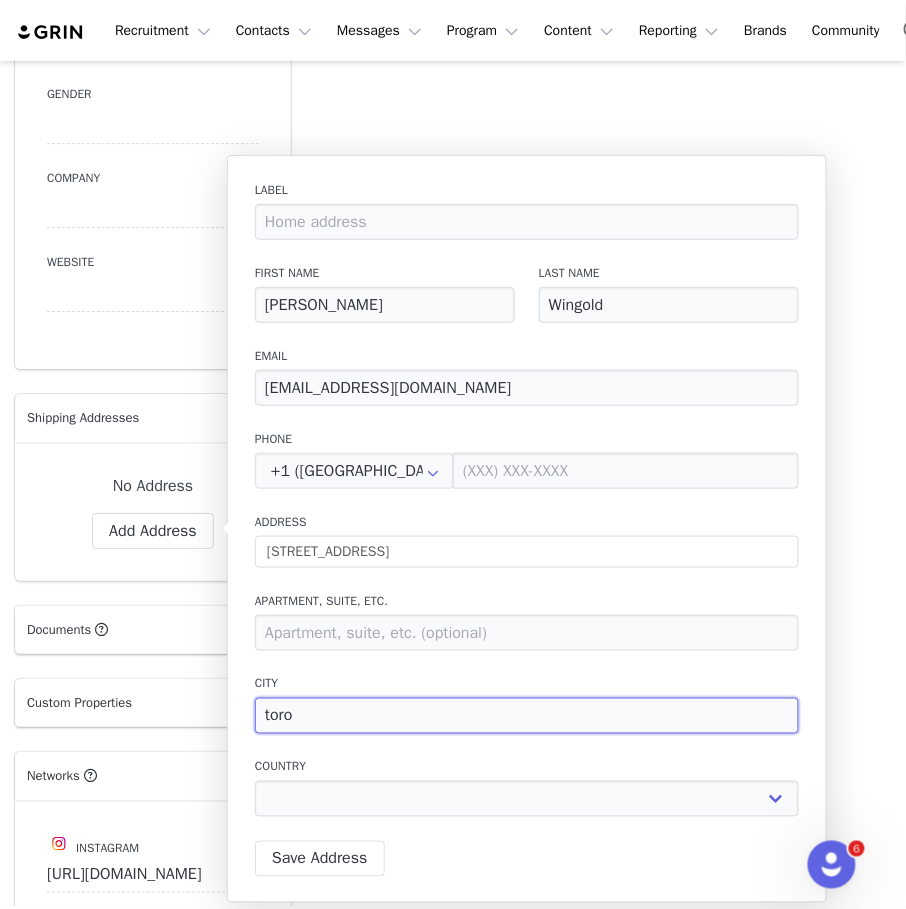 type on "toron" 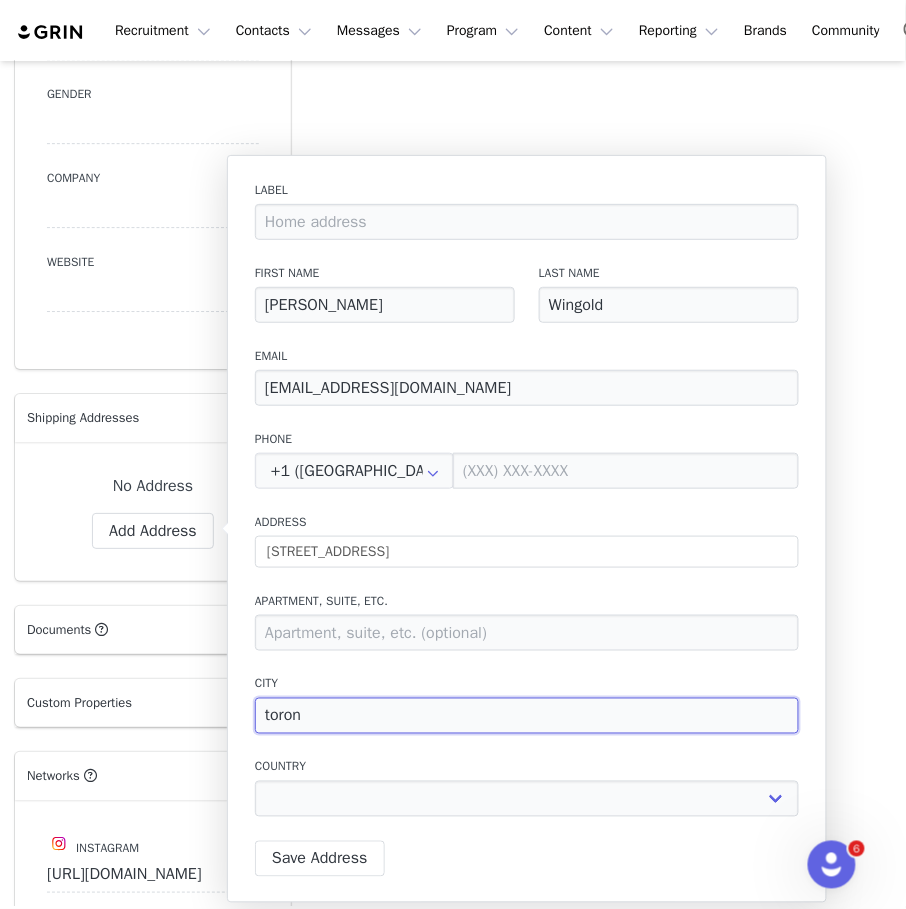 select 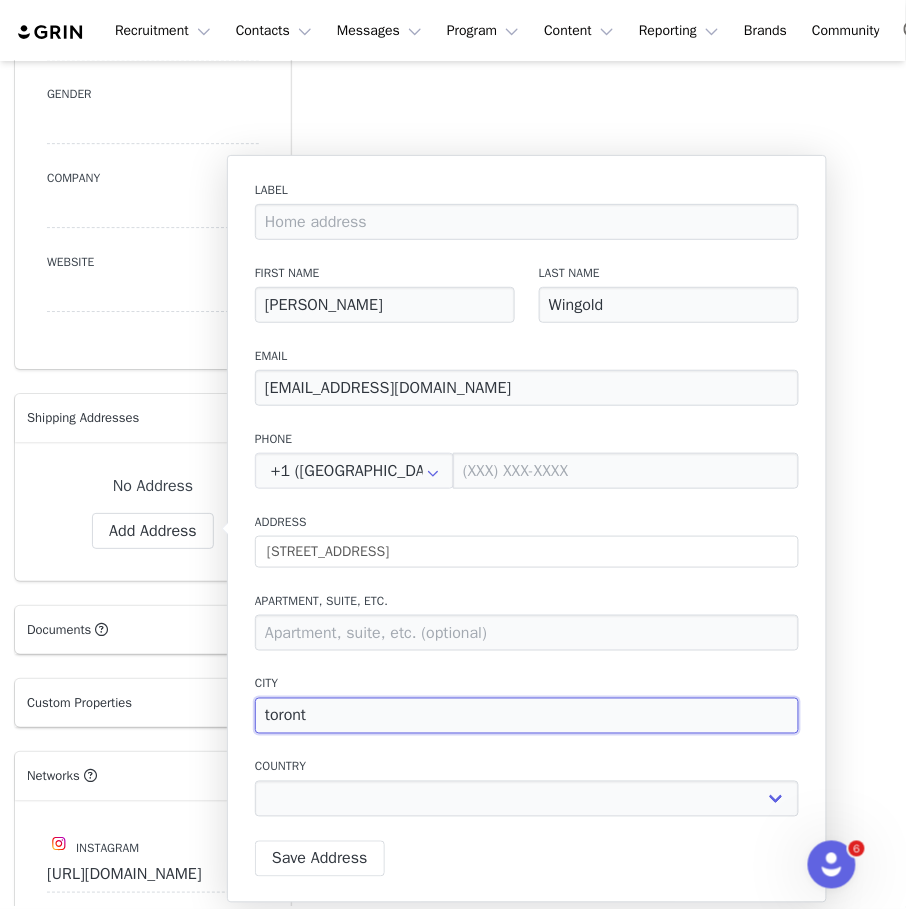 select 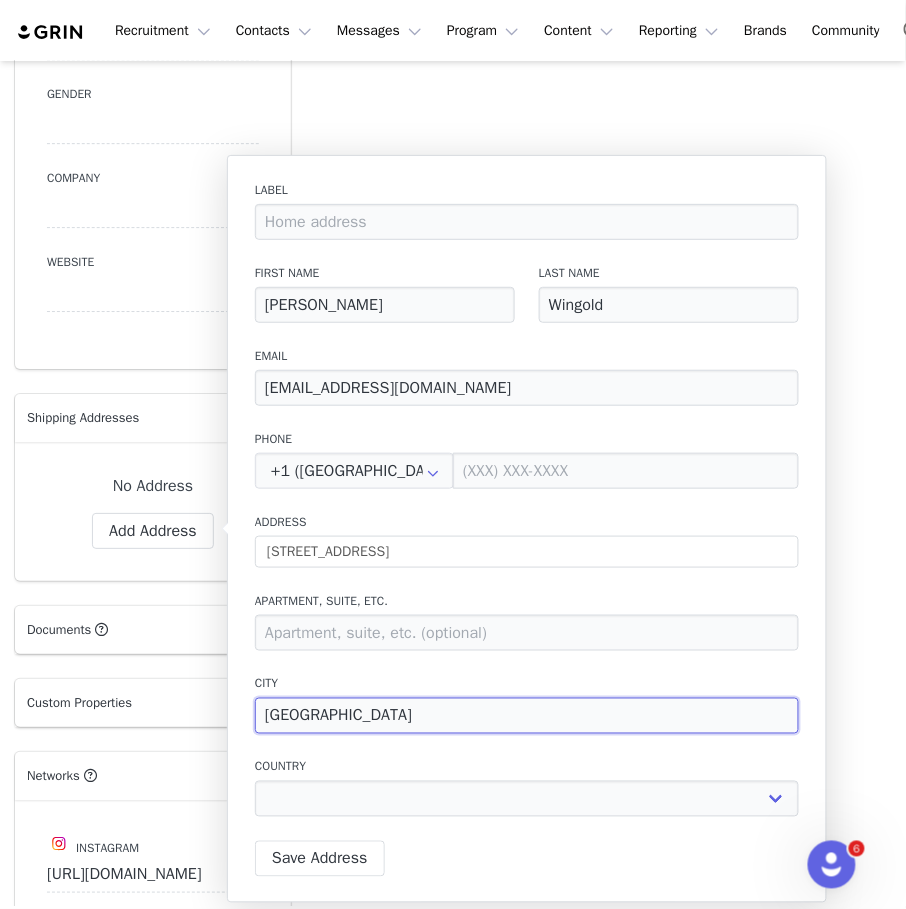 type on "T" 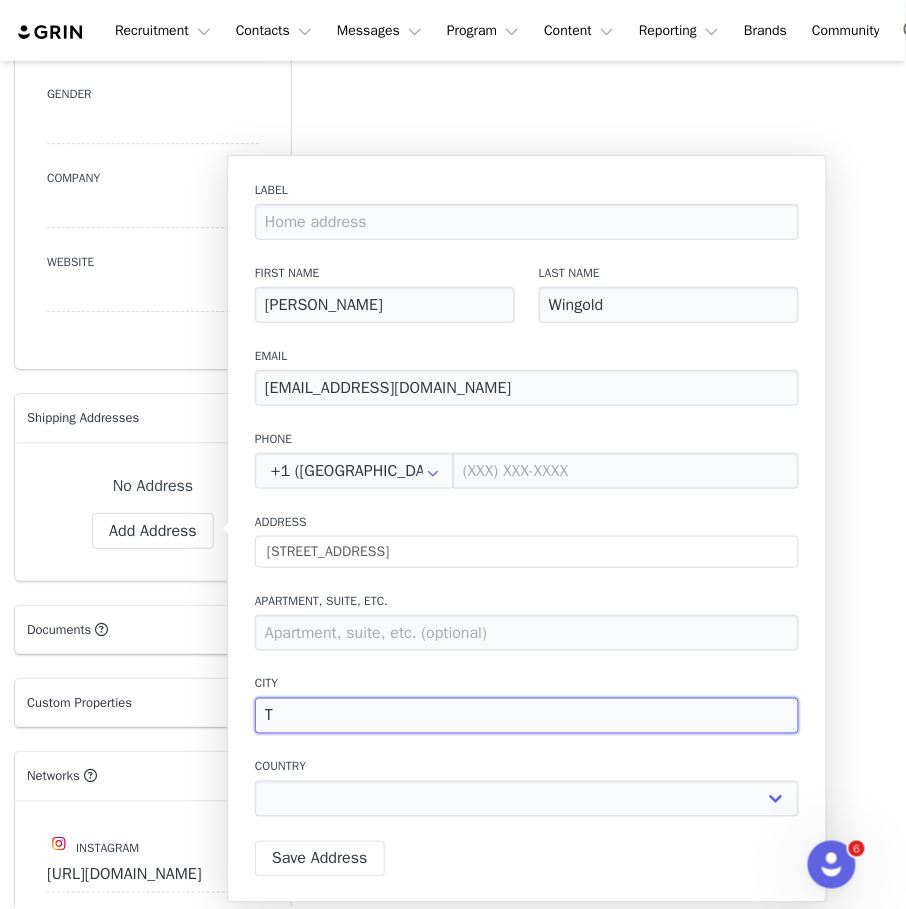 select 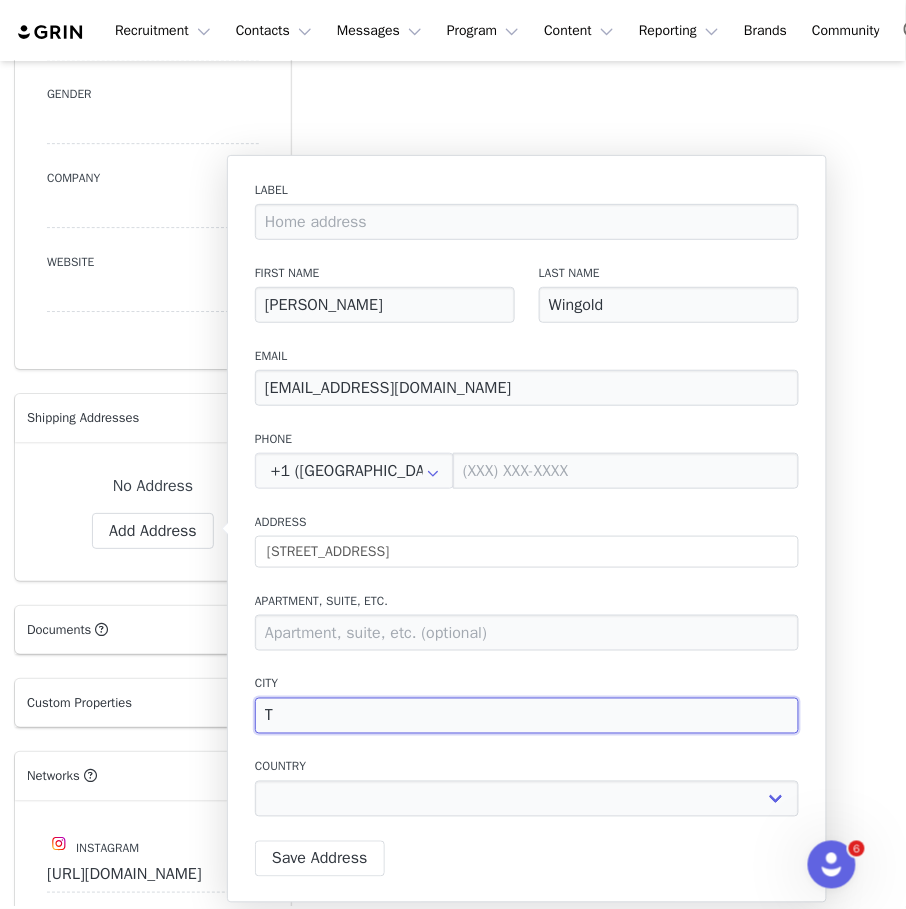 type on "Tr" 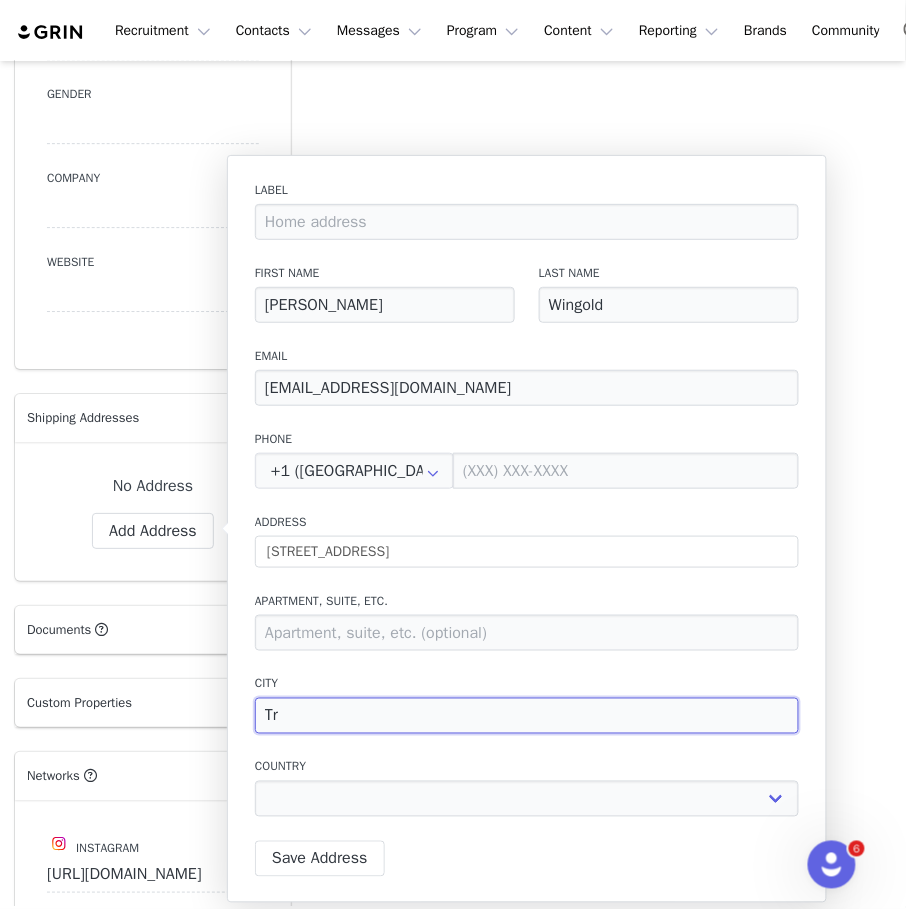type on "T" 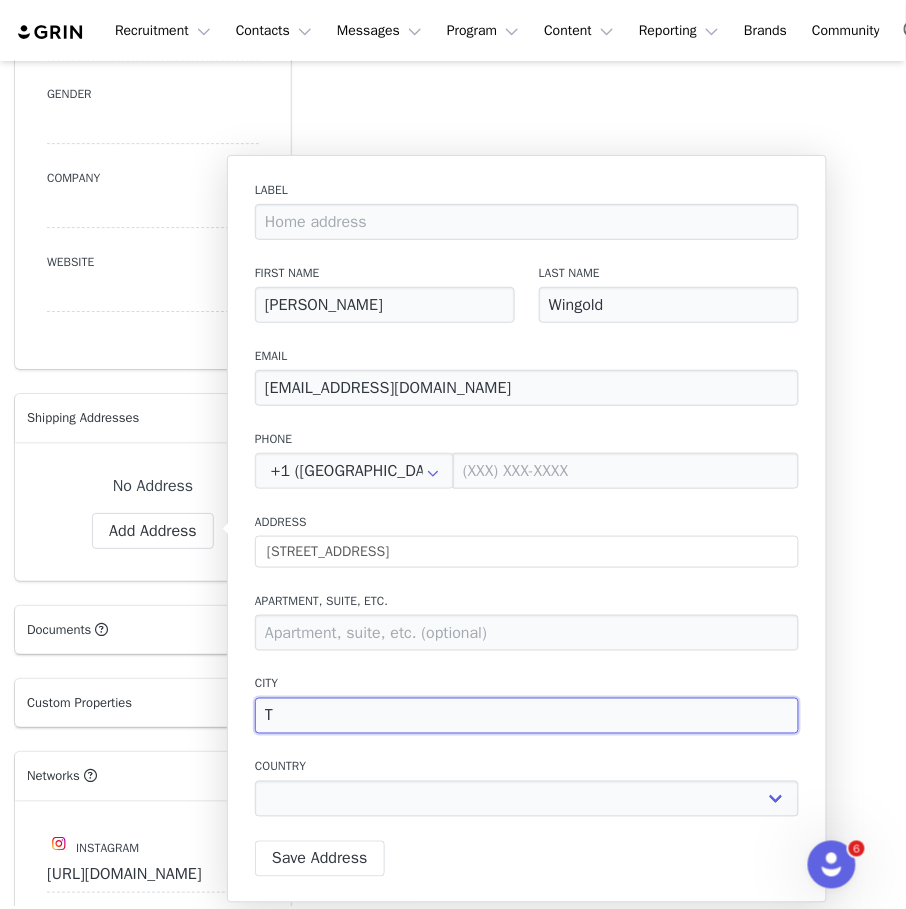 type on "To" 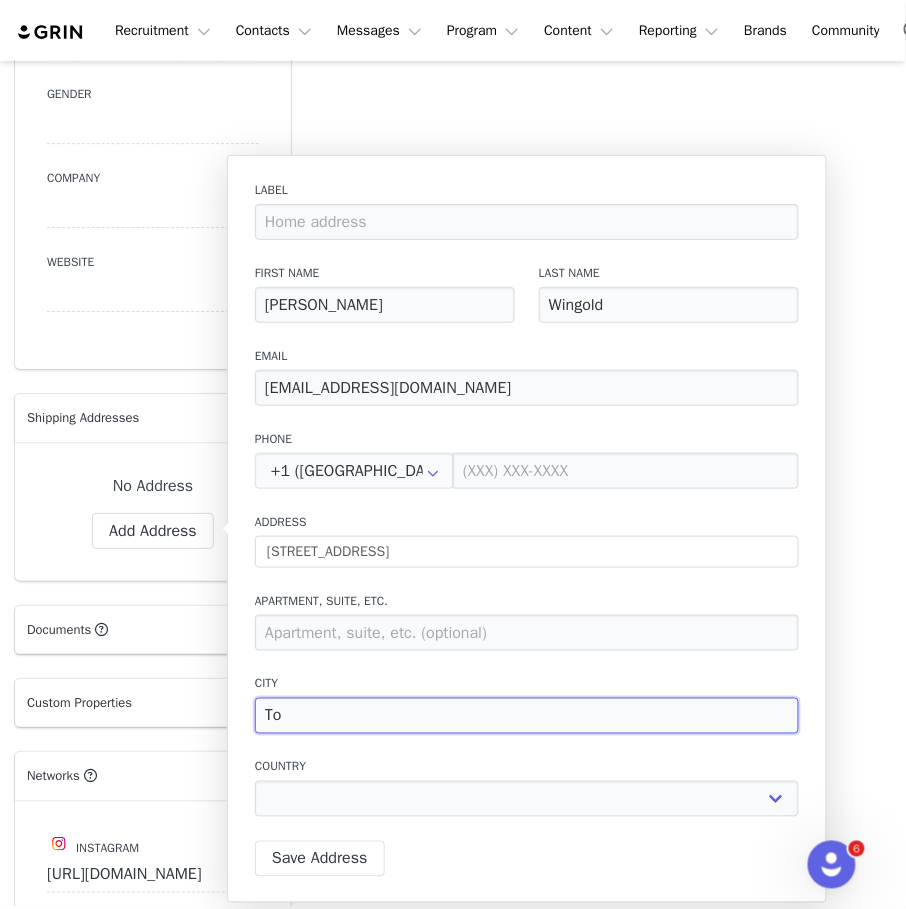 select 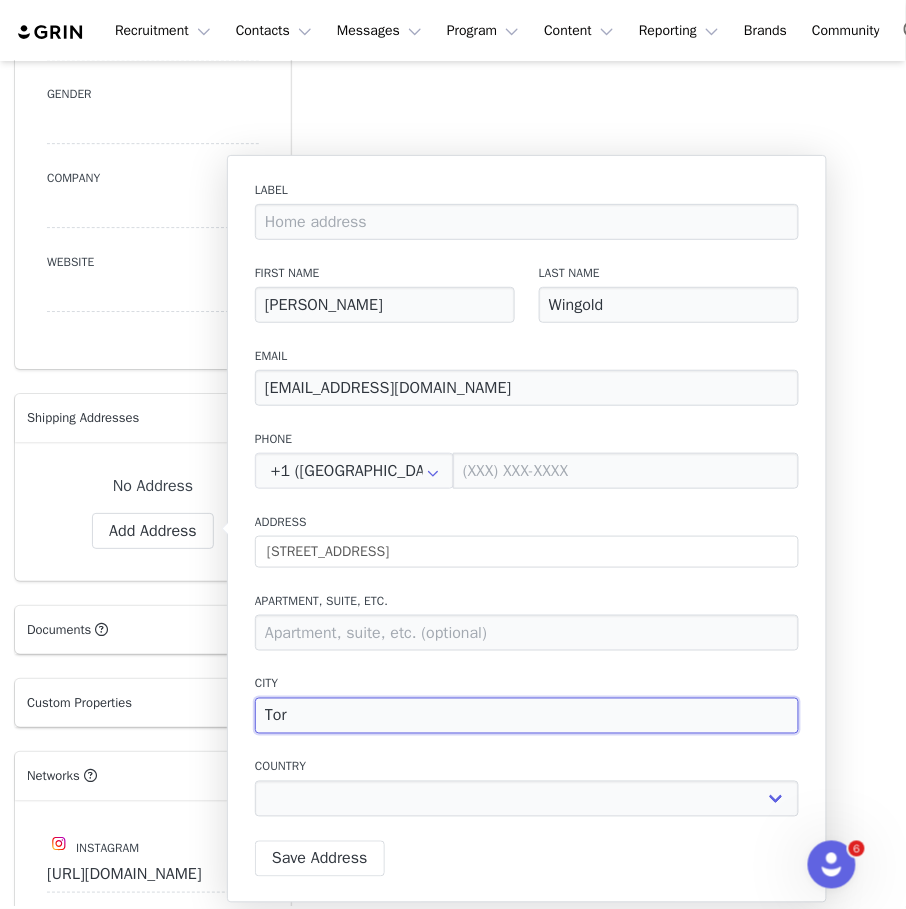 type on "Toro" 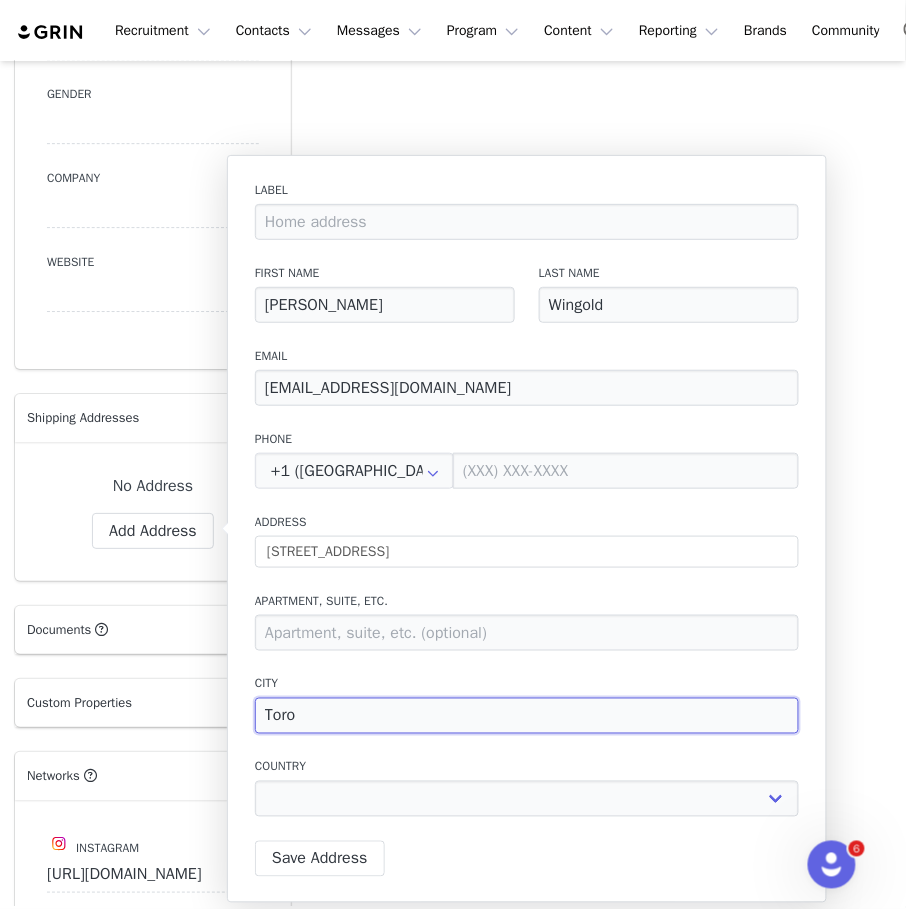 type on "Toron" 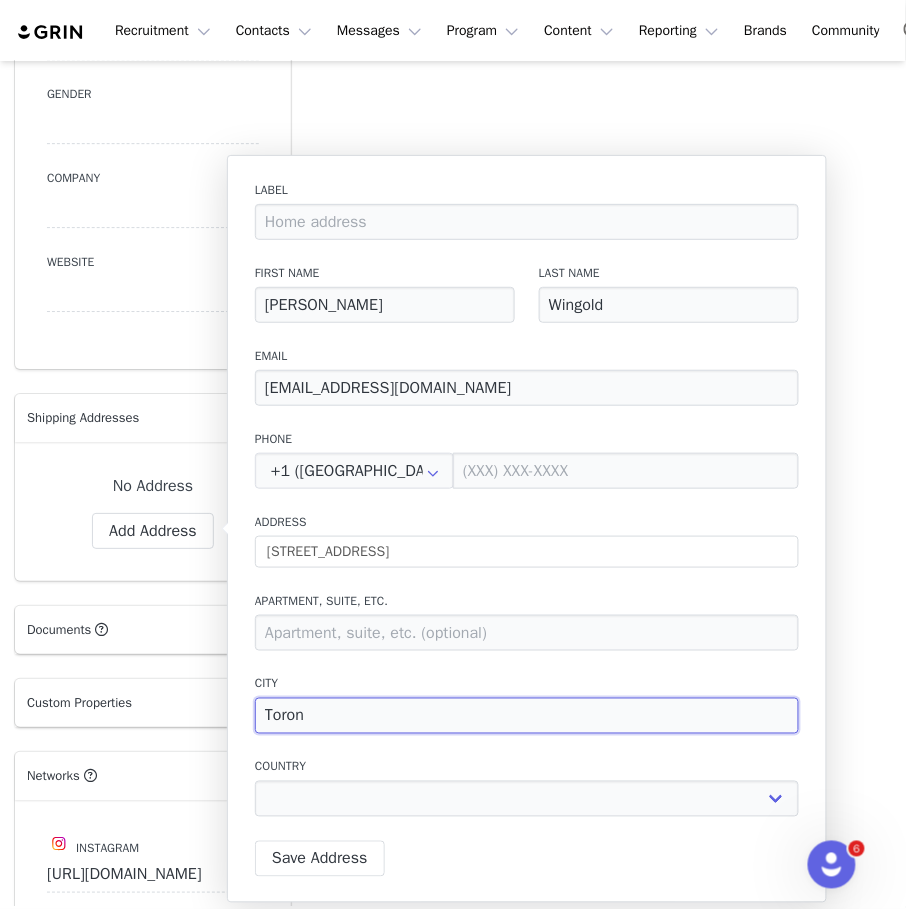 type on "Toront" 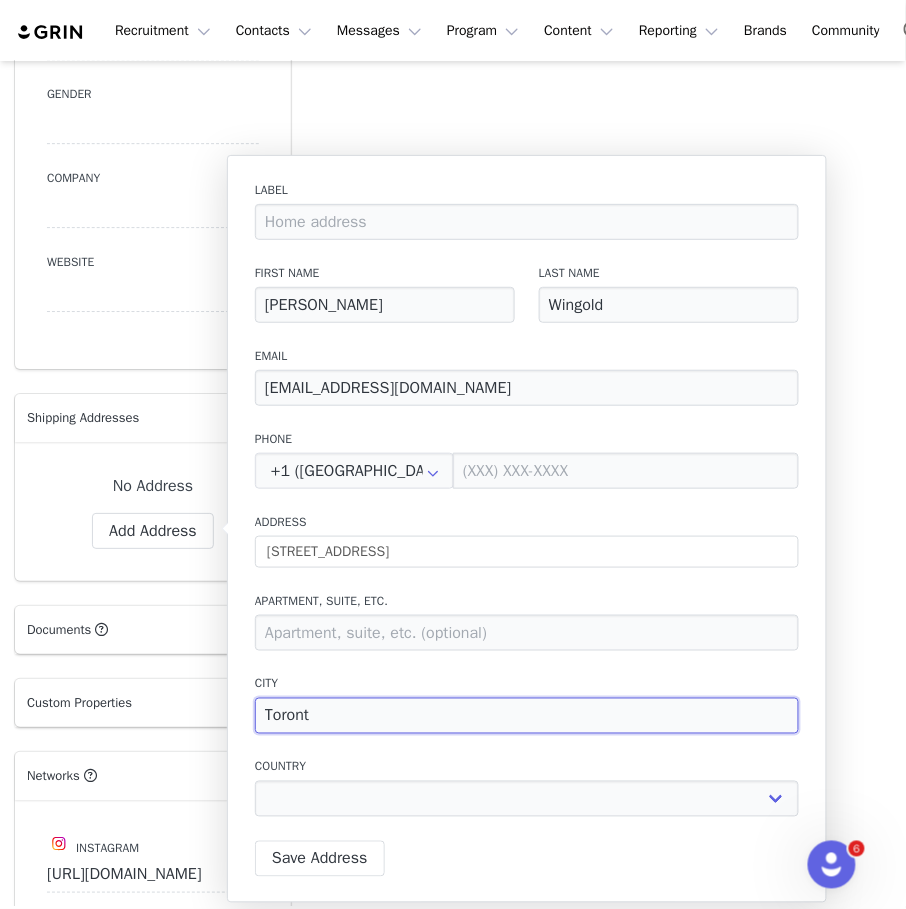 type on "Toronto" 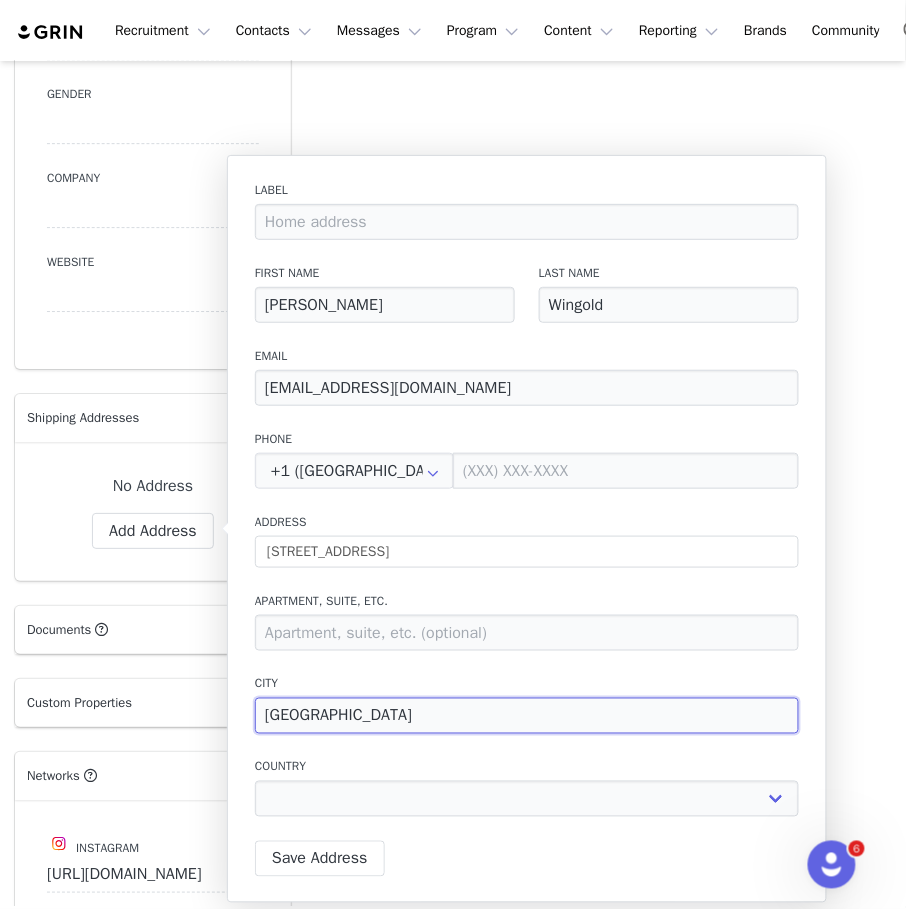 type on "Toronto" 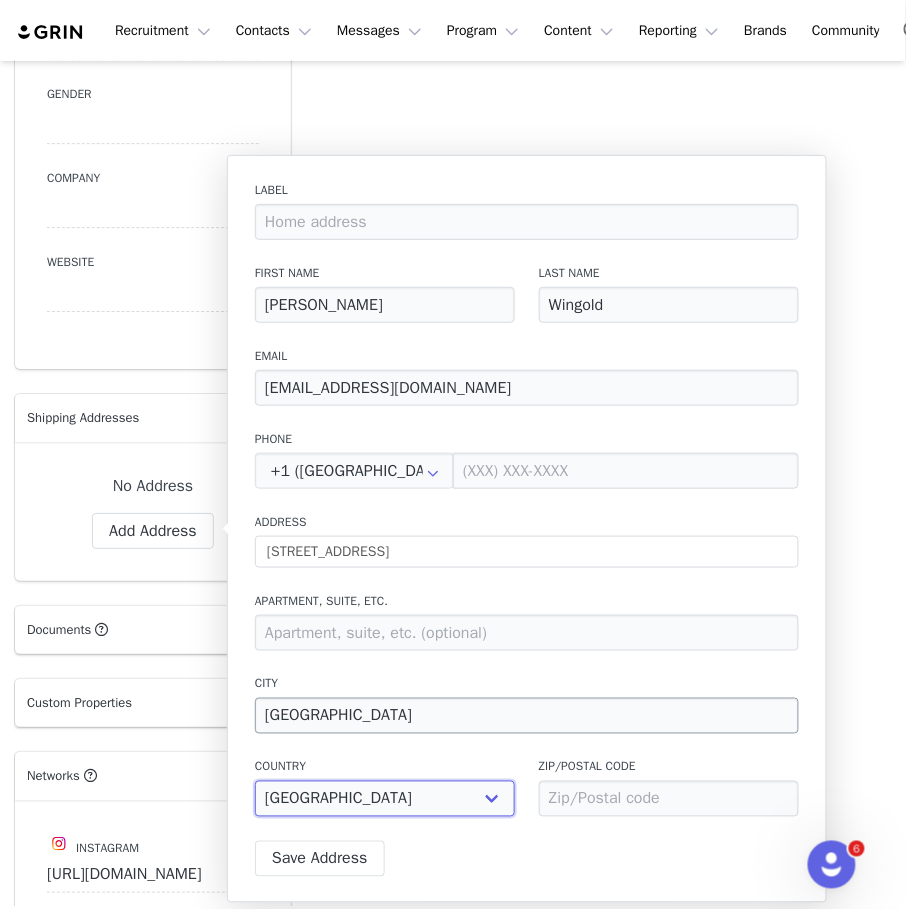 select on "[object Object]" 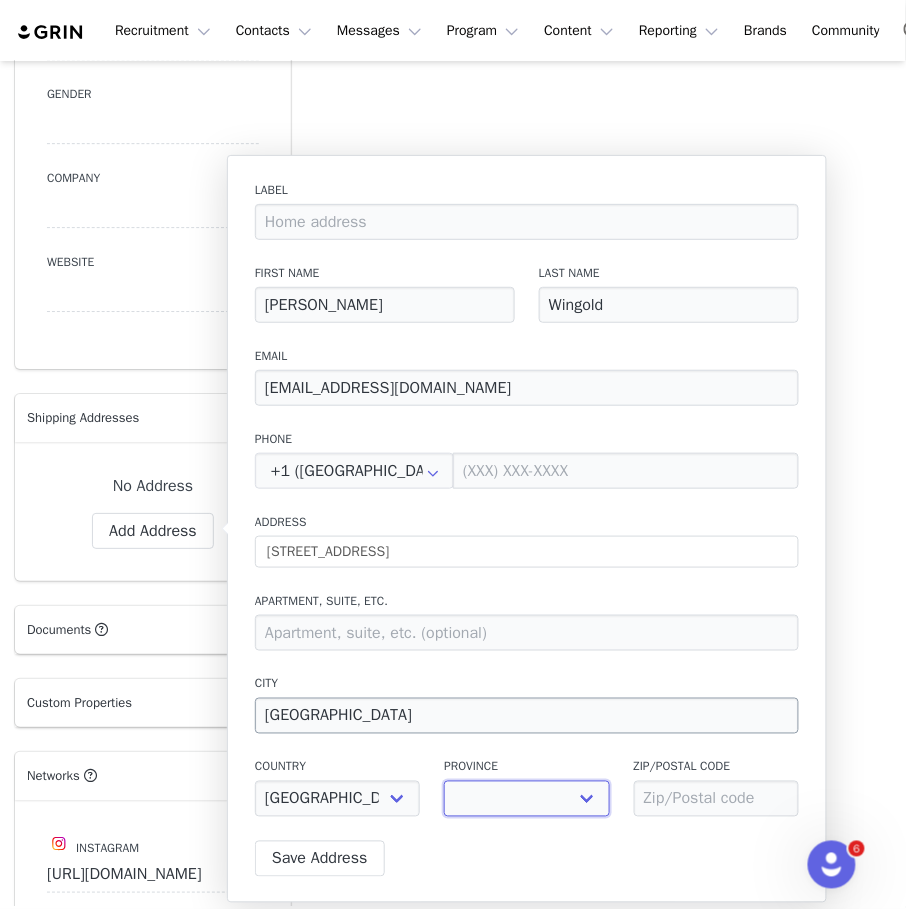 select on "[object Object]" 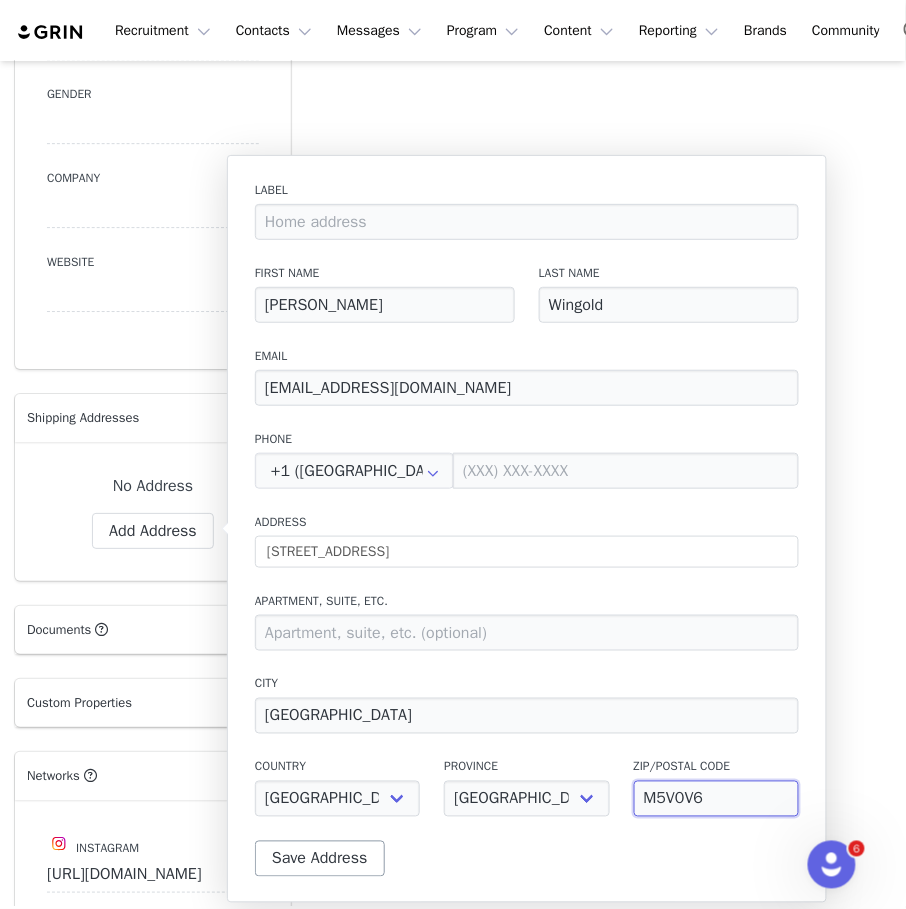 type on "M5V0V6" 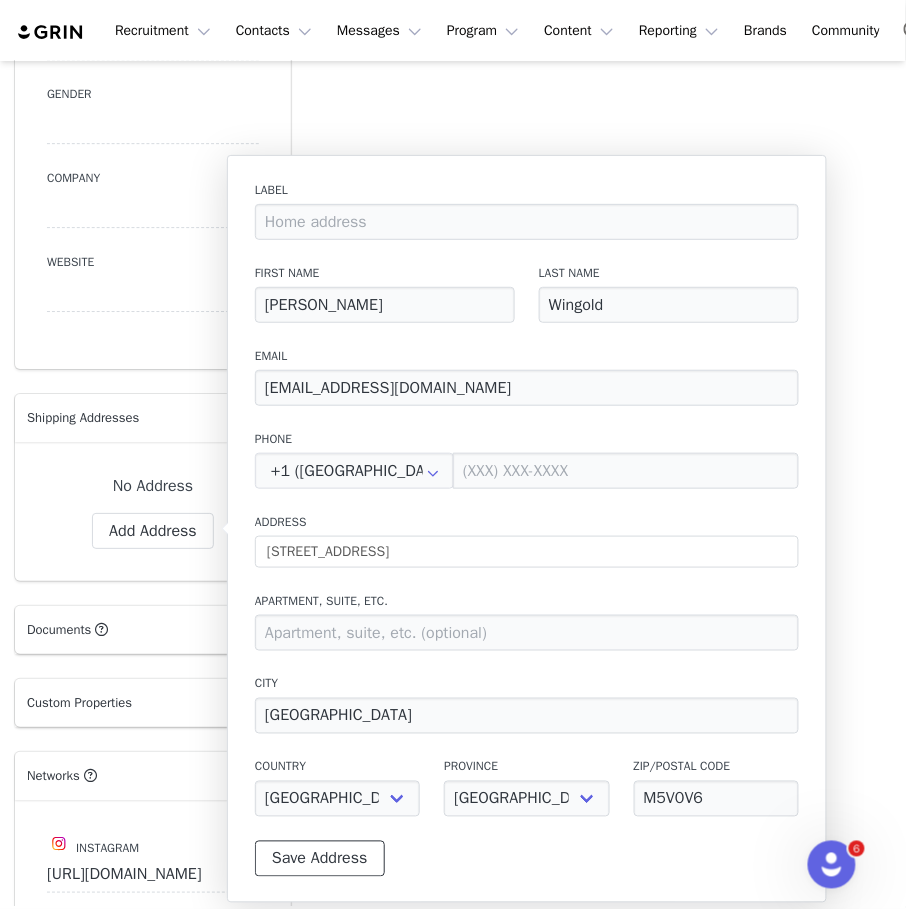 click on "Save Address" at bounding box center [320, 859] 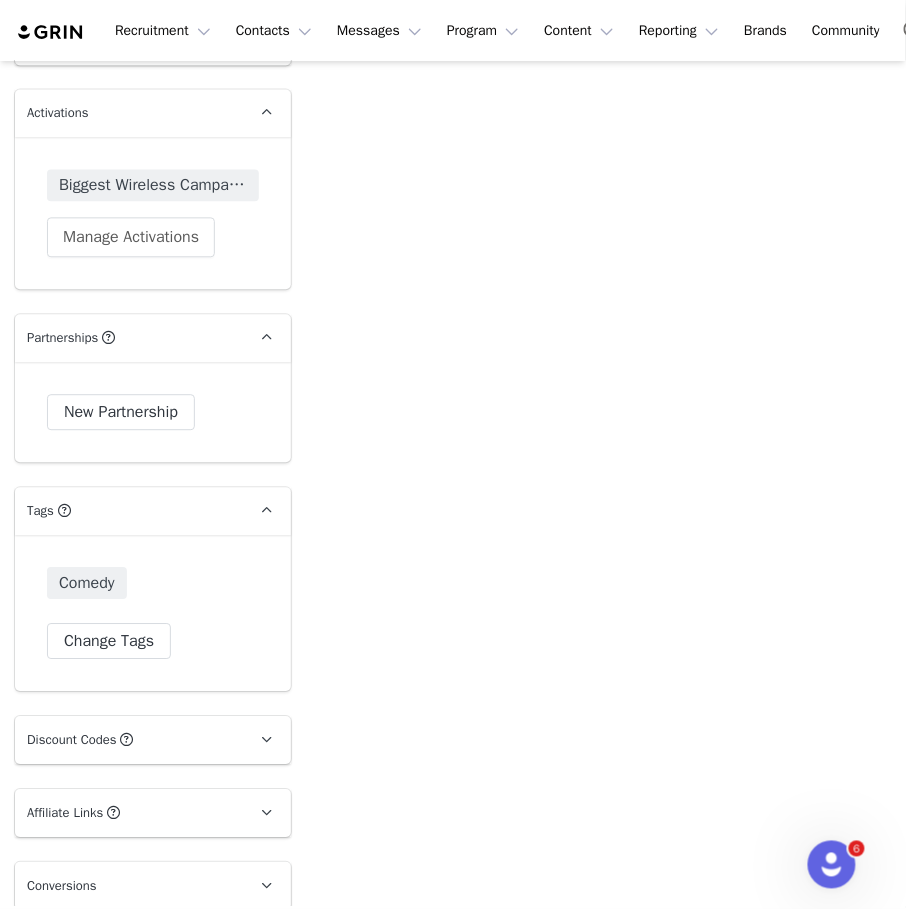 scroll, scrollTop: 3445, scrollLeft: 0, axis: vertical 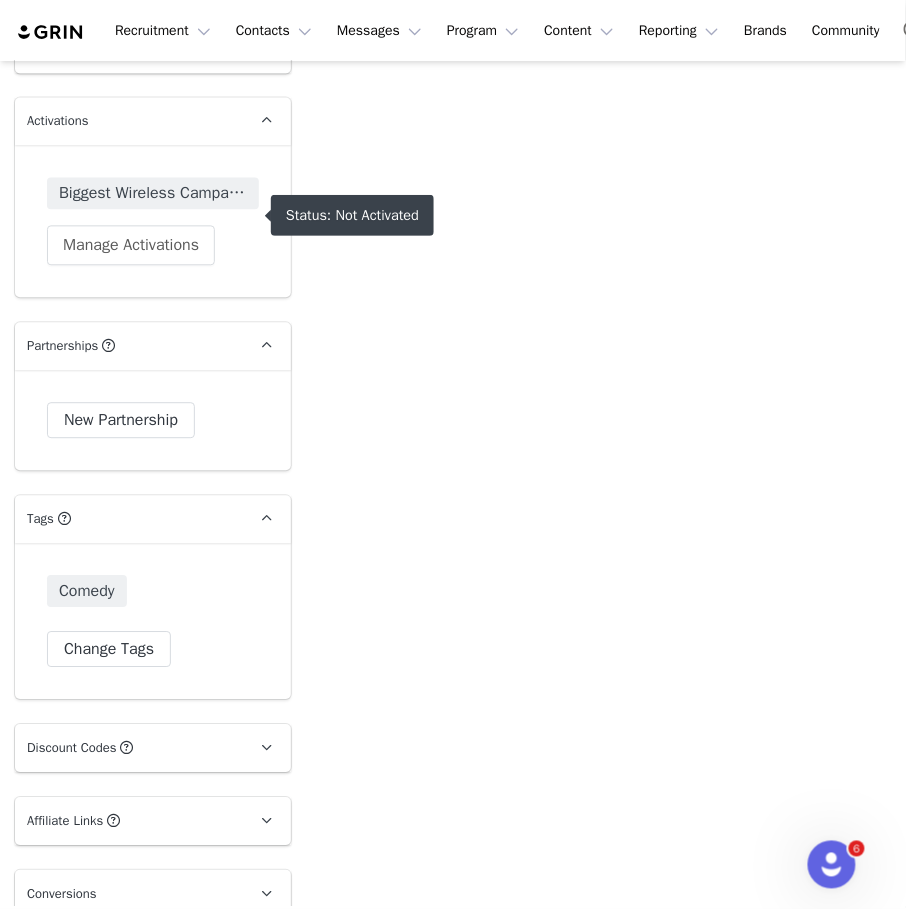 click on "Biggest Wireless Campaign Ever" at bounding box center [153, 194] 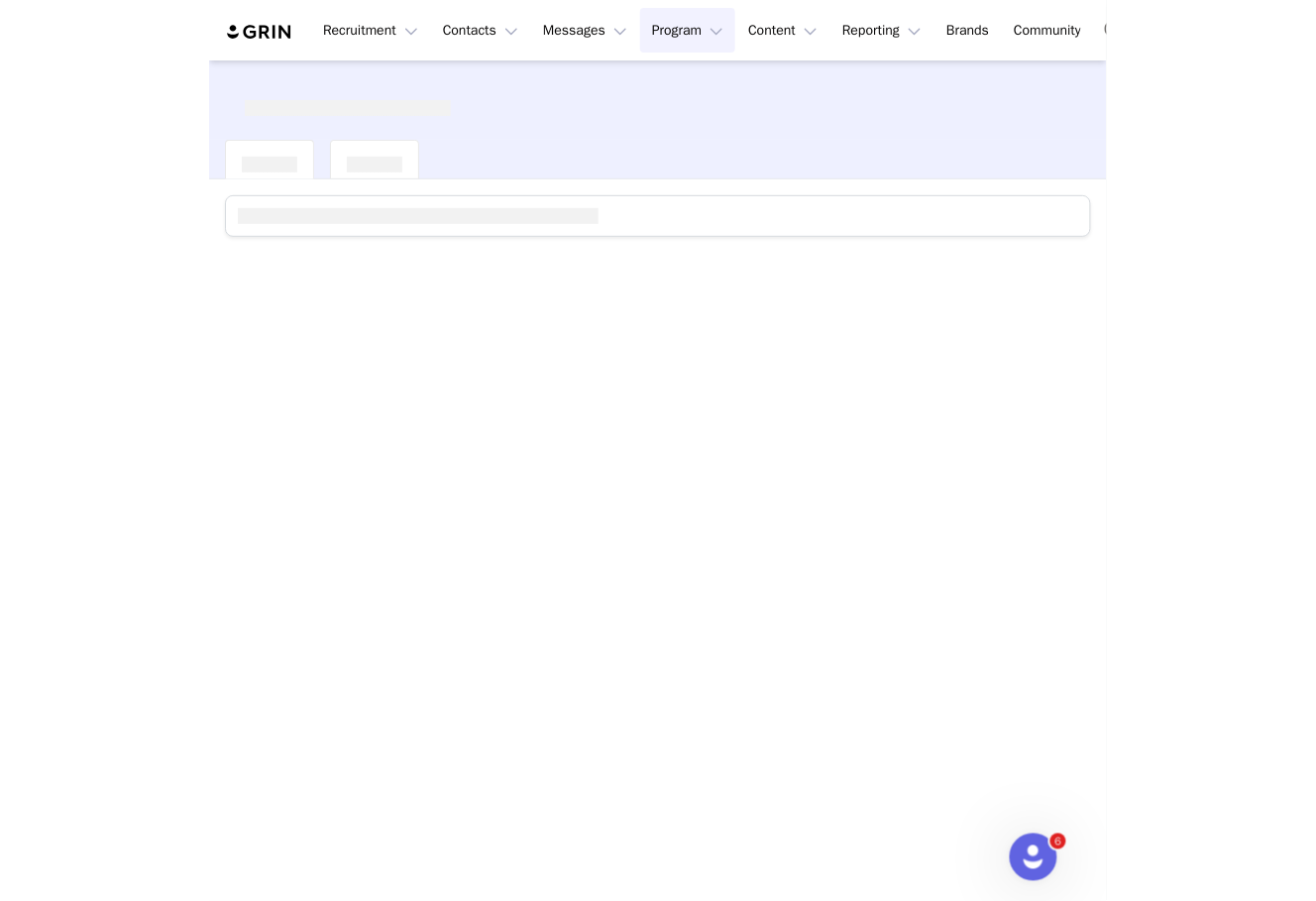 scroll, scrollTop: 0, scrollLeft: 0, axis: both 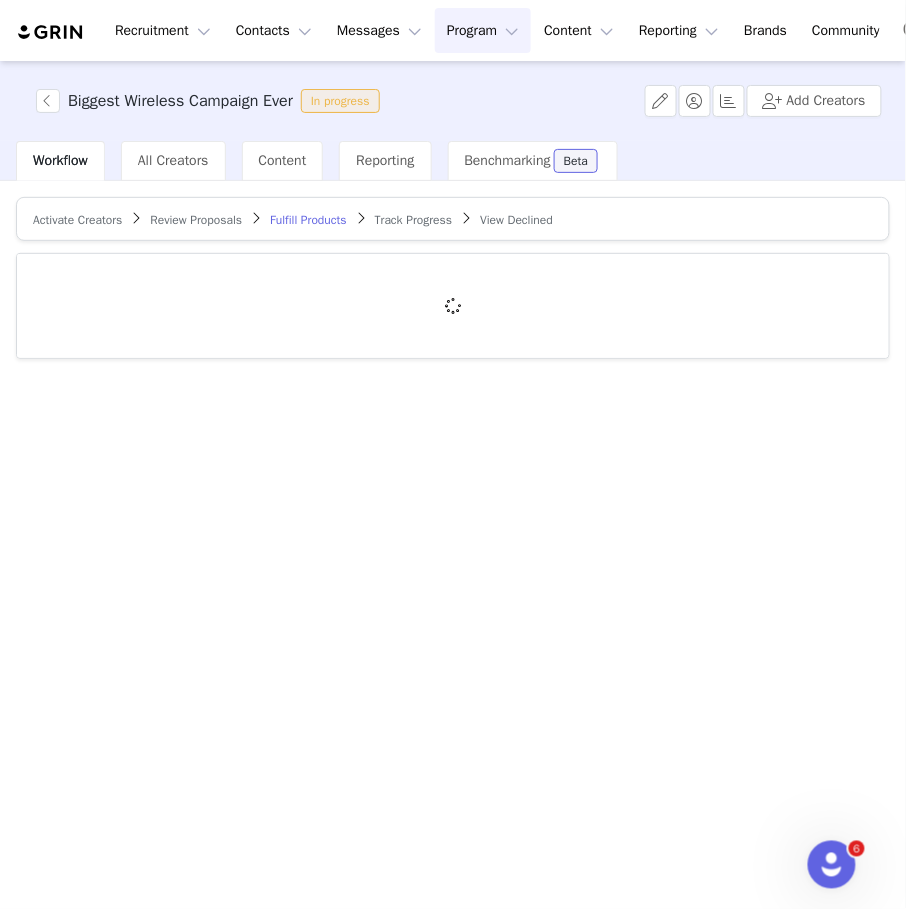 click on "Activate Creators" at bounding box center (77, 220) 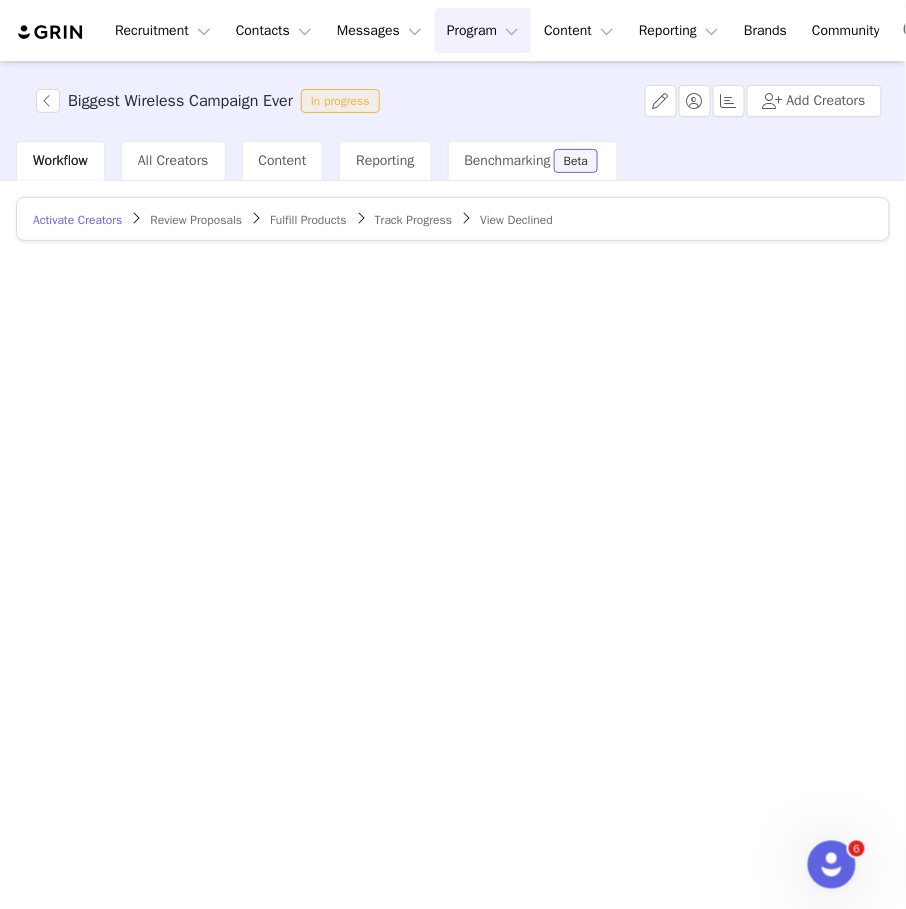 click on "Activate Creators" at bounding box center [77, 220] 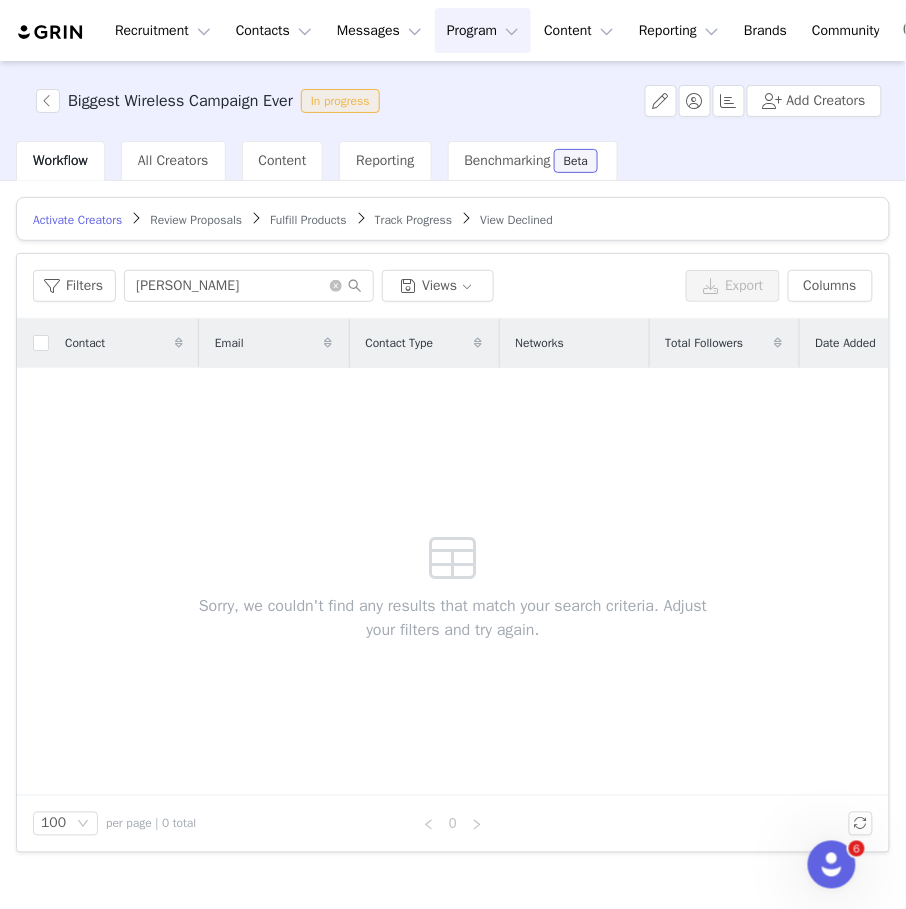 click on "Activate Creators Review Proposals Fulfill Products Track Progress View Declined" at bounding box center (453, 219) 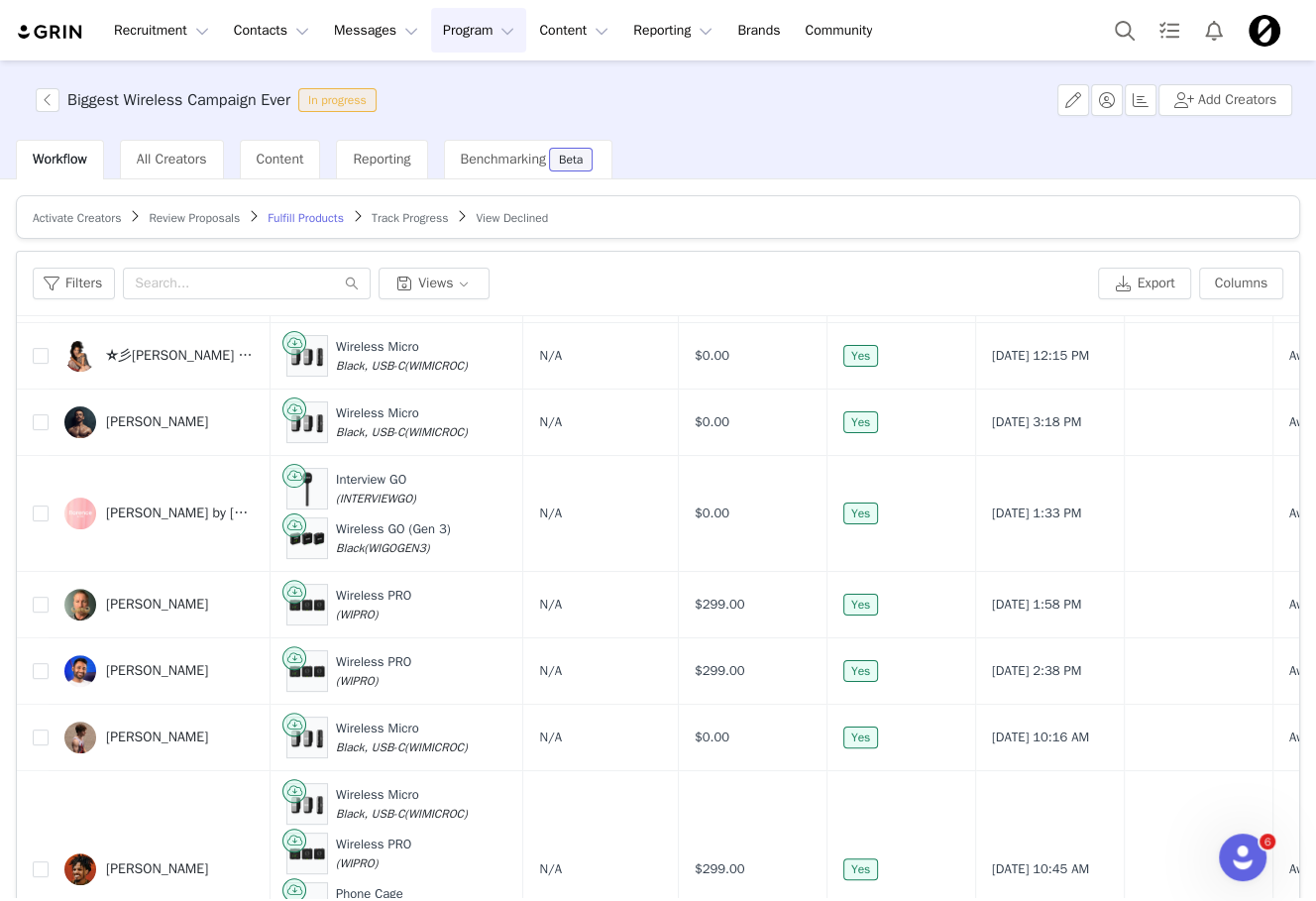 scroll, scrollTop: 0, scrollLeft: 0, axis: both 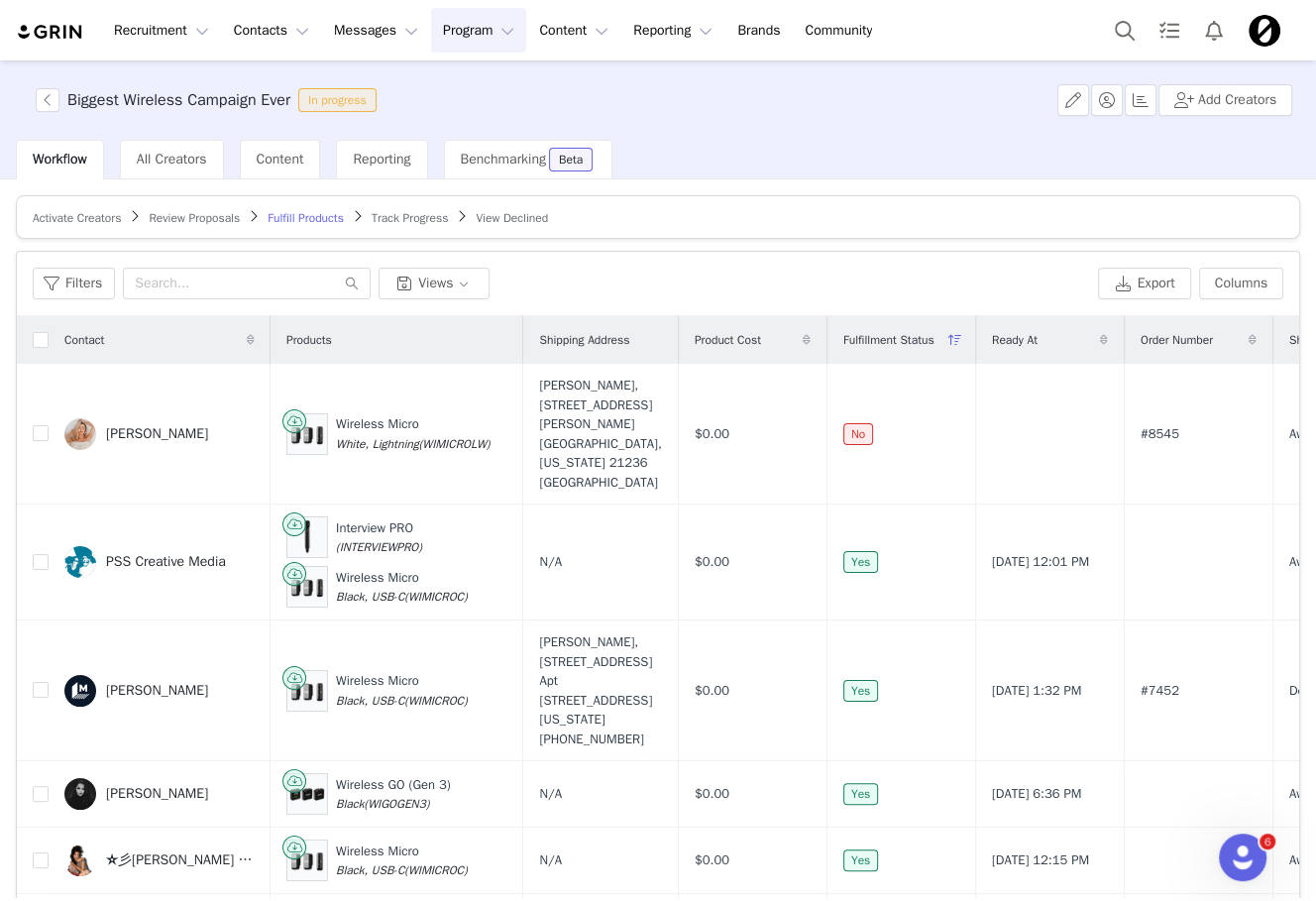 click on "Activate Creators" at bounding box center (76, 218) 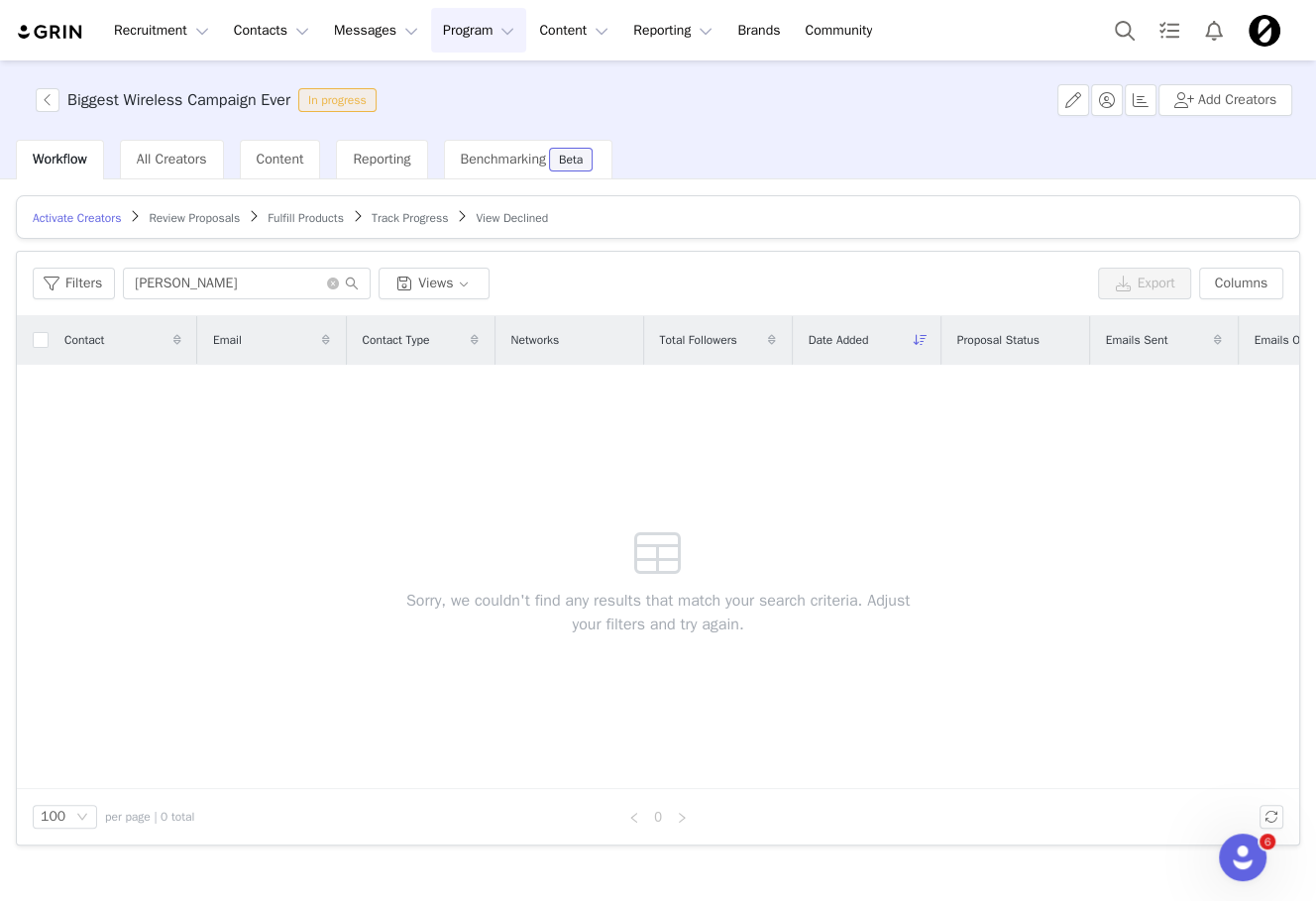 click on "Fulfill Products" at bounding box center [305, 218] 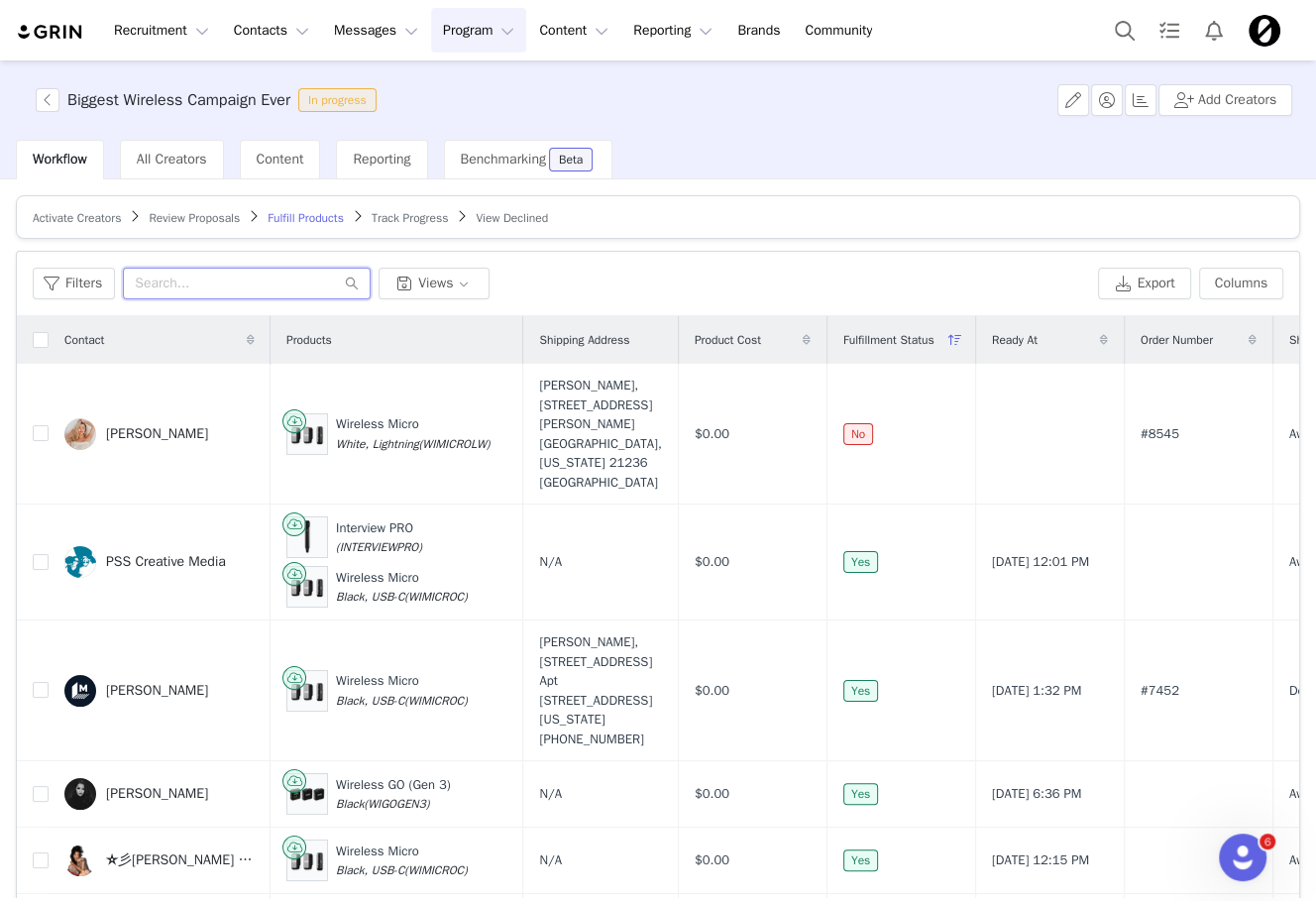 click at bounding box center (247, 283) 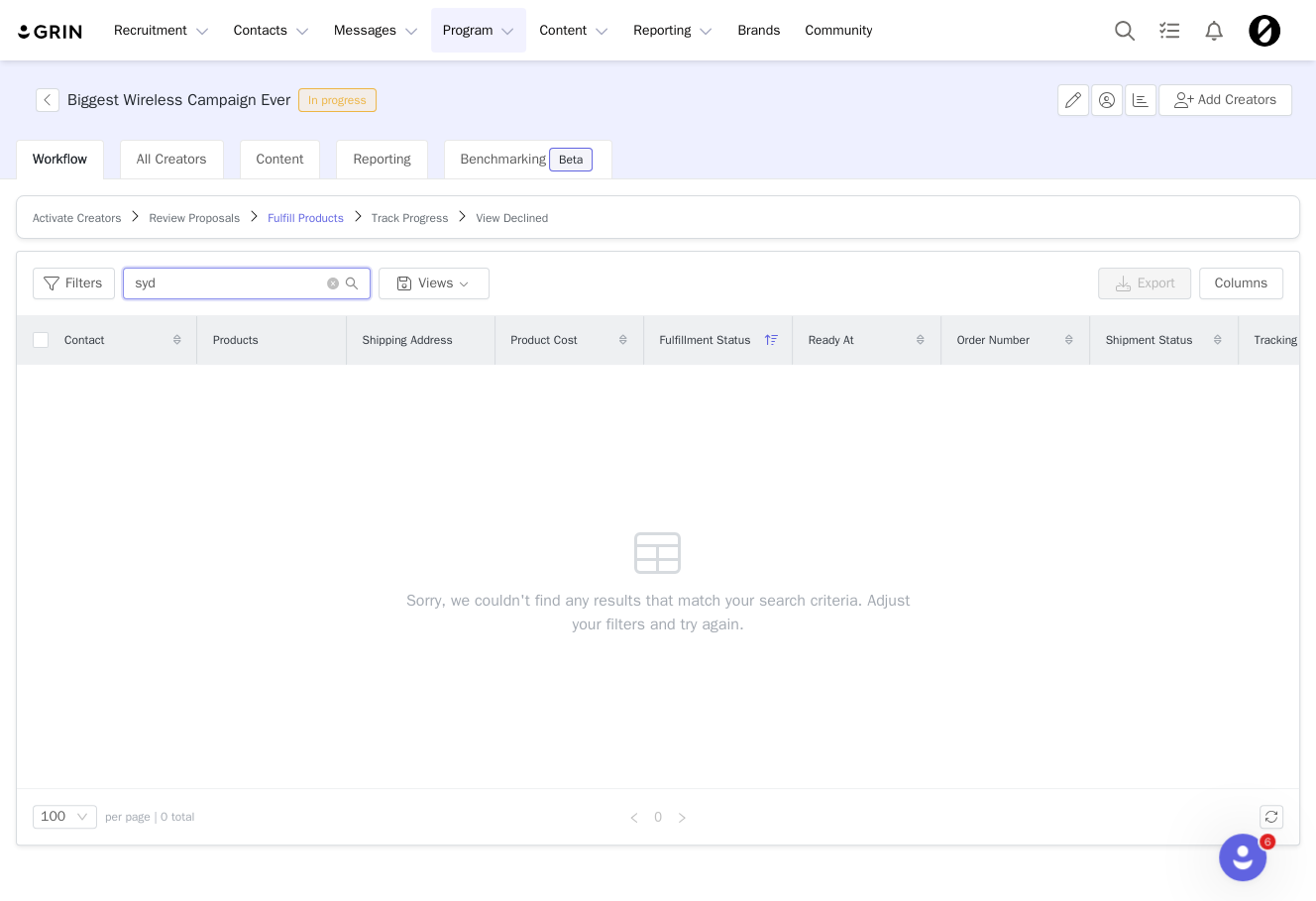 type on "syd" 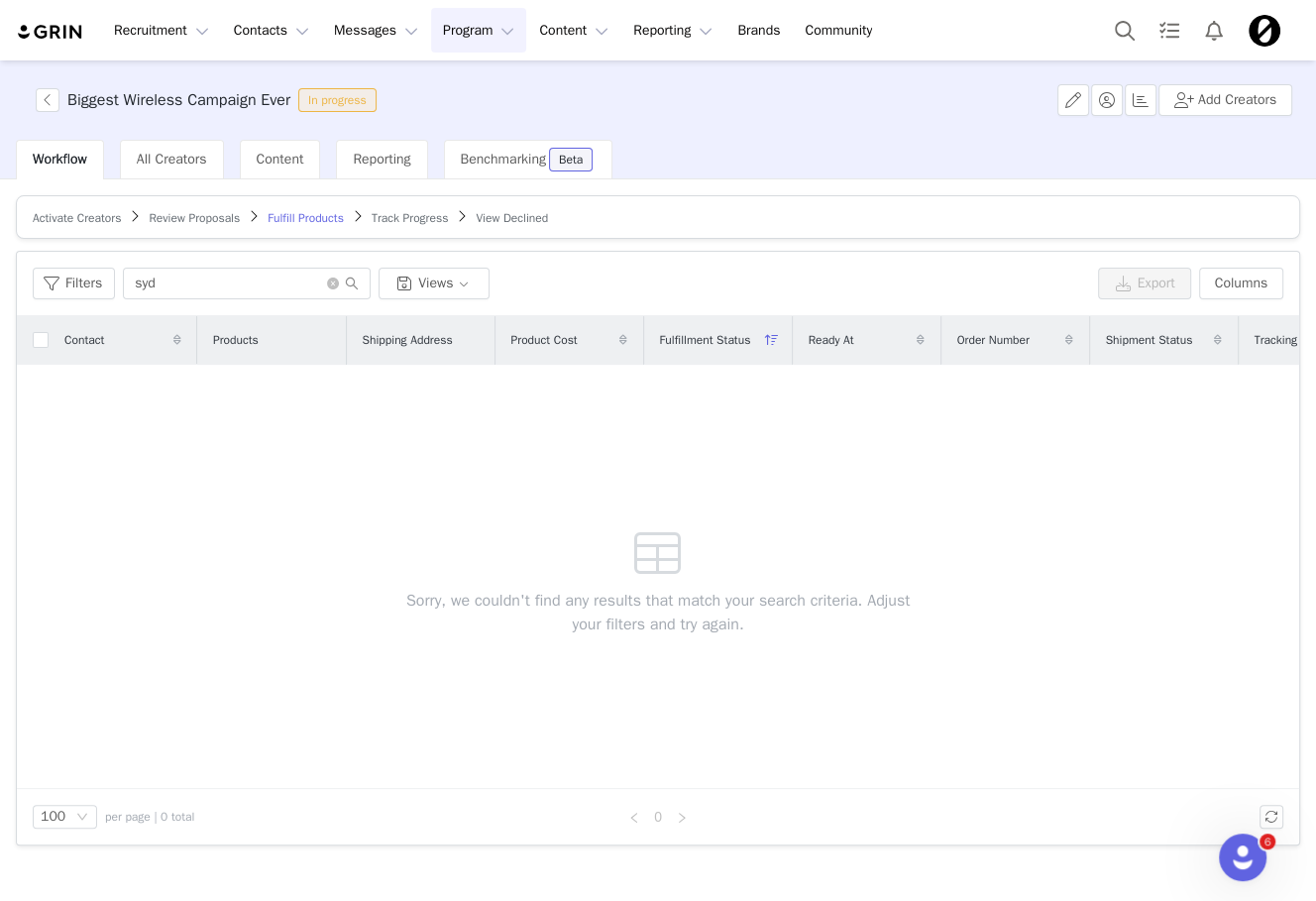 click on "Activate Creators" at bounding box center [76, 218] 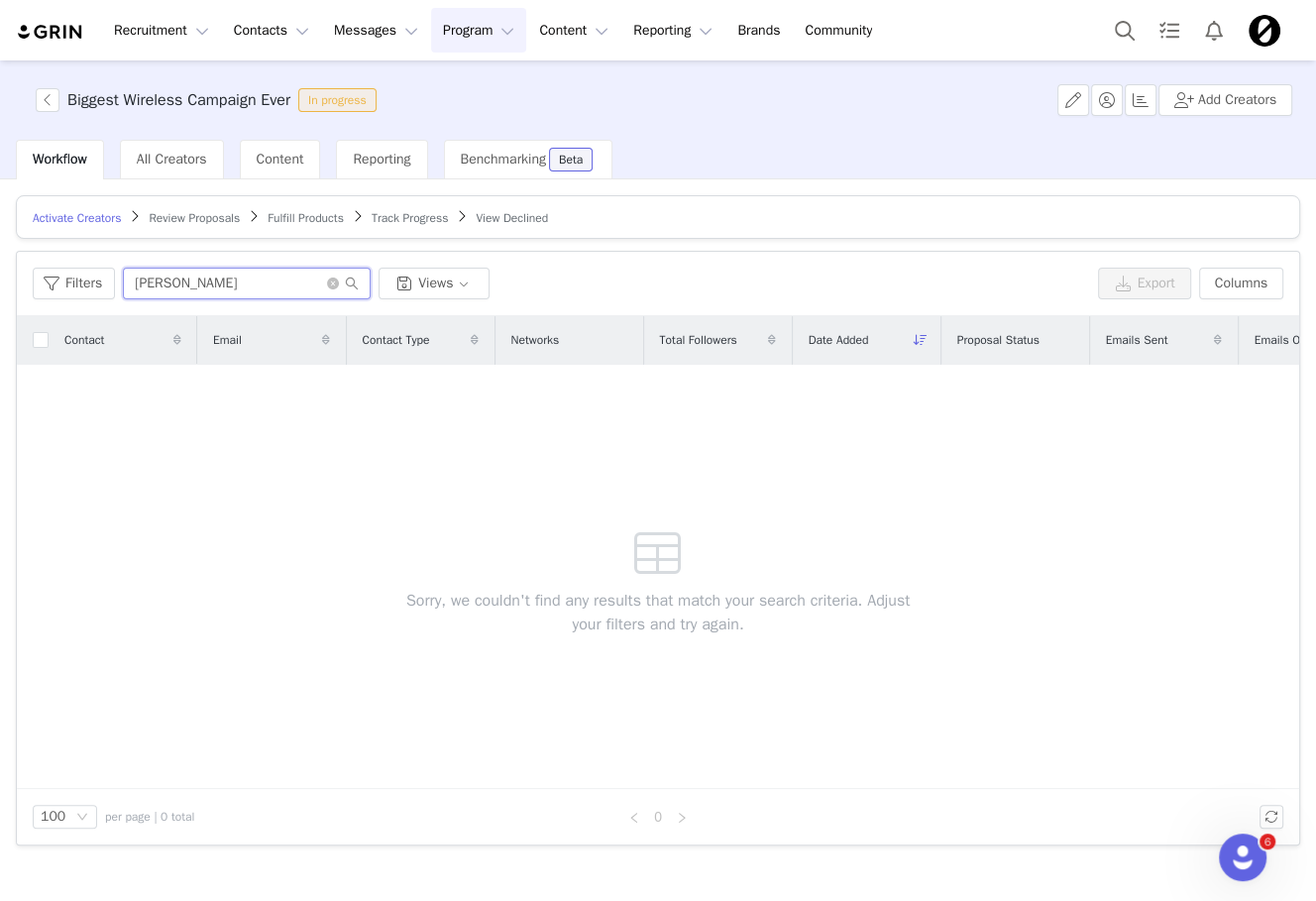 click on "brittany" at bounding box center [247, 283] 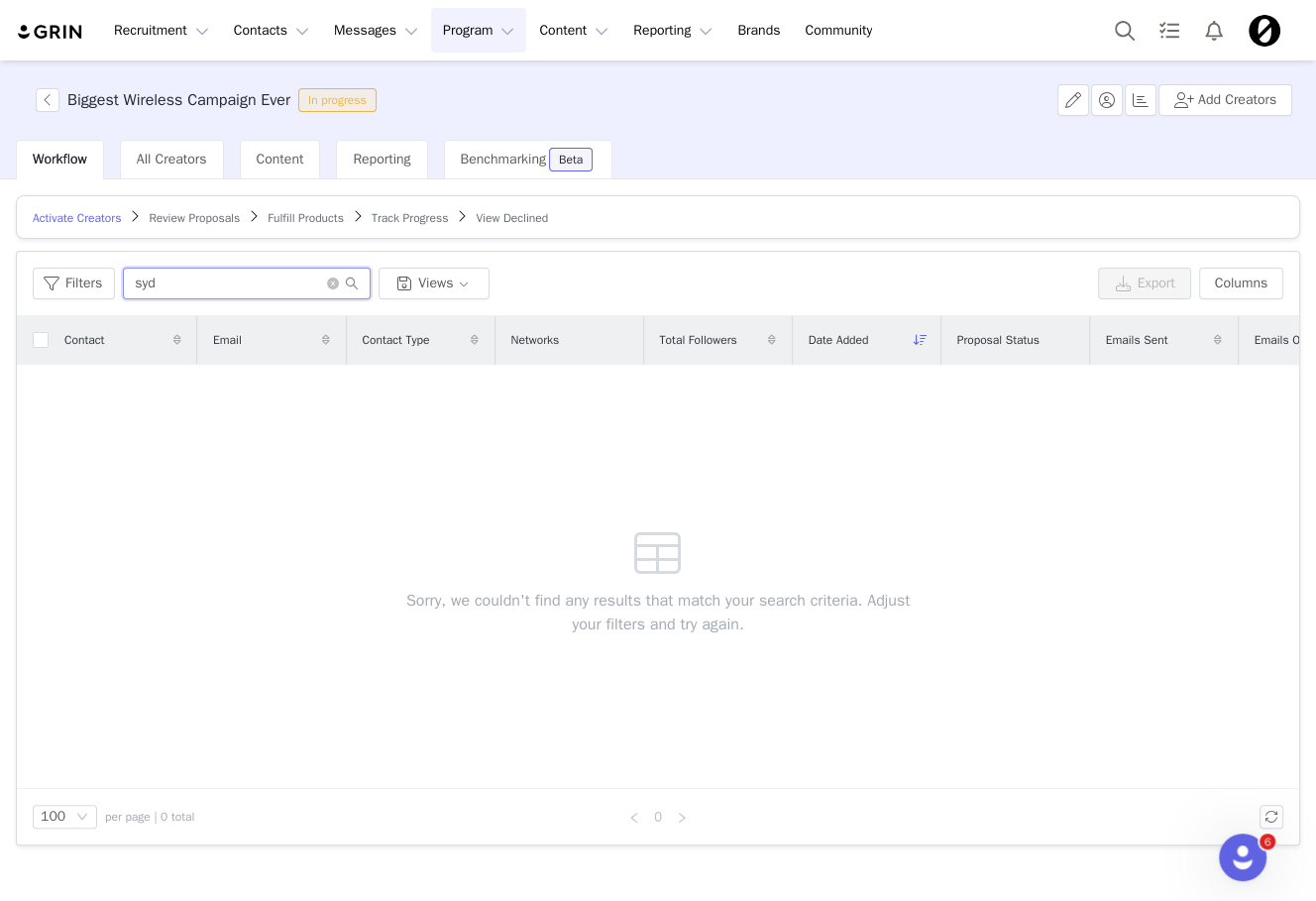 type on "syd" 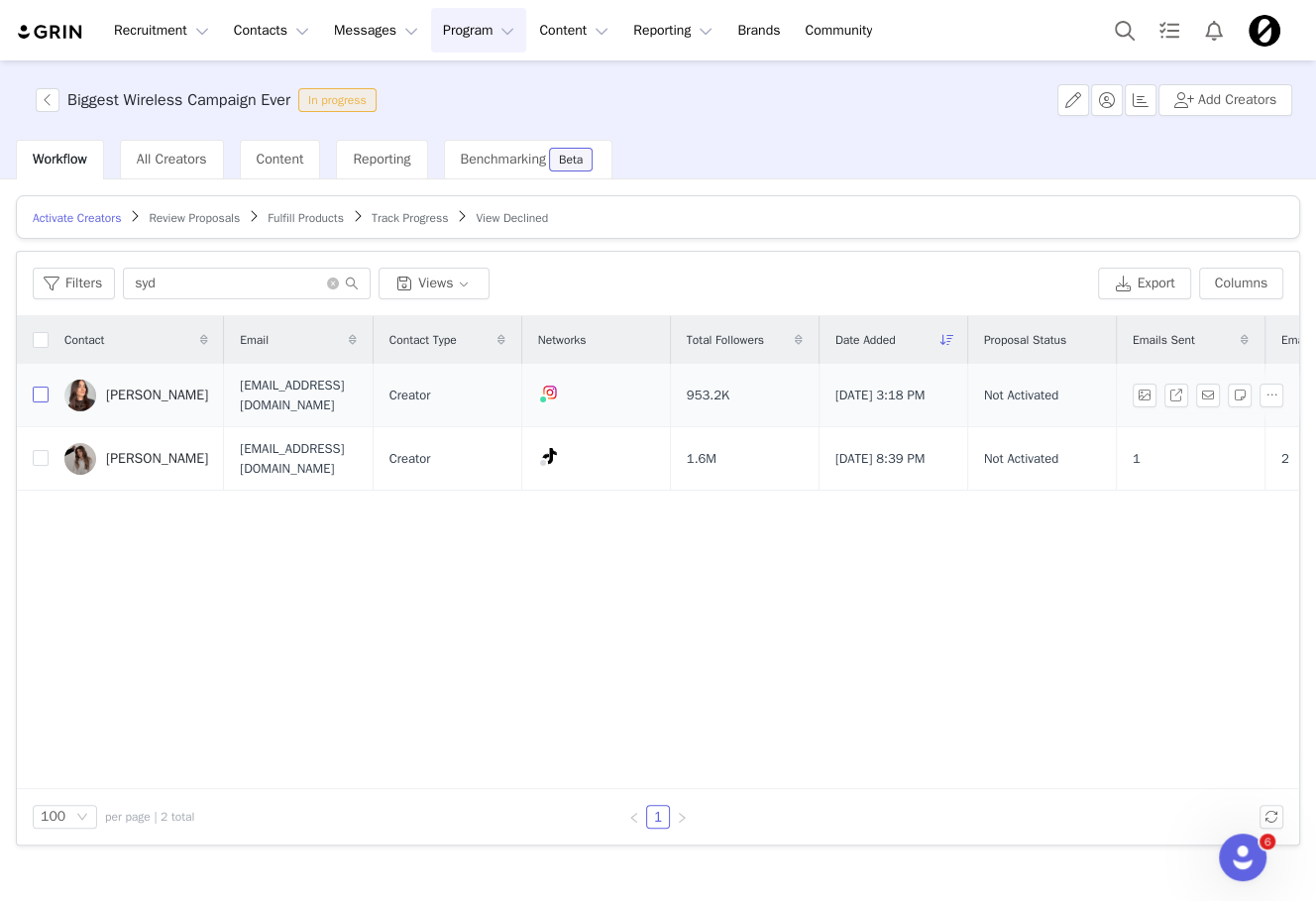 click at bounding box center (41, 394) 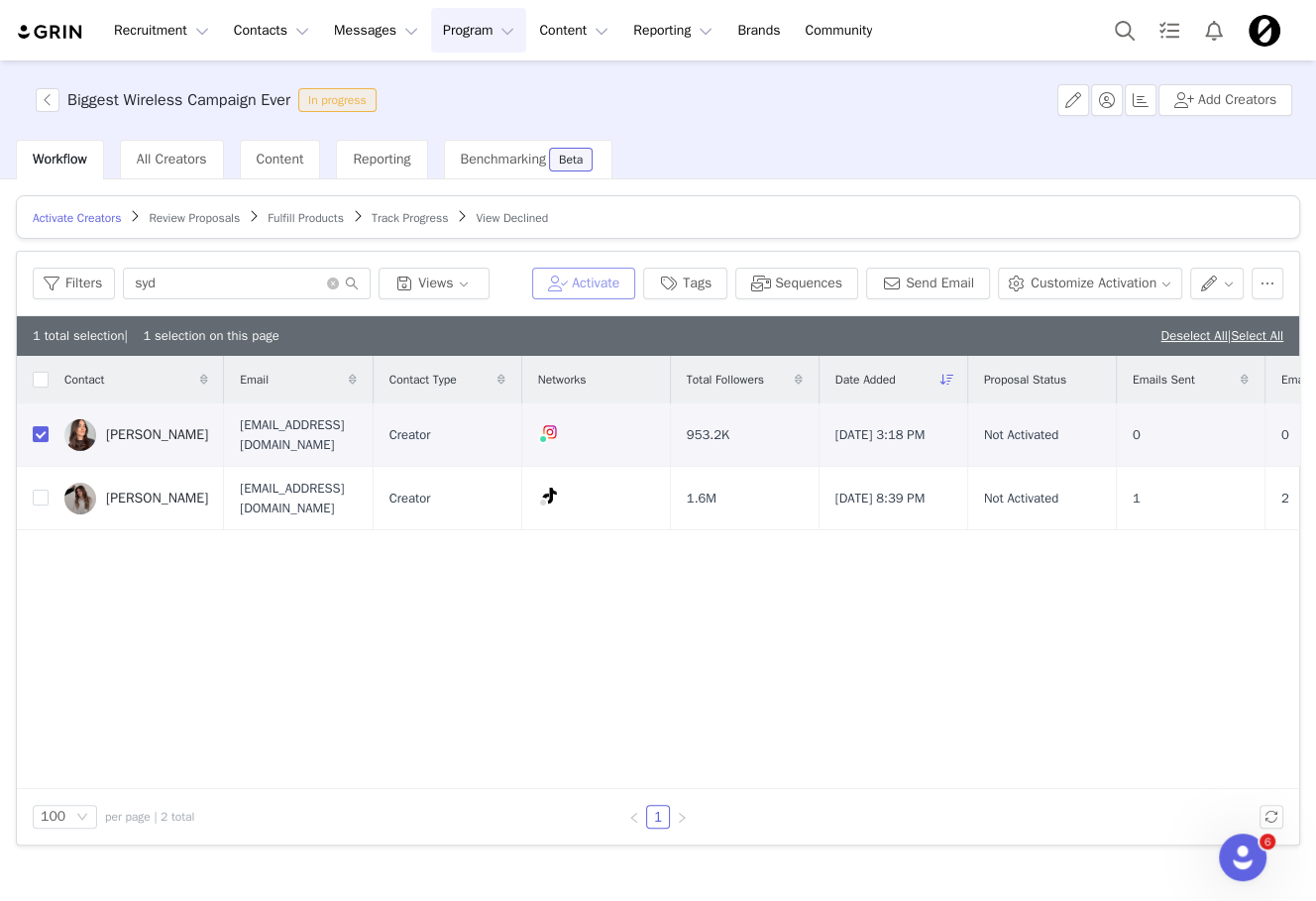 click on "Activate" at bounding box center [584, 283] 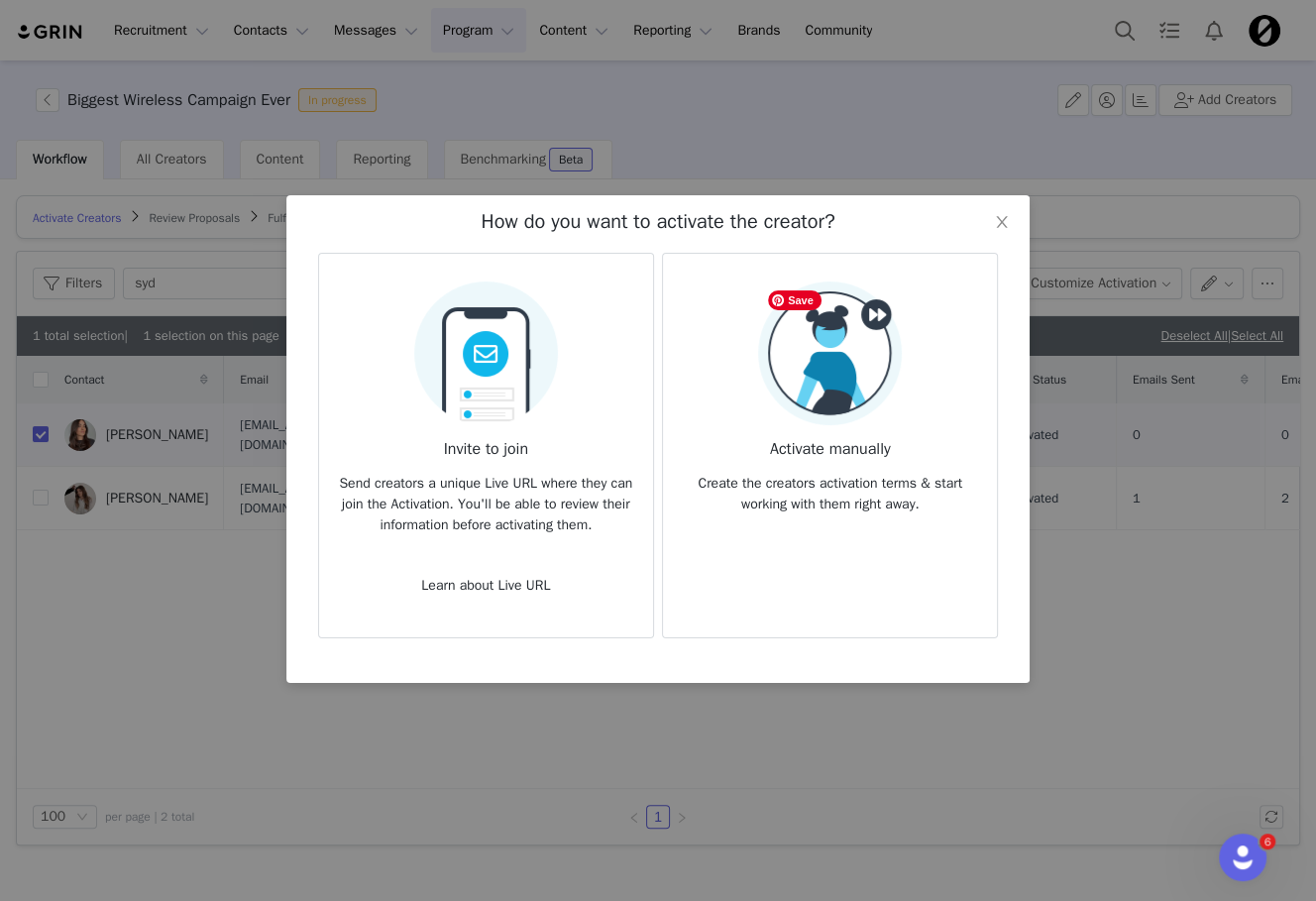 click at bounding box center [829, 353] 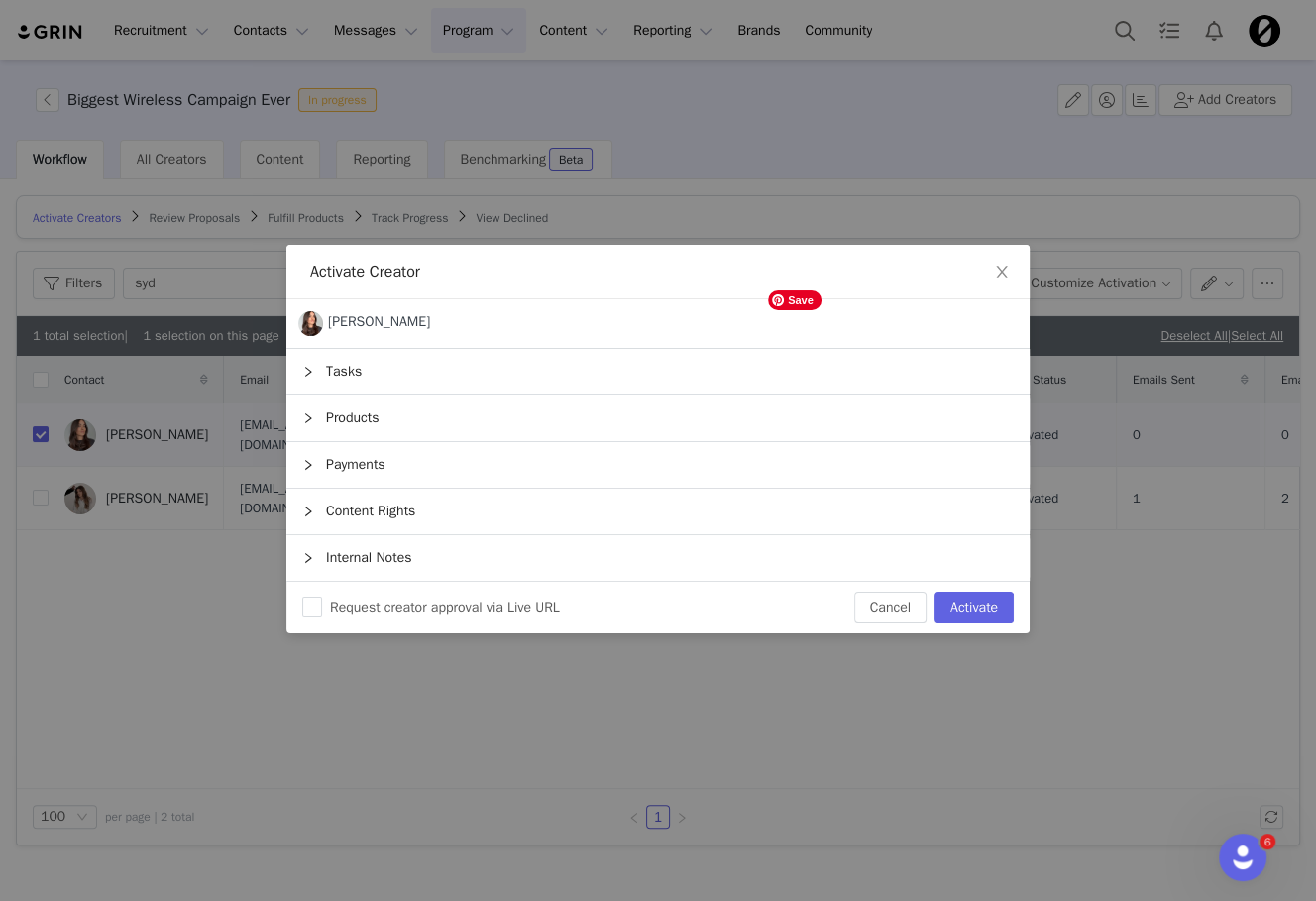 click on "Products" at bounding box center (658, 418) 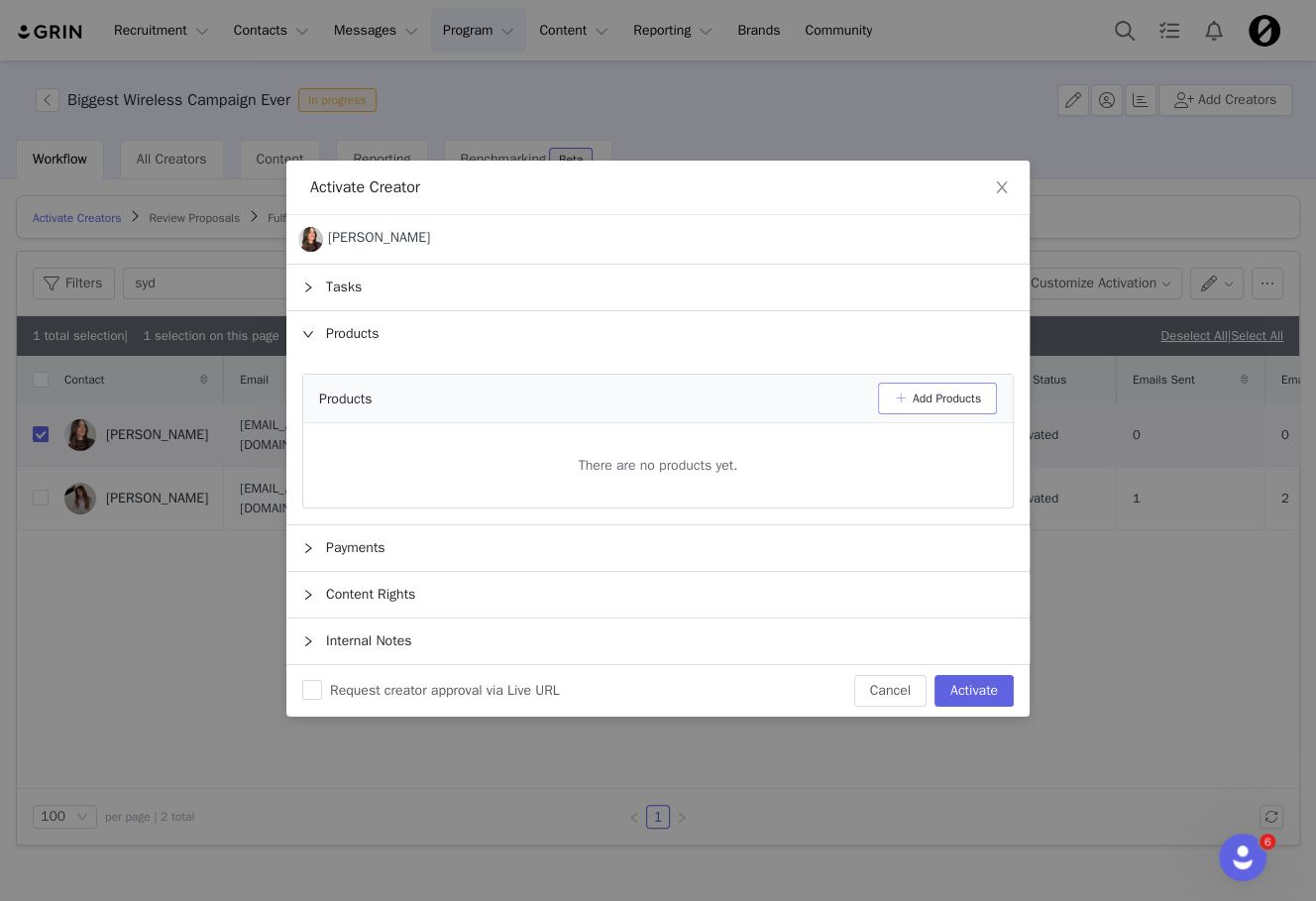 click on "Add Products" at bounding box center [937, 398] 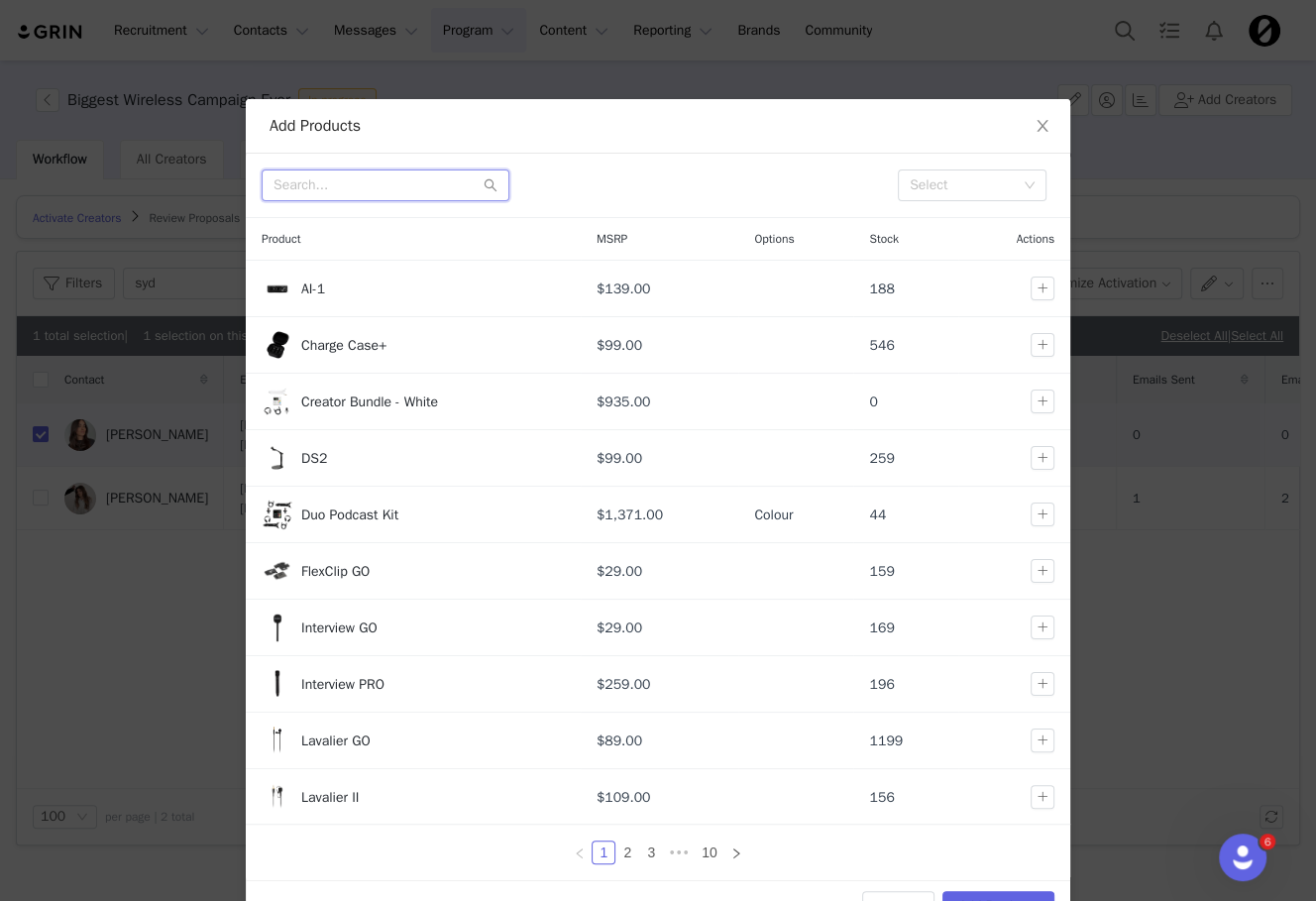 click at bounding box center [385, 185] 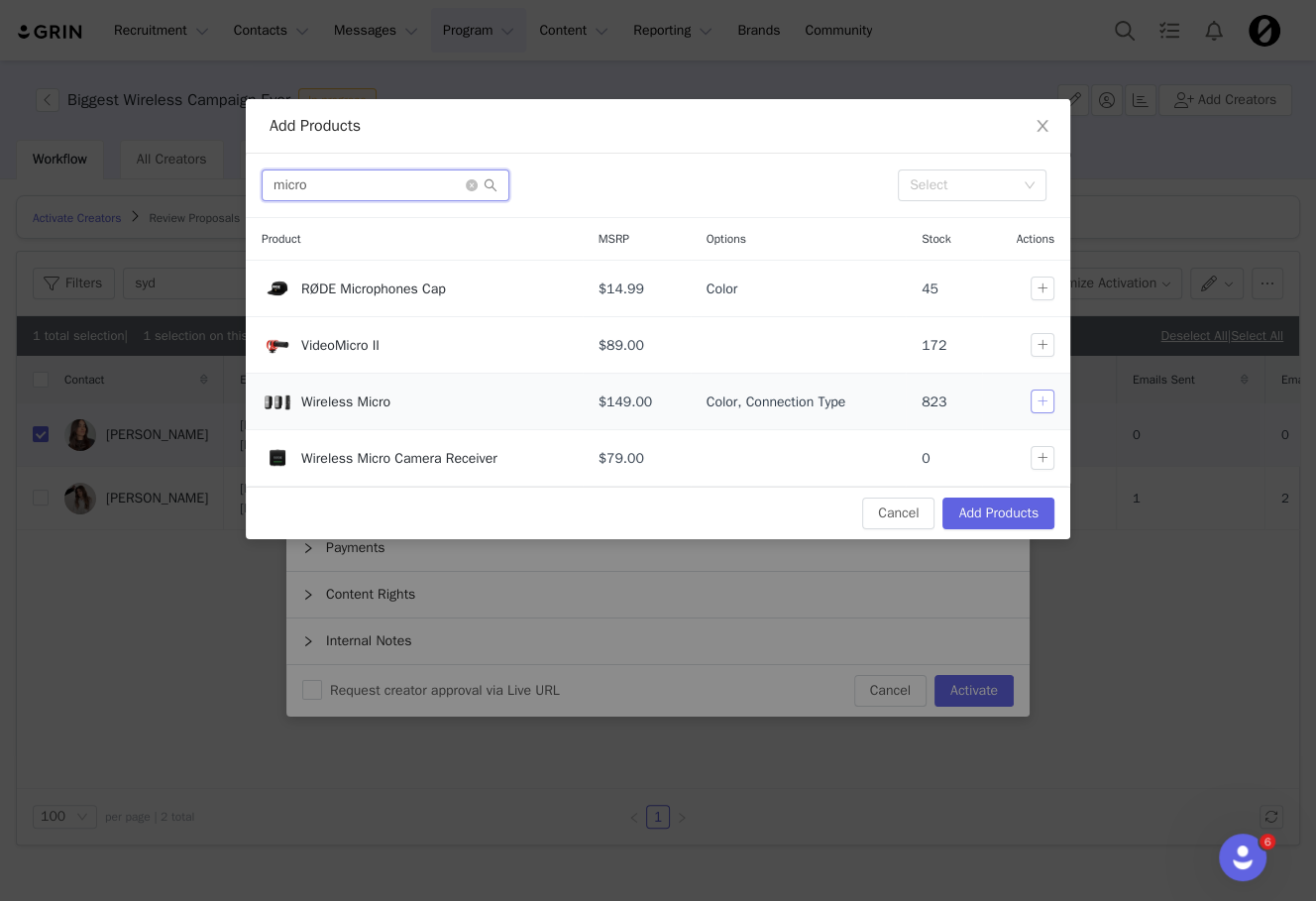 type on "micro" 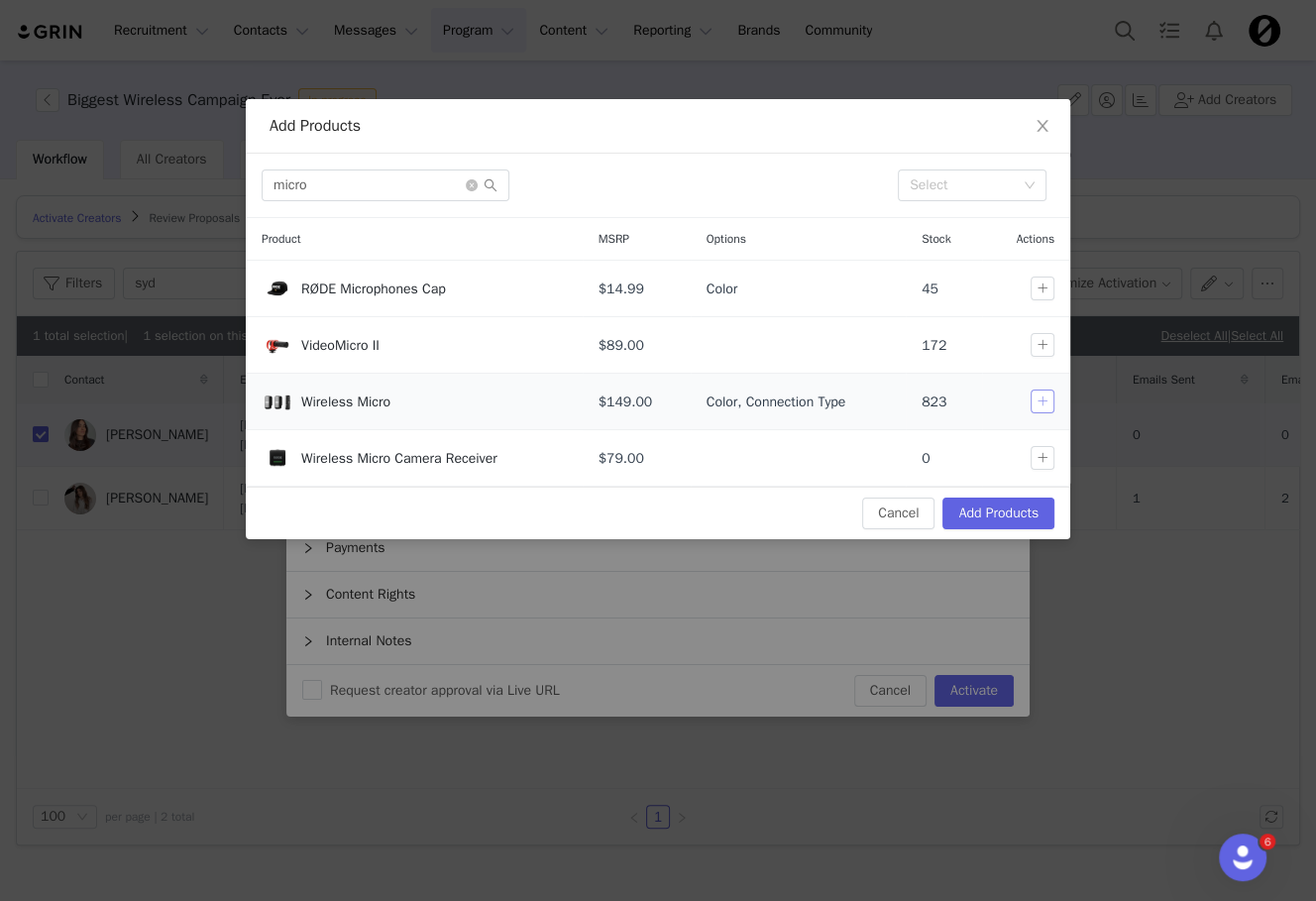 click at bounding box center (1042, 401) 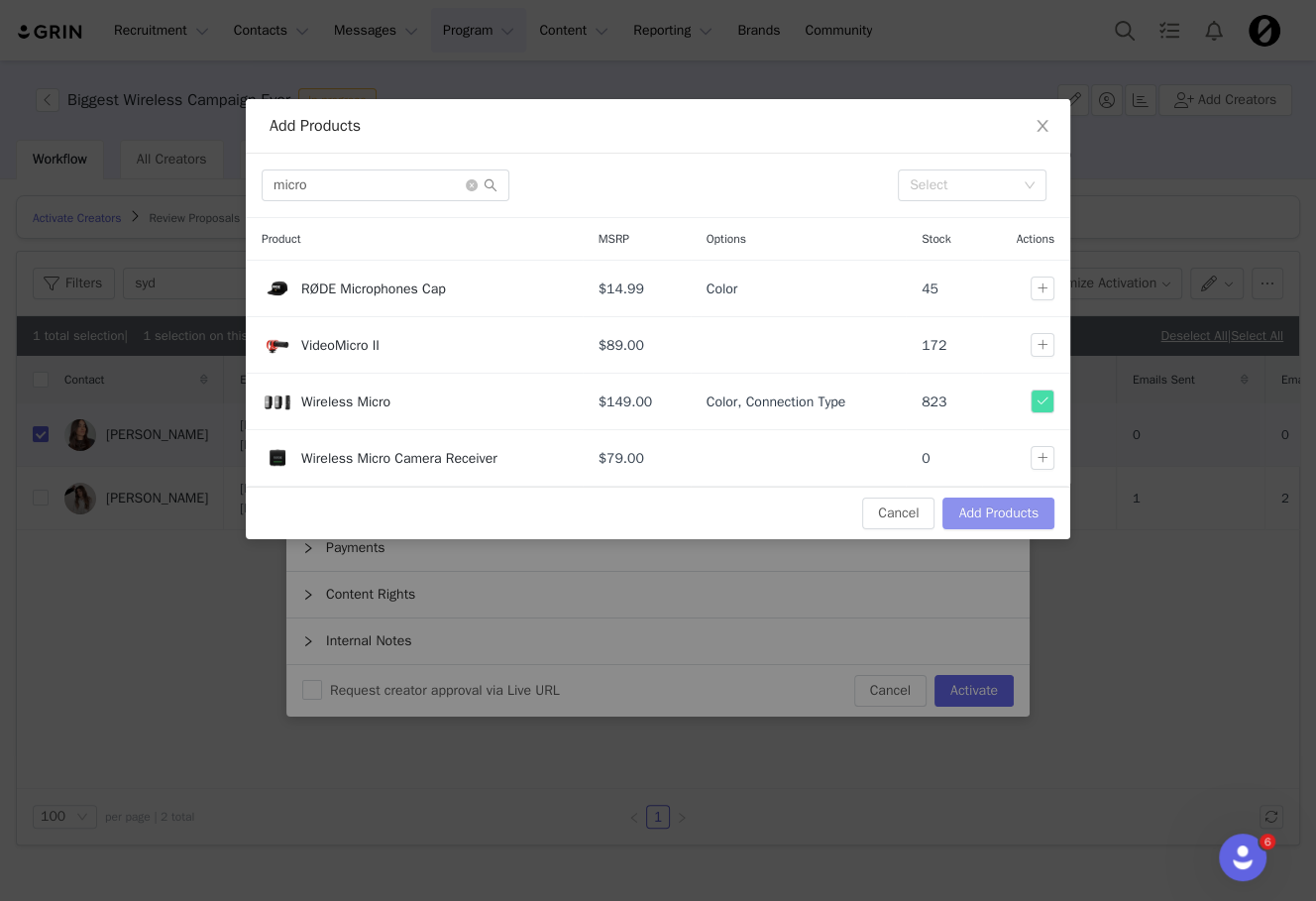 click on "Add Products" at bounding box center (998, 513) 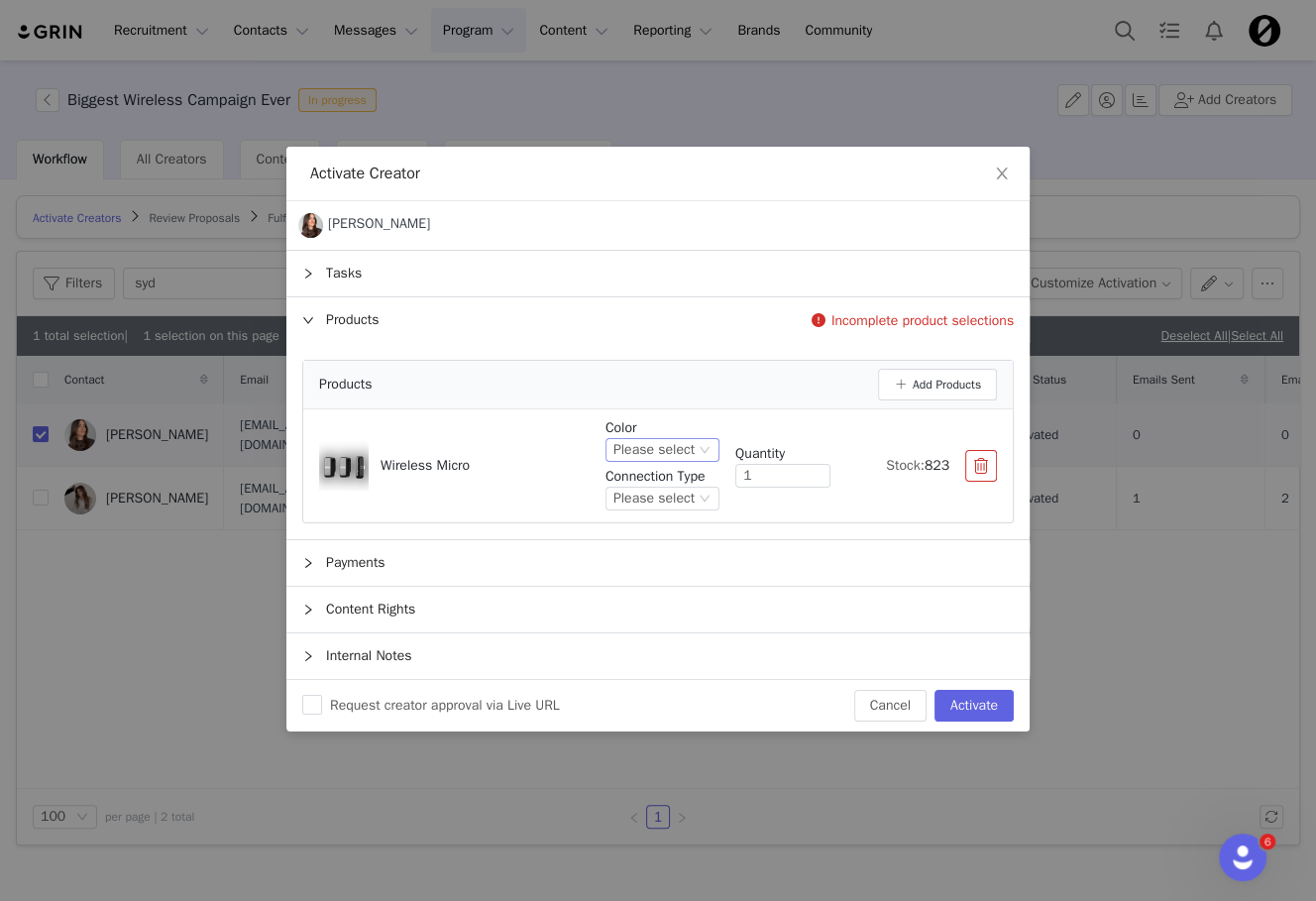 click on "Please select" at bounding box center [654, 450] 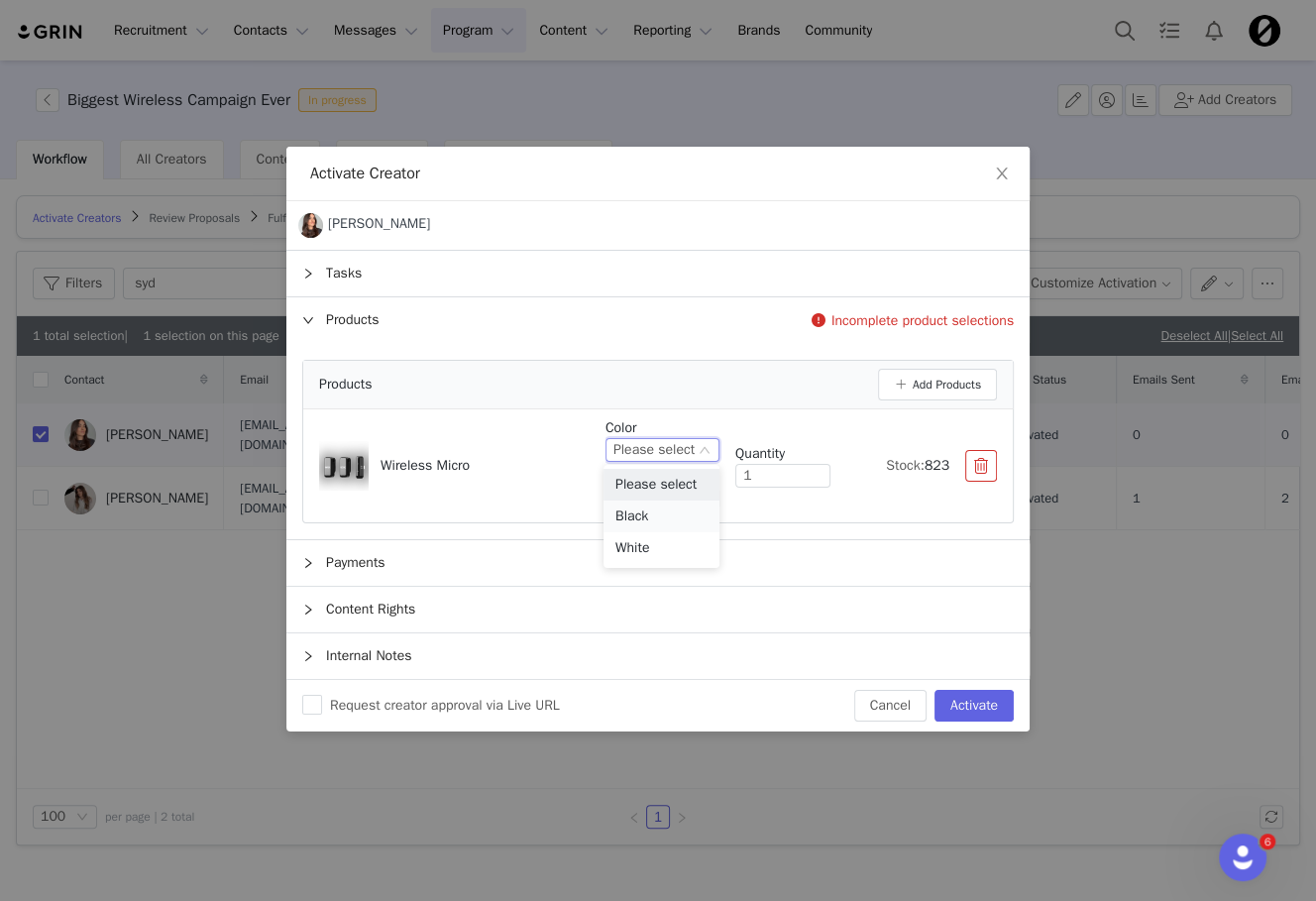 click on "Black" at bounding box center [661, 516] 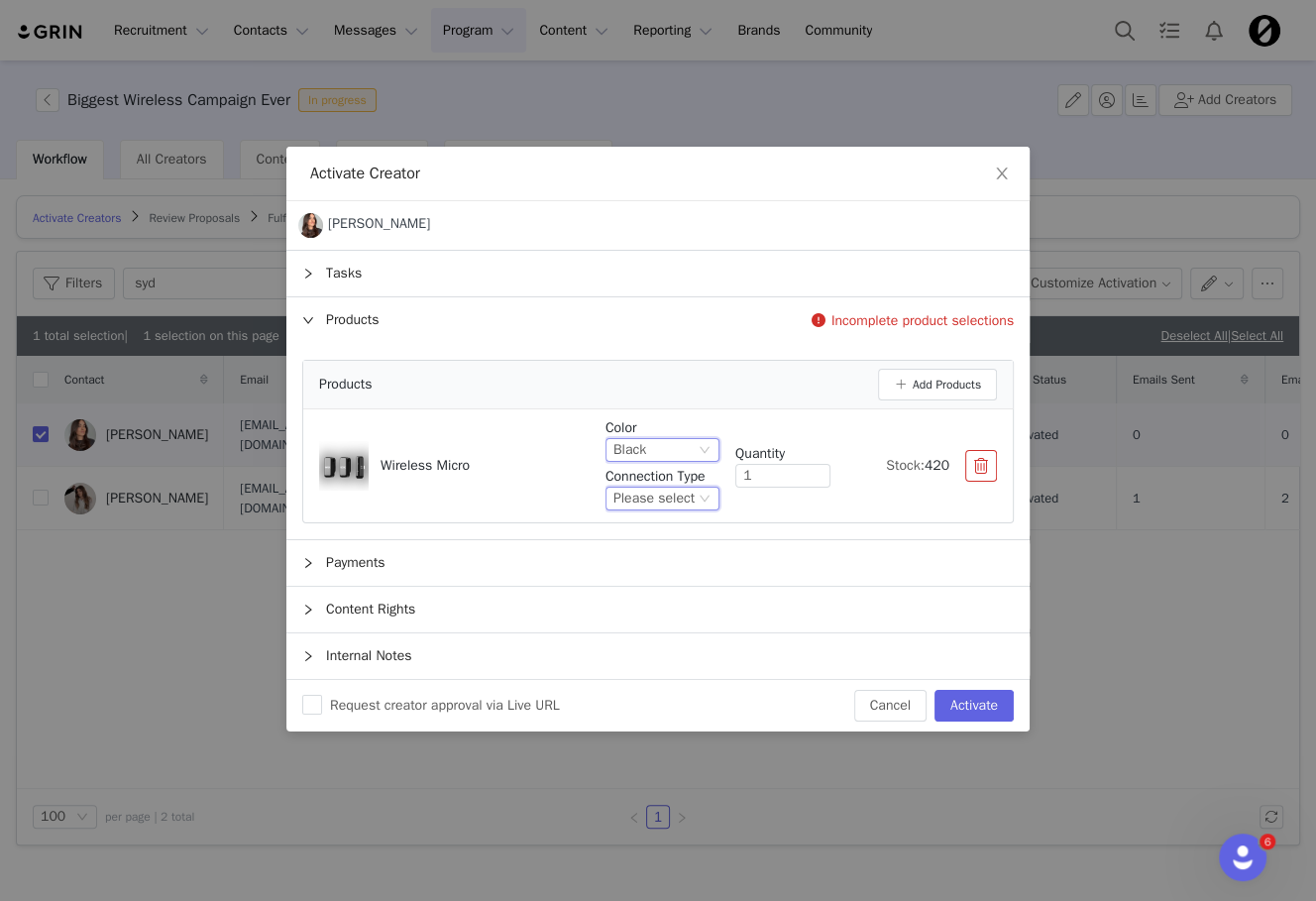 click on "Please select" at bounding box center [662, 499] 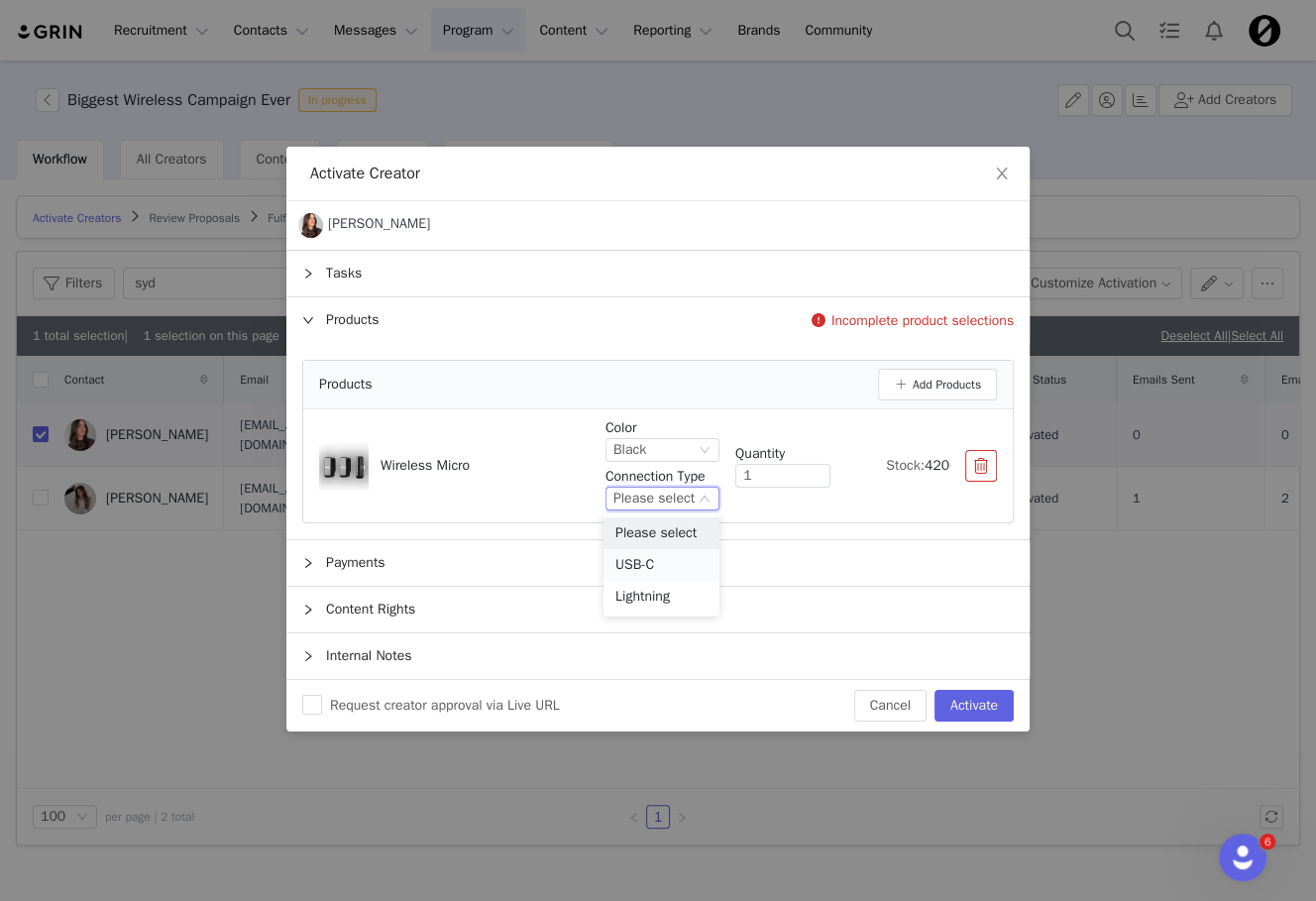 click on "USB-C" at bounding box center (661, 565) 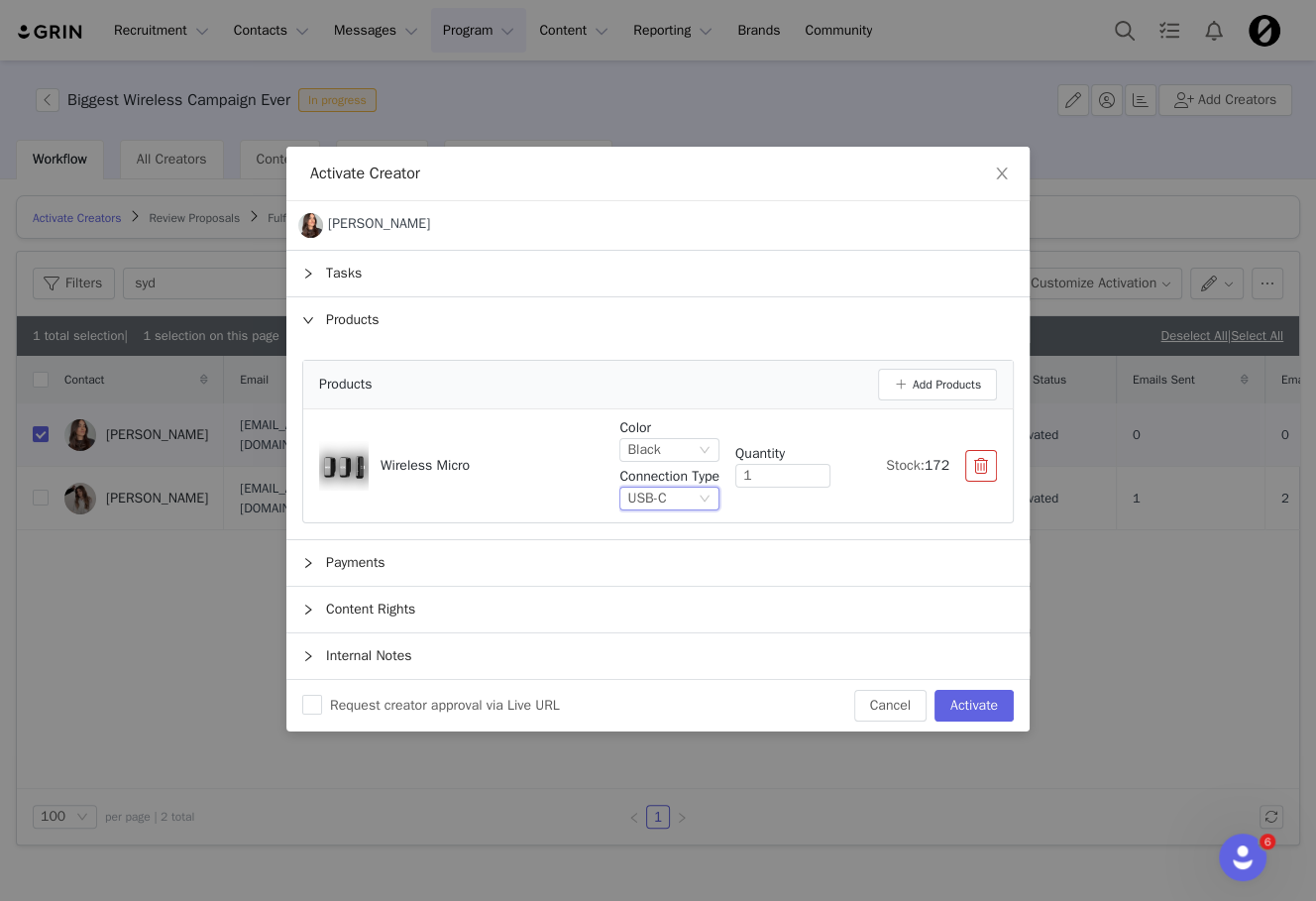 click on "Content Rights" at bounding box center (658, 610) 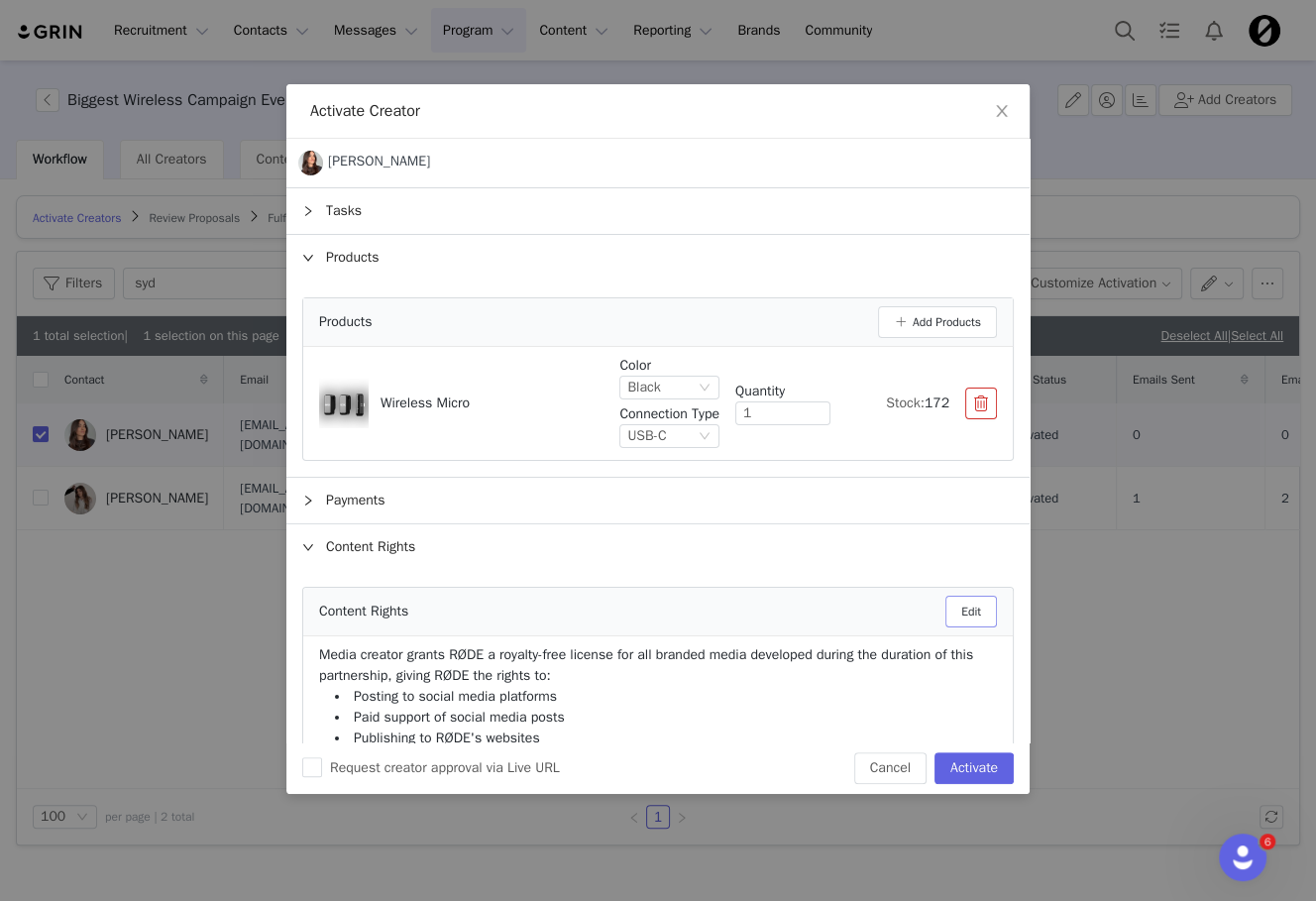 click on "Edit" at bounding box center [971, 612] 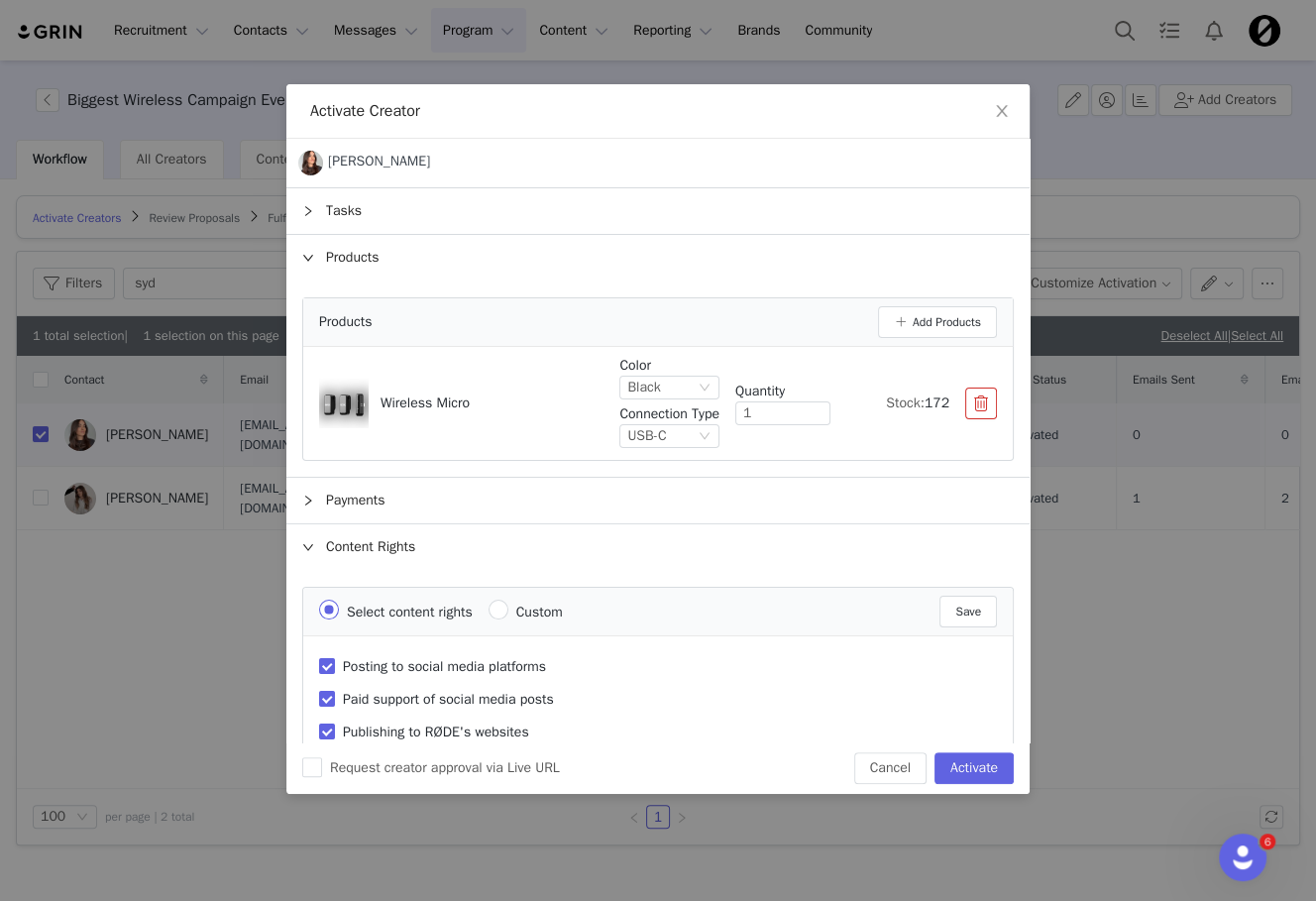 click on "Custom" at bounding box center [529, 611] 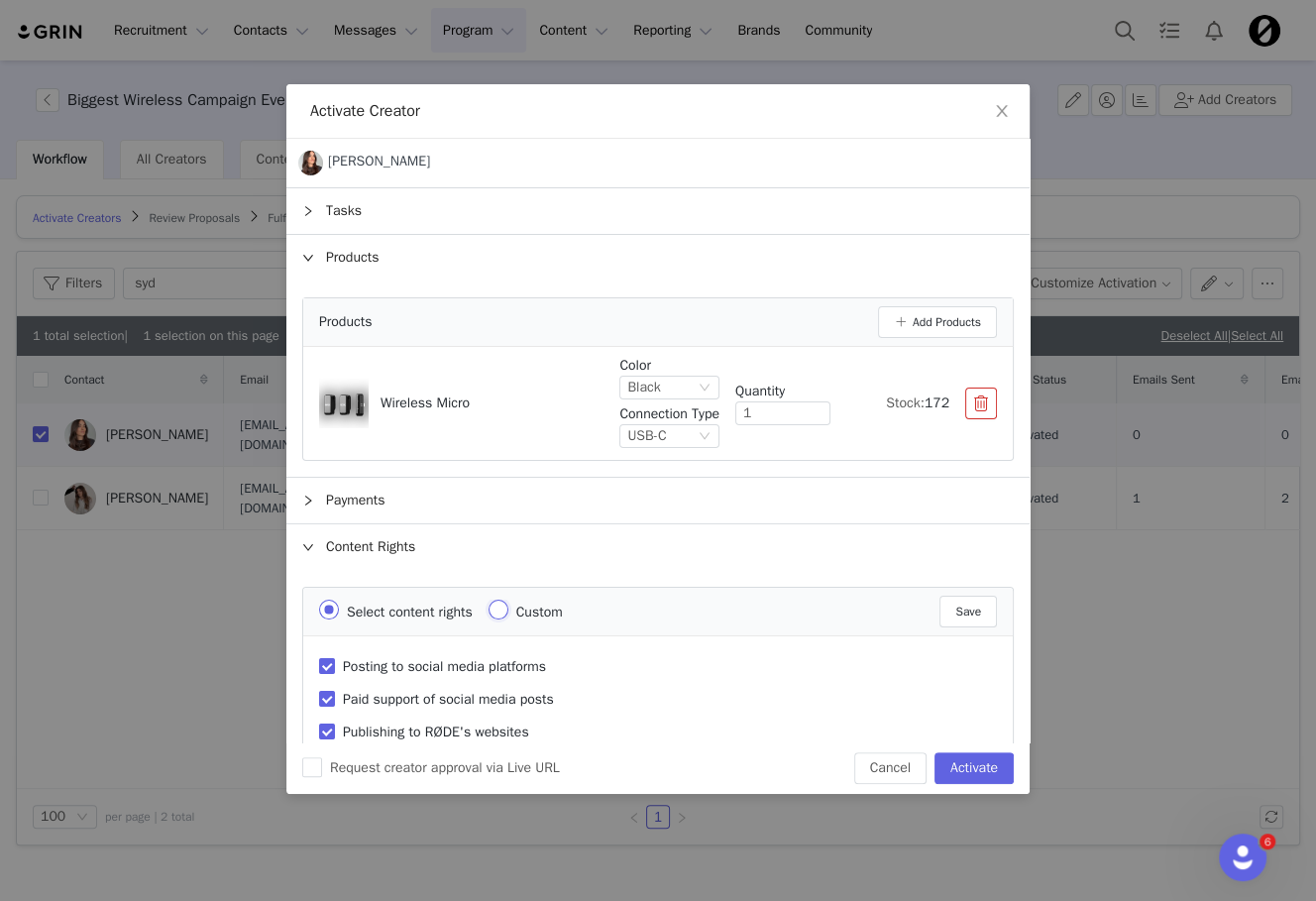 click on "Custom" at bounding box center (498, 610) 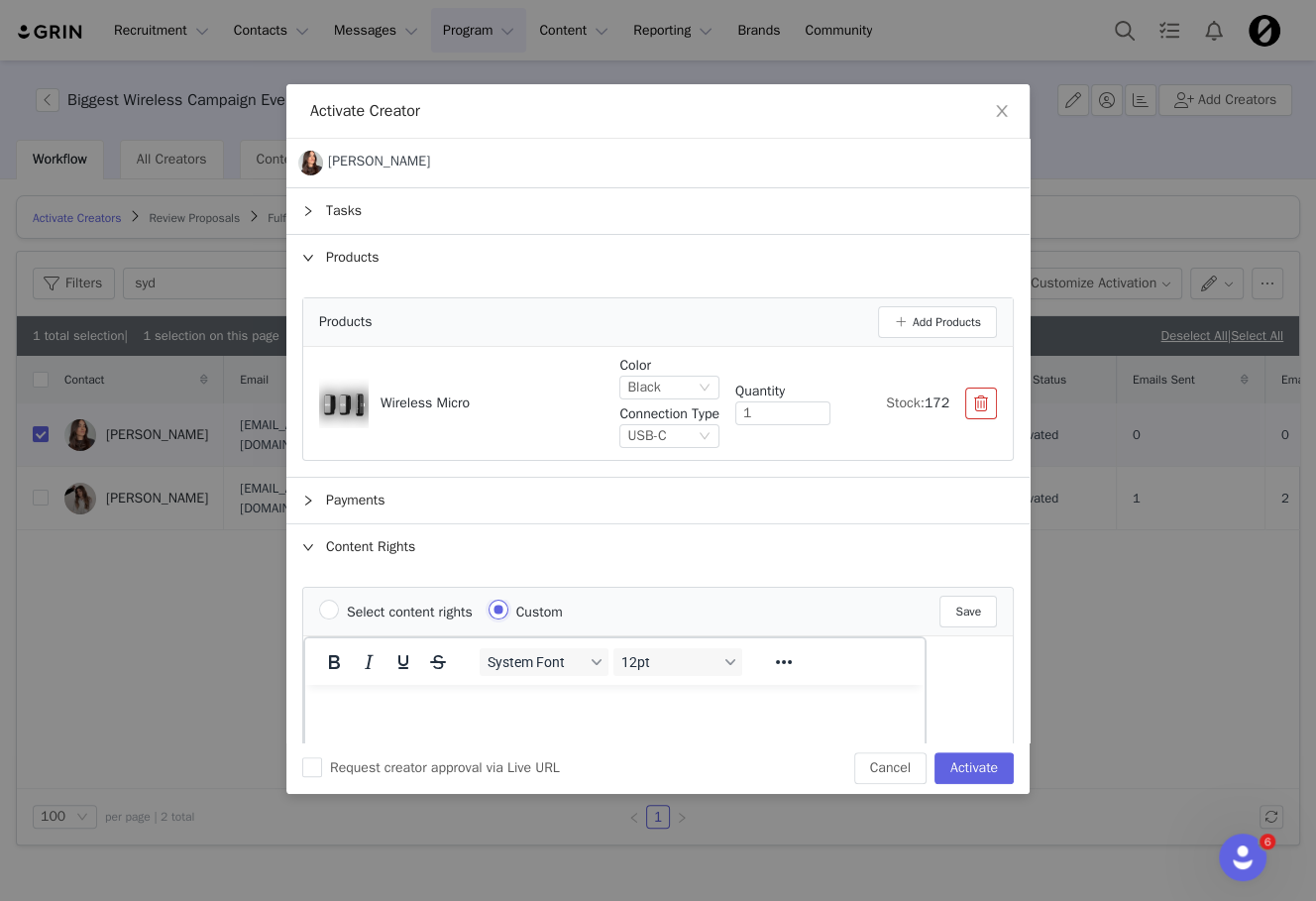 scroll, scrollTop: 0, scrollLeft: 0, axis: both 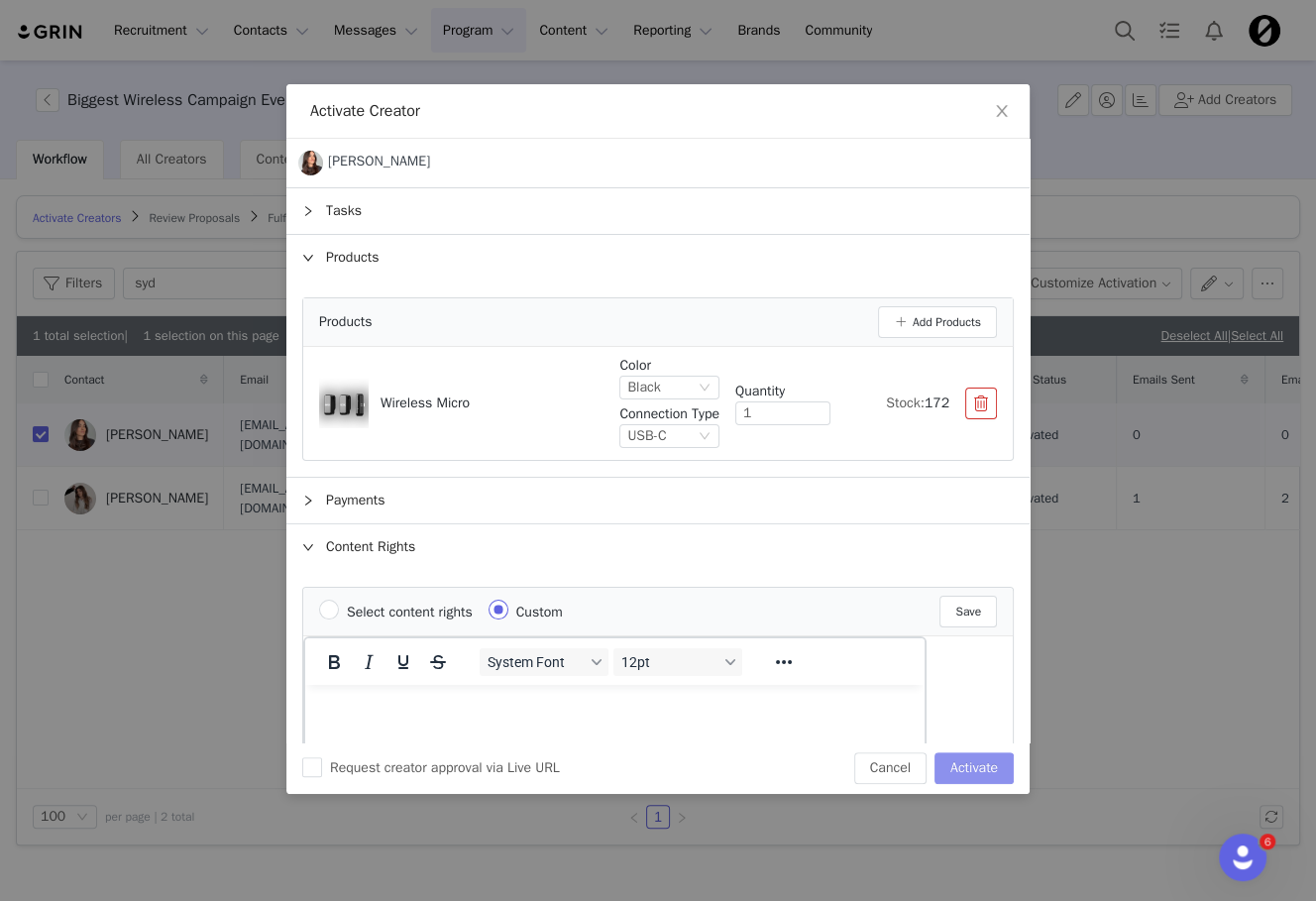 click on "Activate" at bounding box center [974, 768] 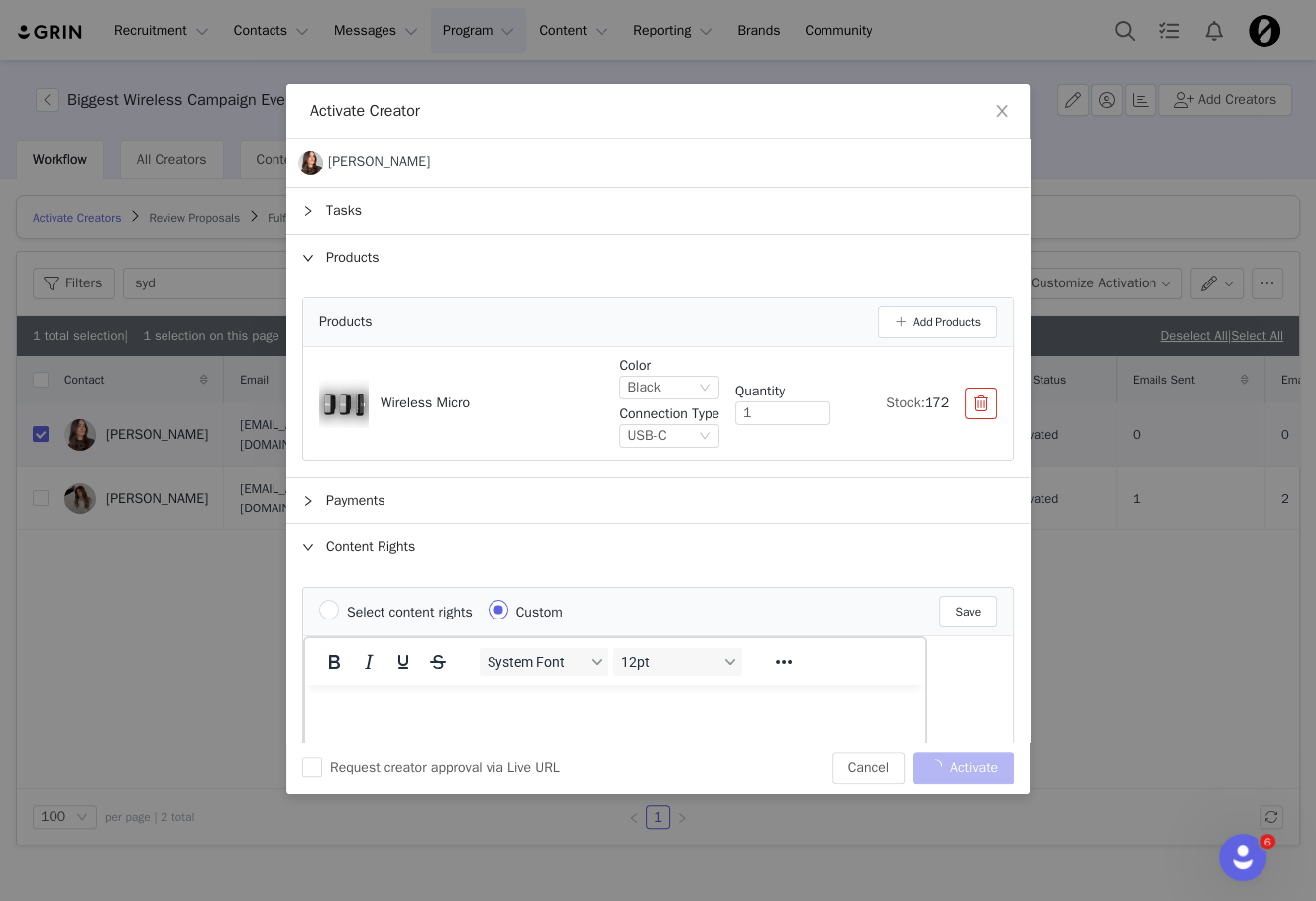 checkbox on "false" 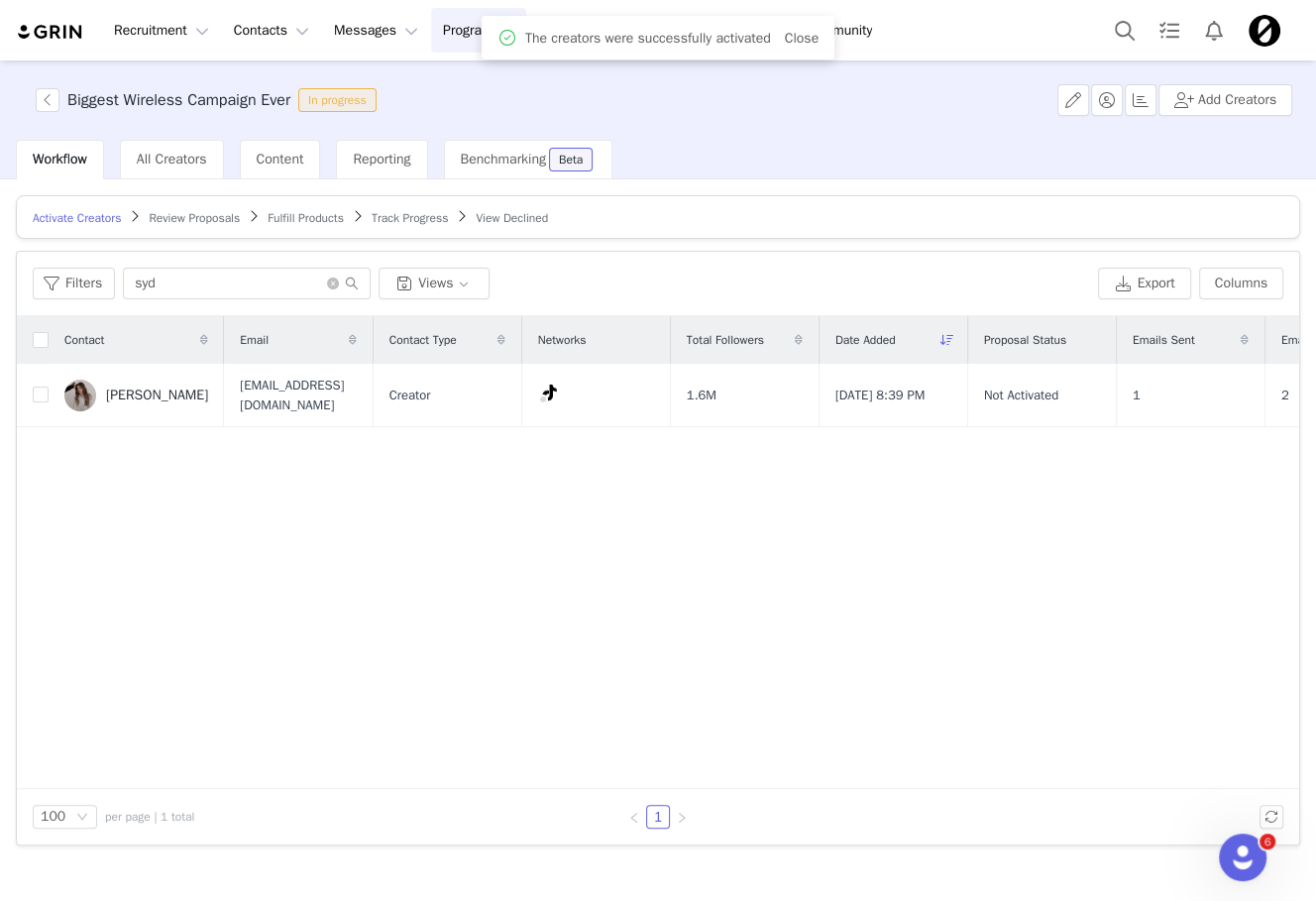 click on "Fulfill Products" at bounding box center (305, 218) 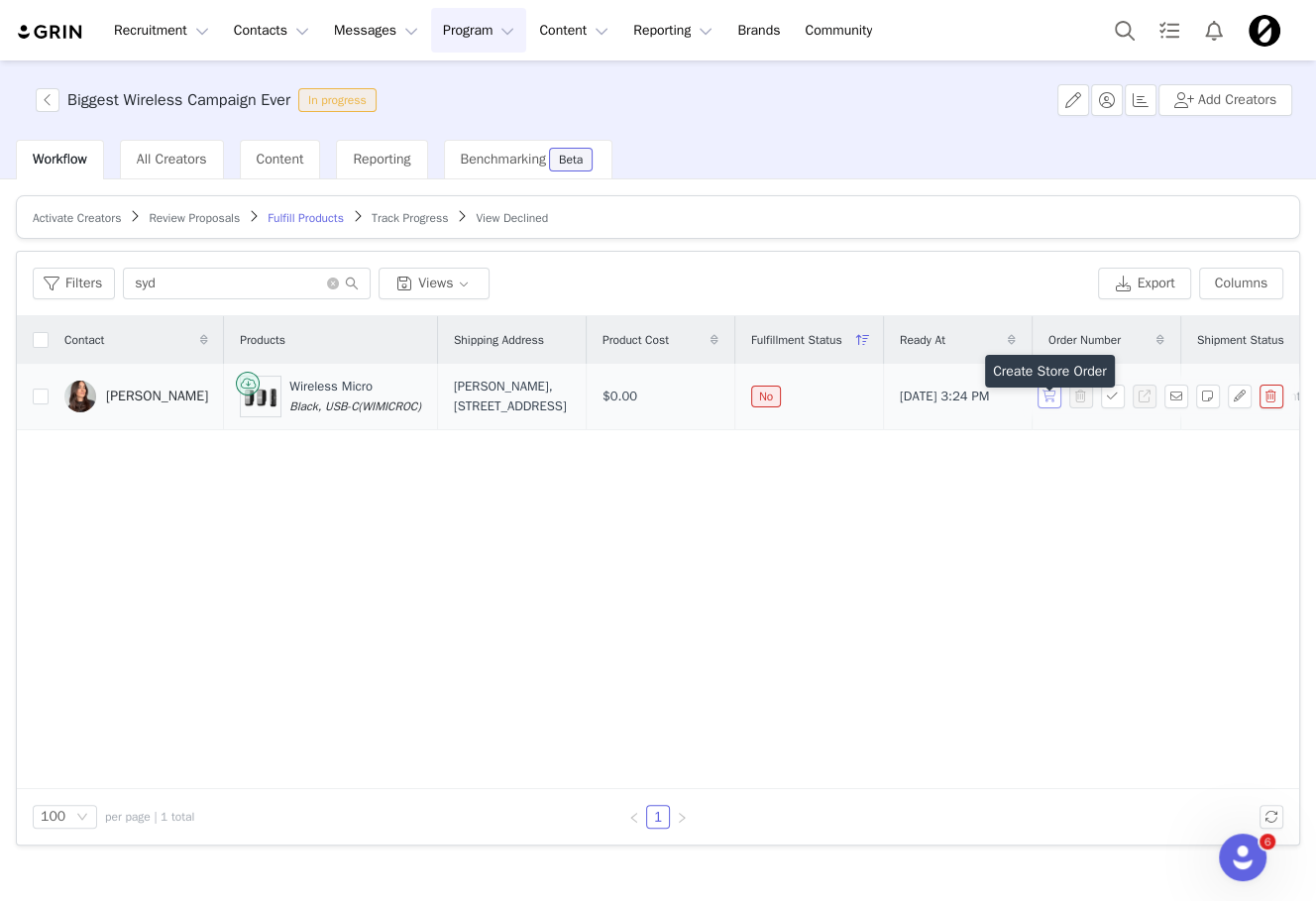 click at bounding box center (1049, 396) 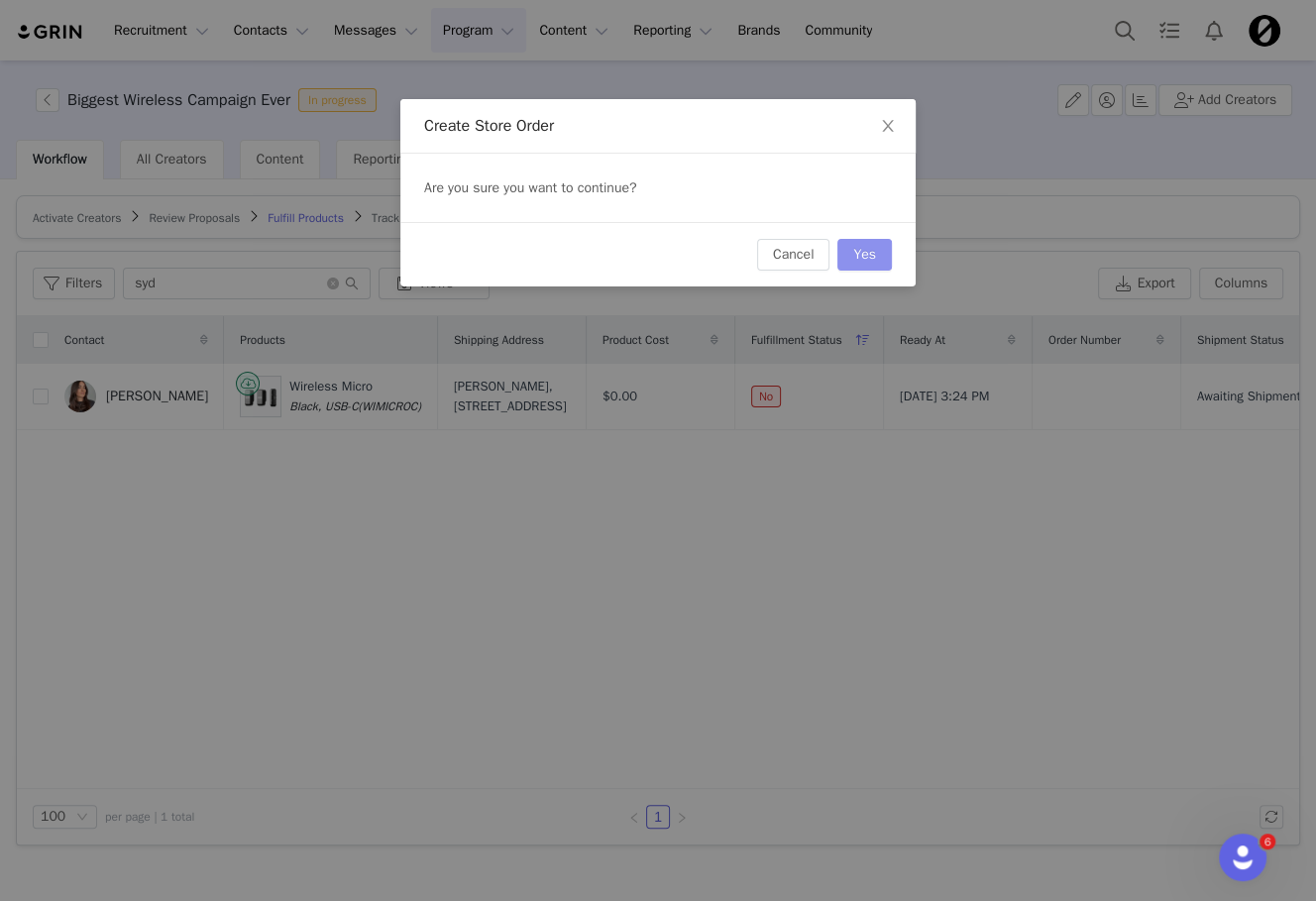 click on "Yes" at bounding box center [864, 255] 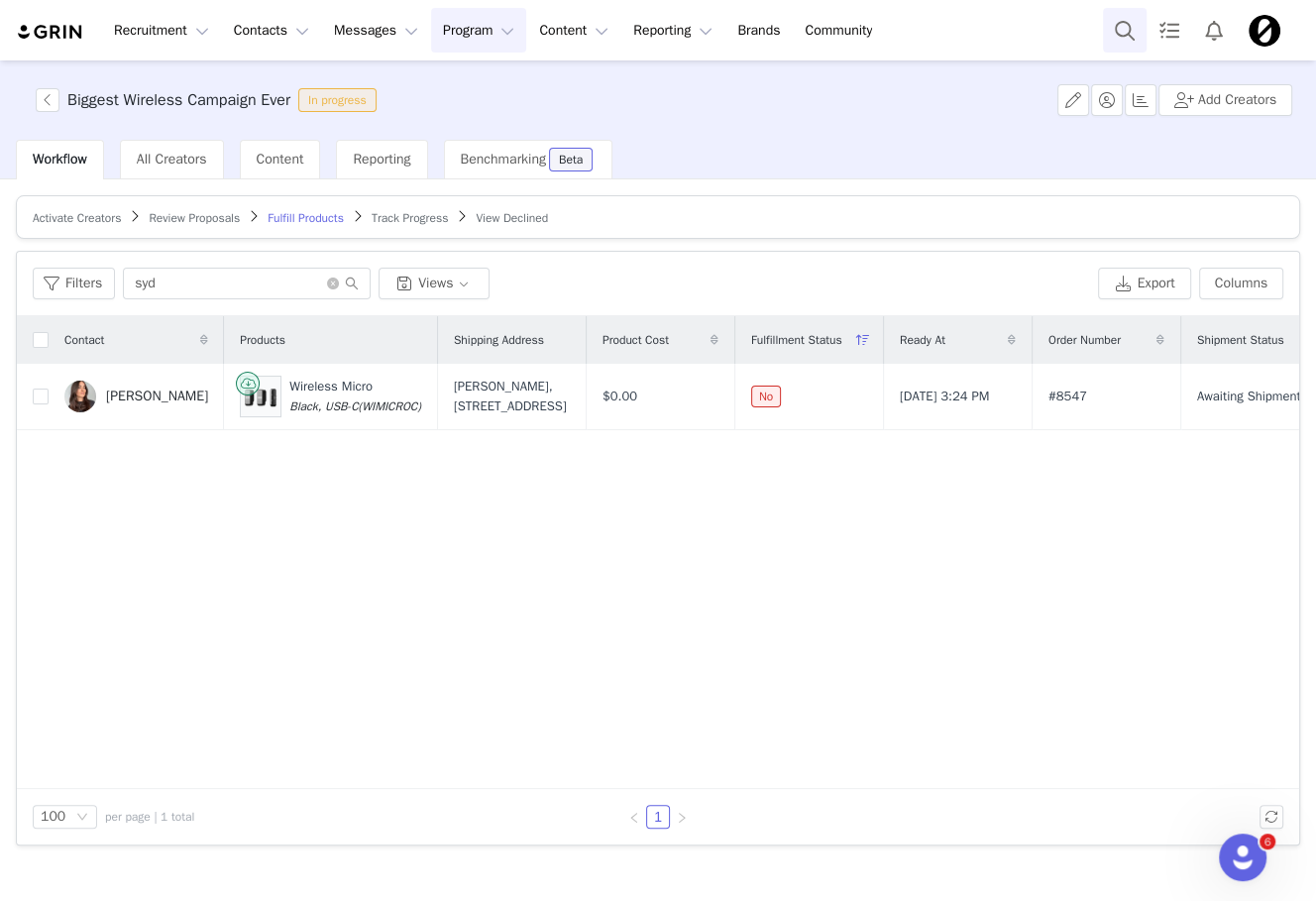click at bounding box center [1125, 30] 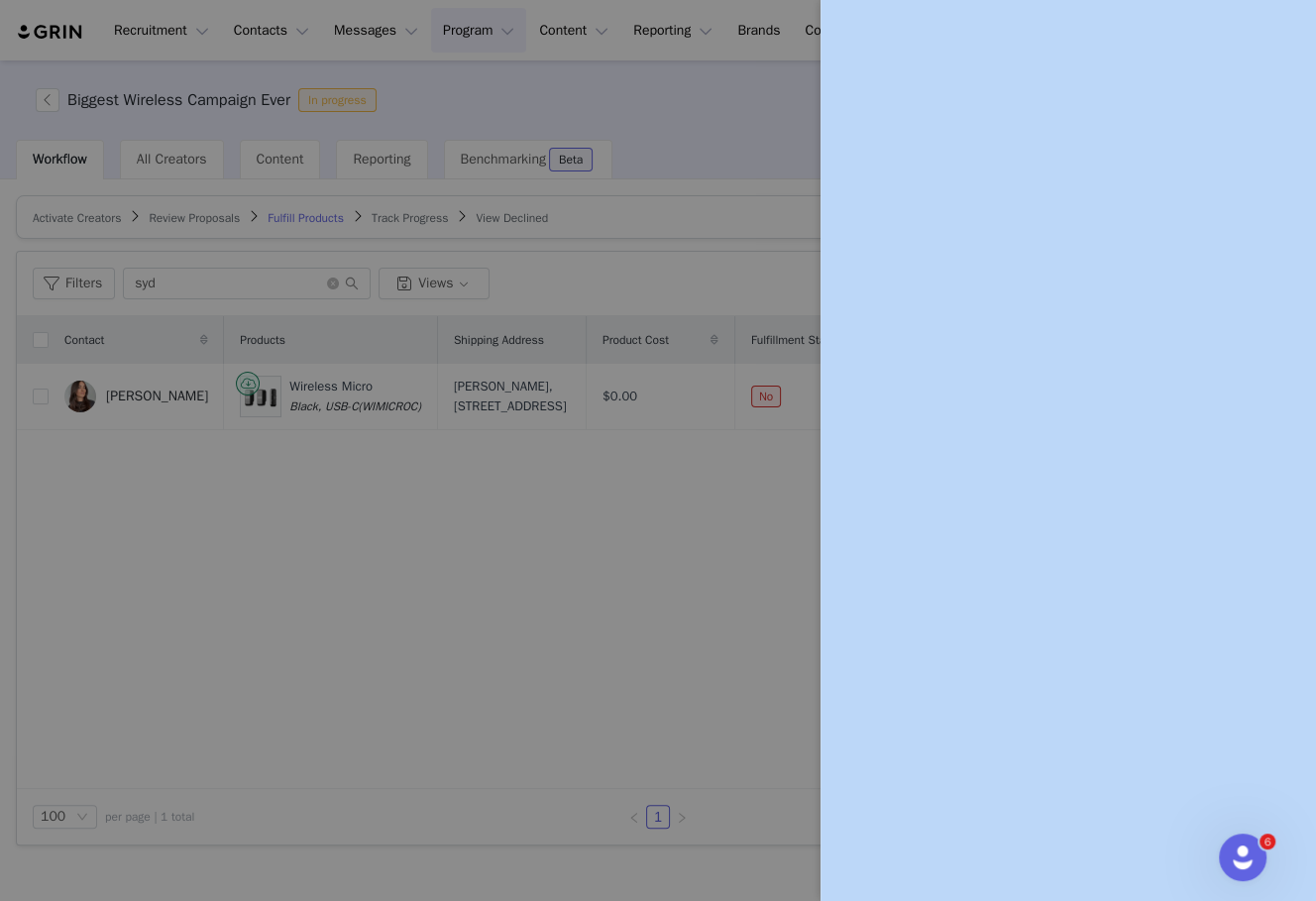 click at bounding box center (658, 450) 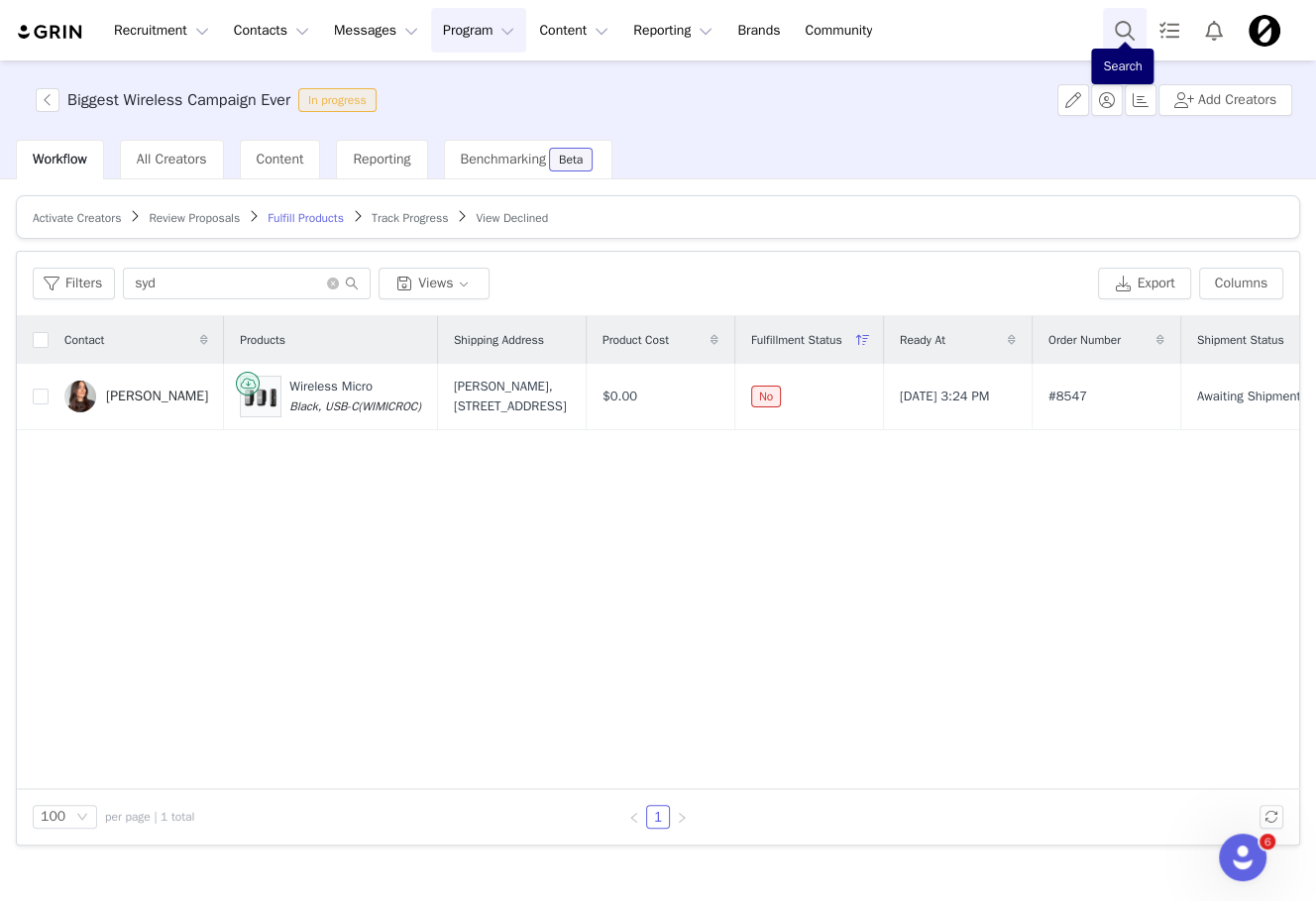 type 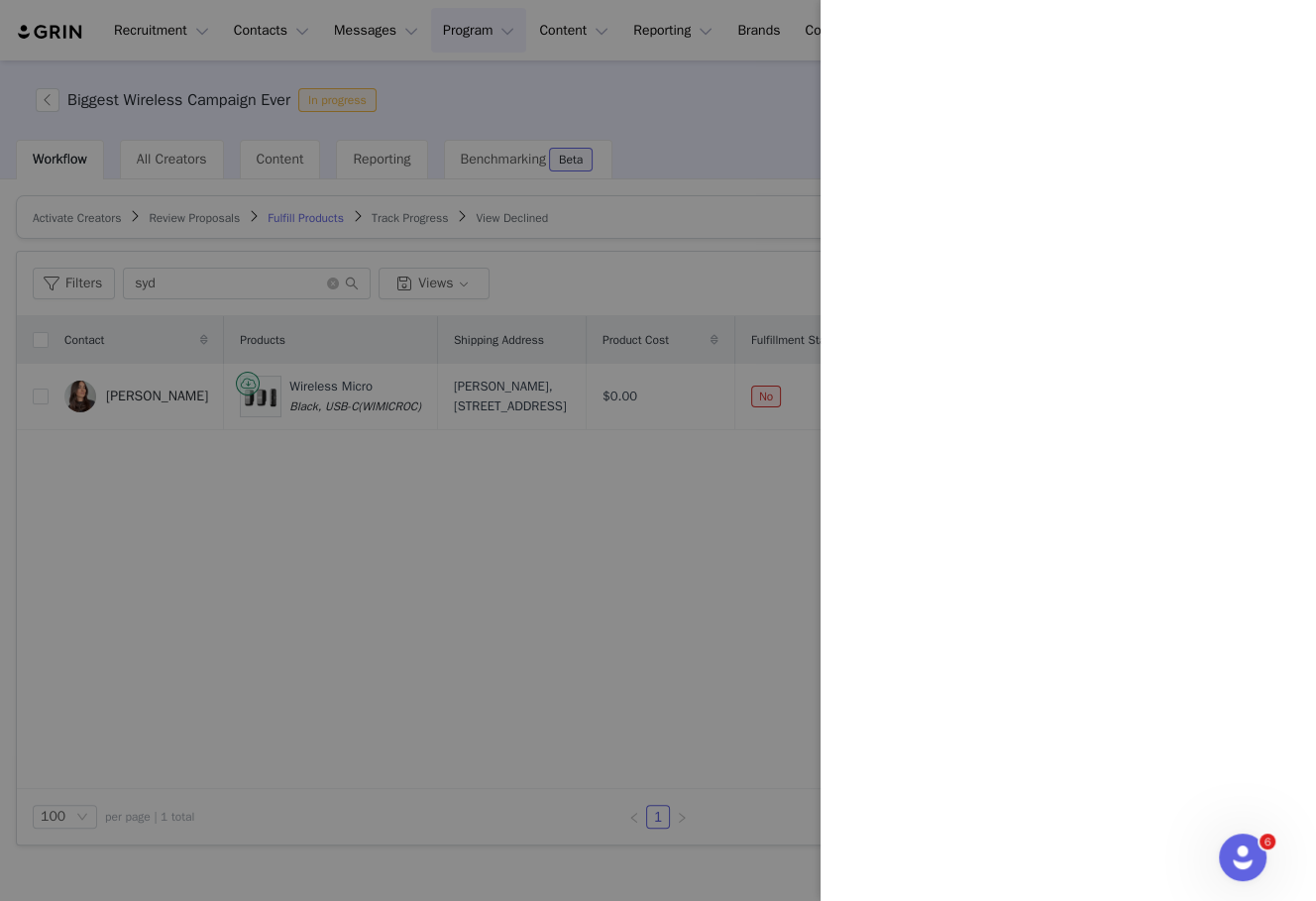 click at bounding box center [658, 450] 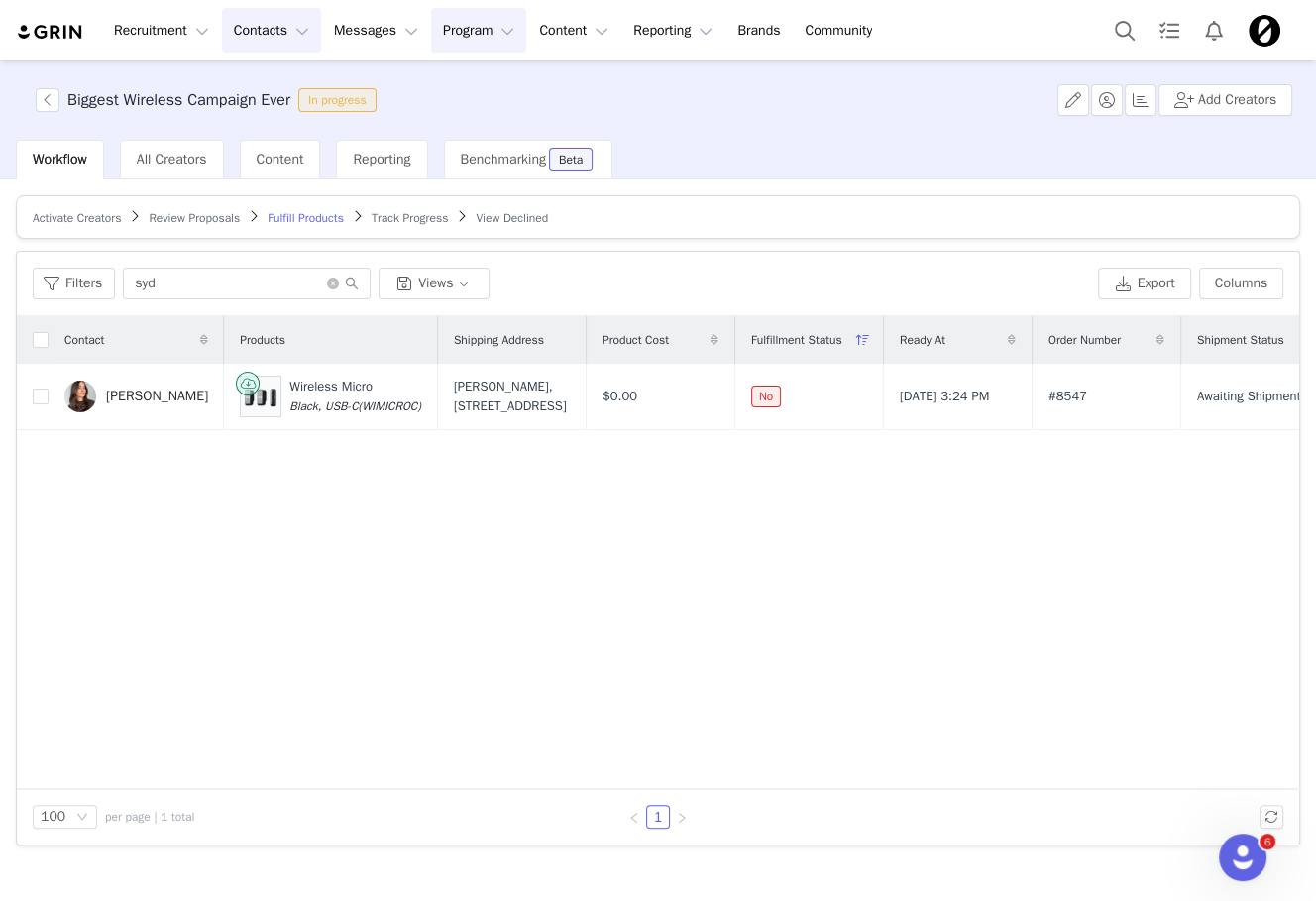 click on "Contacts Contacts" at bounding box center [272, 30] 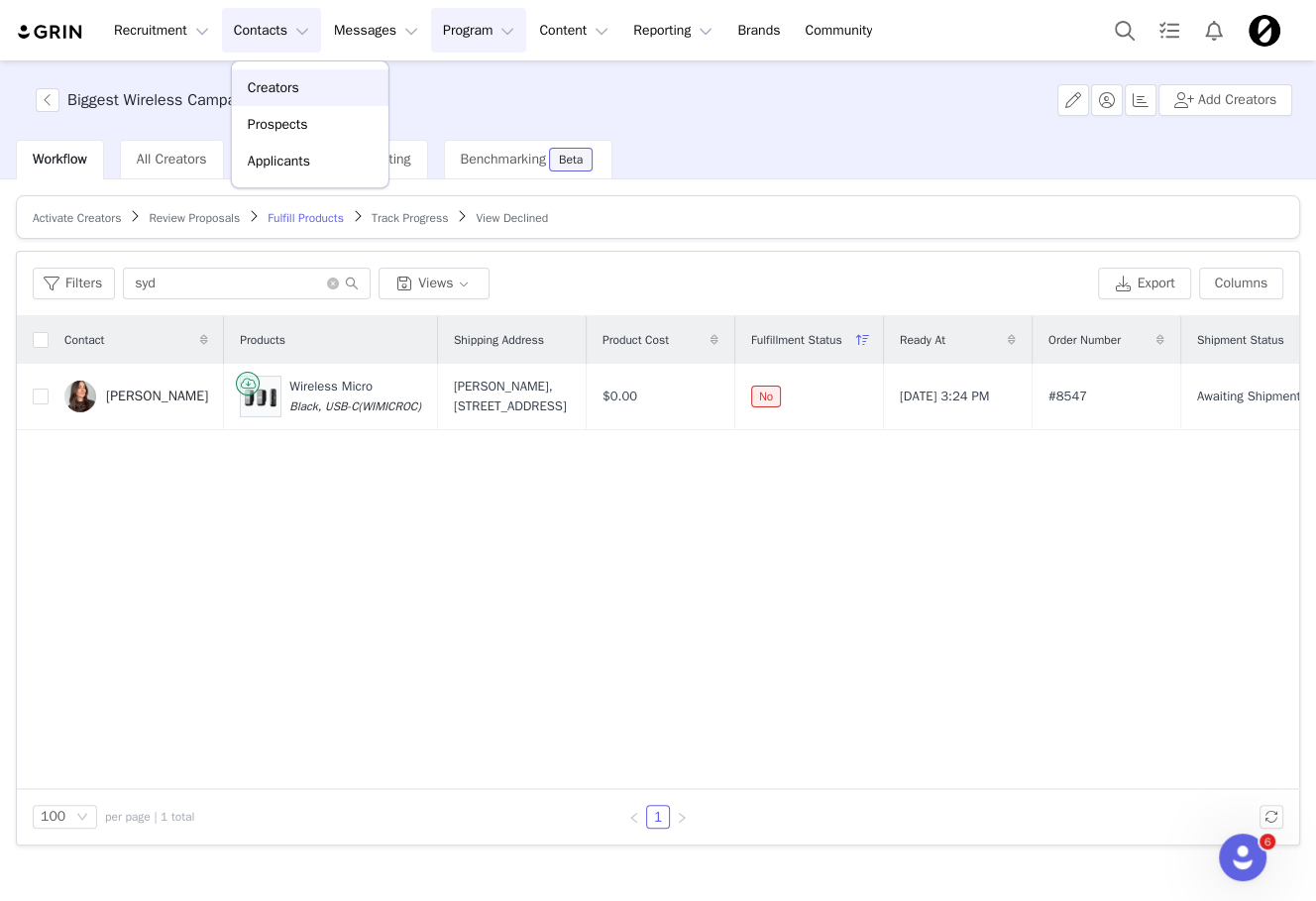 click on "Creators" at bounding box center [274, 87] 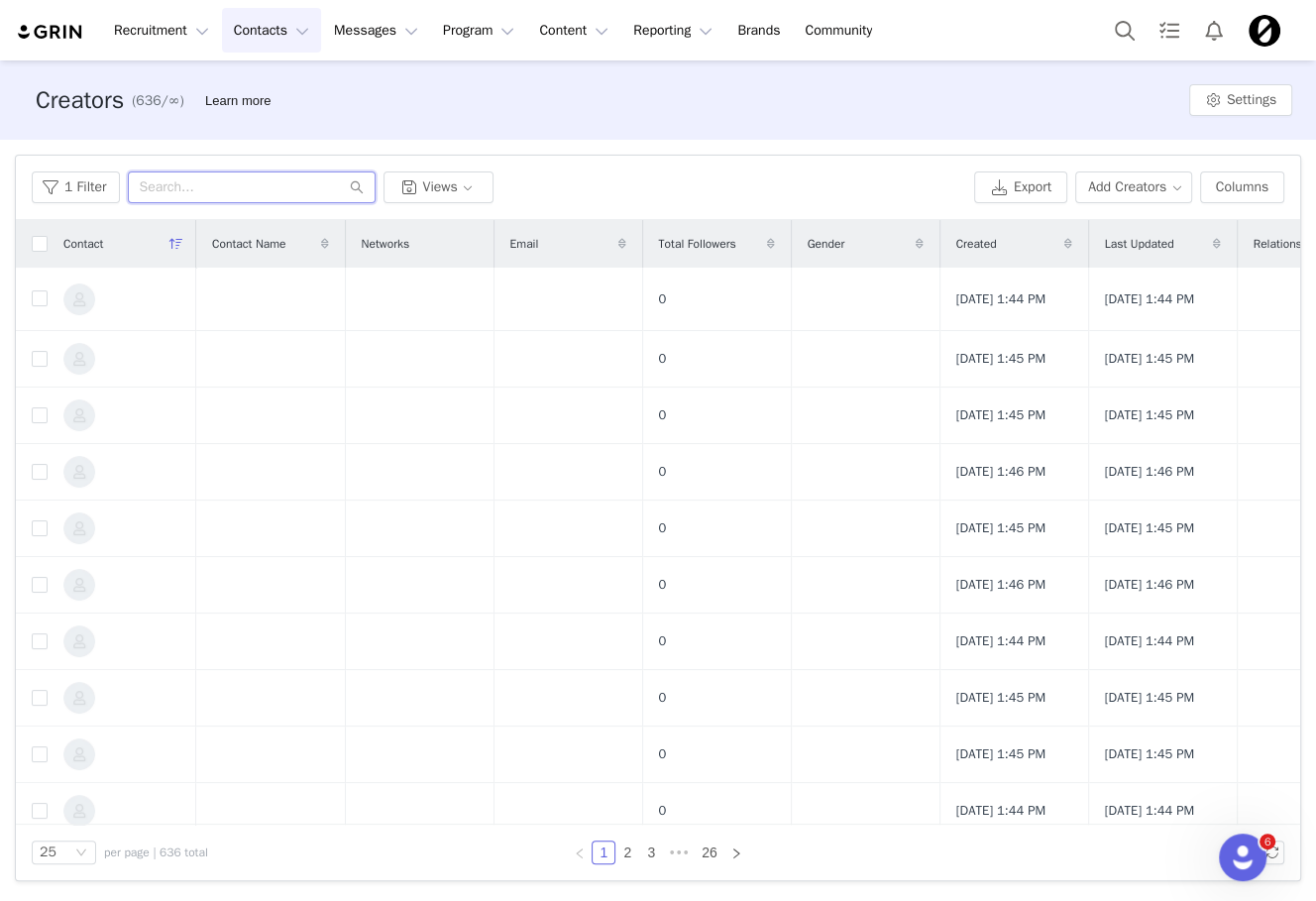 click at bounding box center [252, 187] 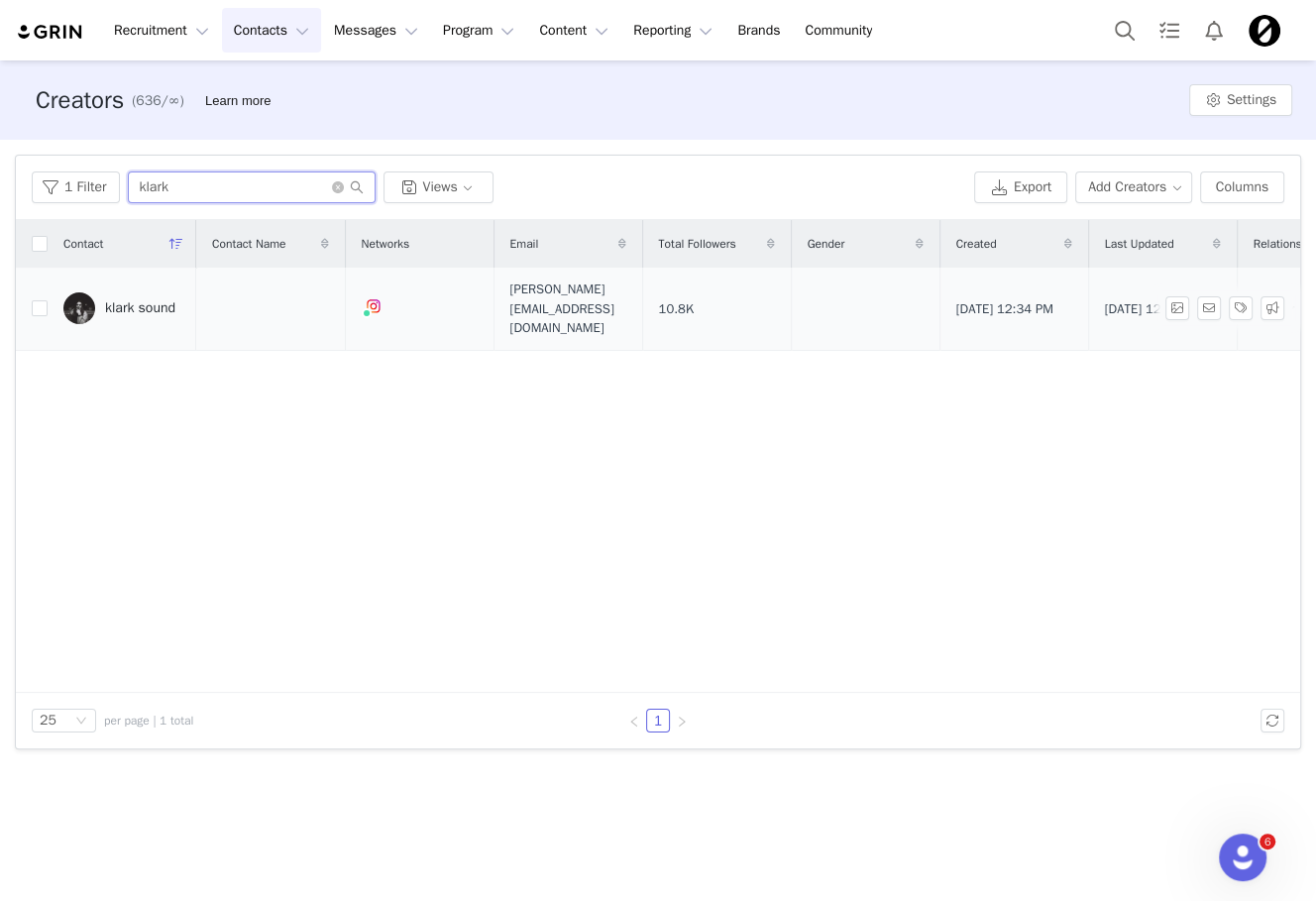 type on "klark" 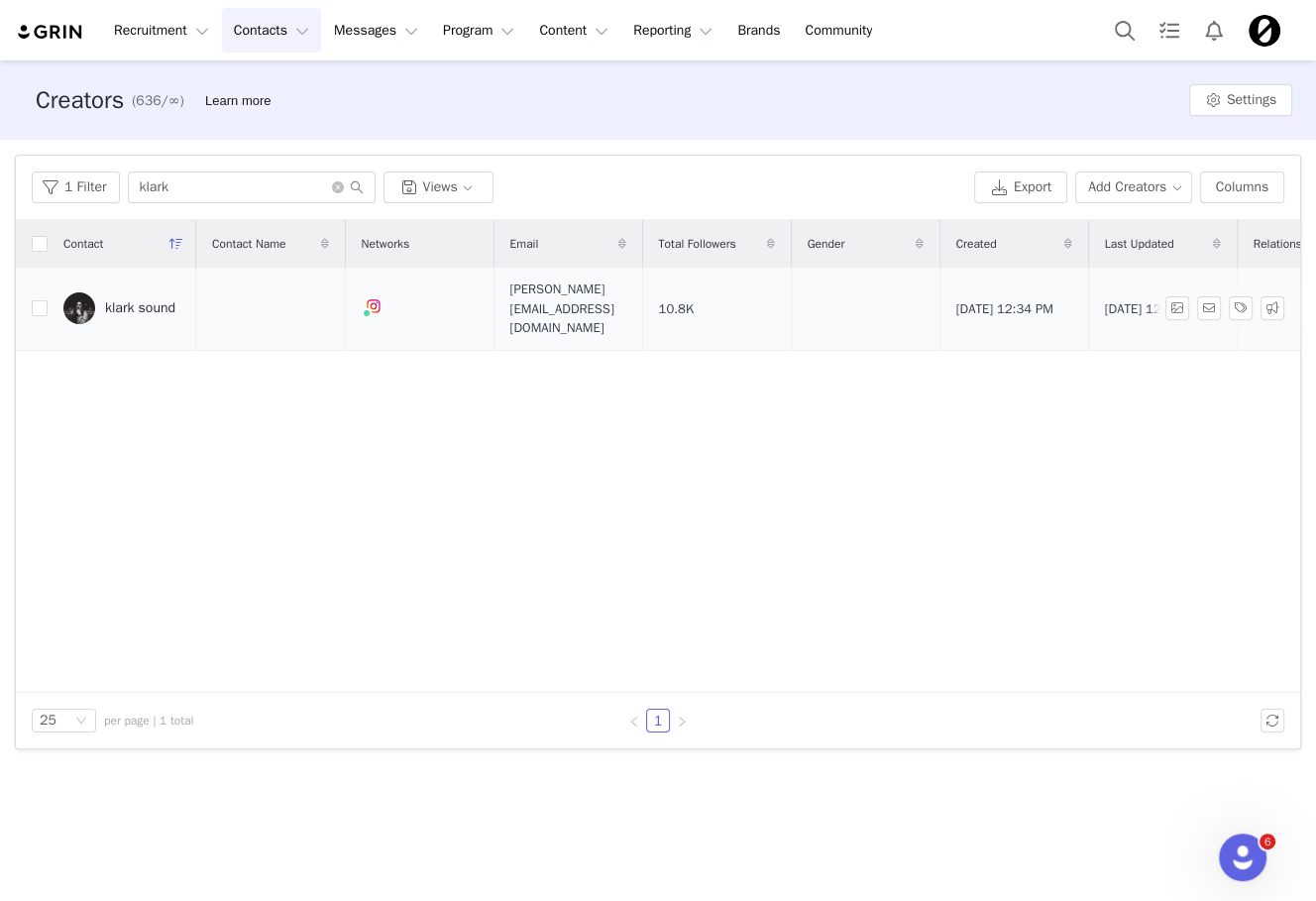 click on "klark sound" at bounding box center [140, 308] 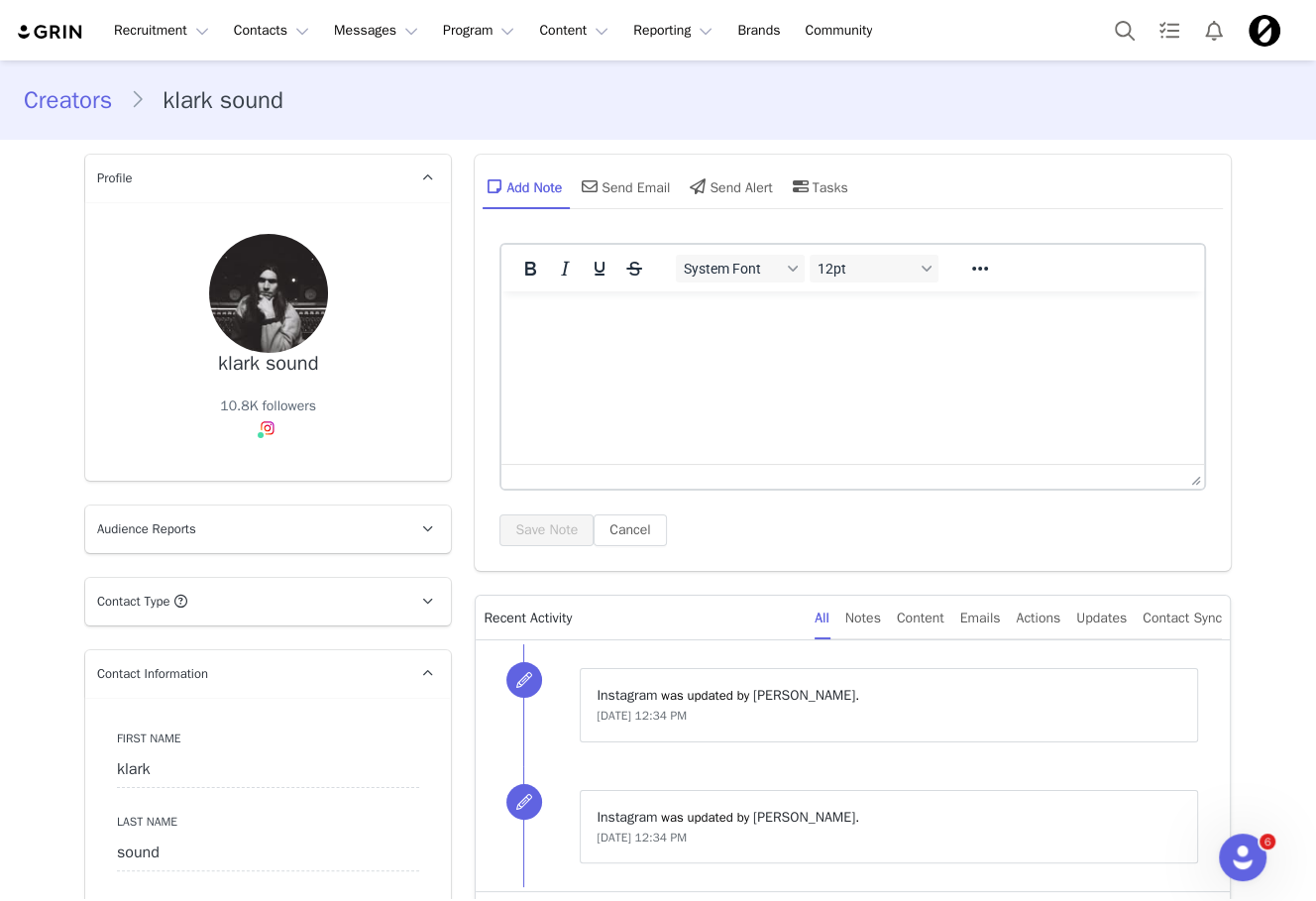 scroll, scrollTop: 0, scrollLeft: 0, axis: both 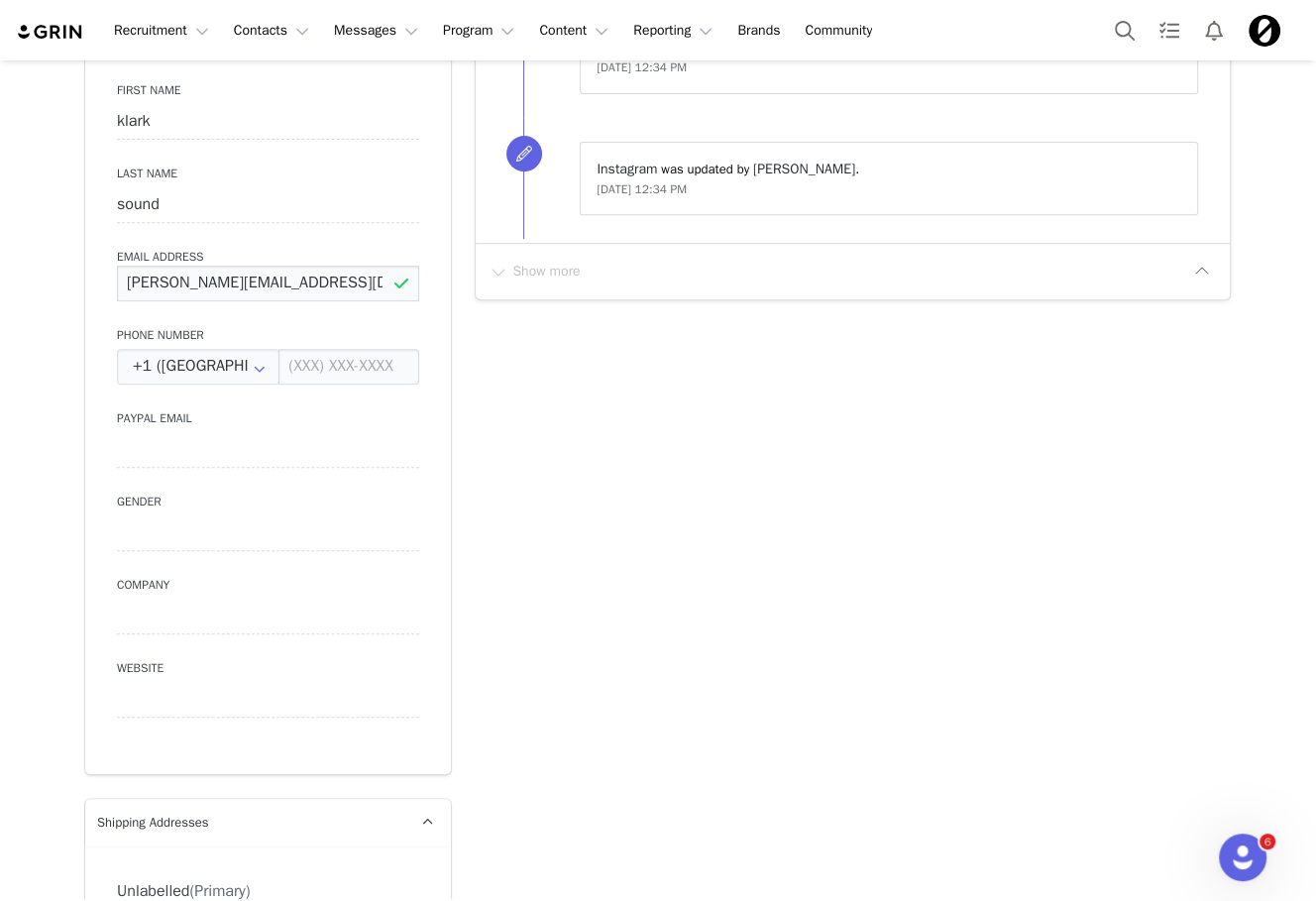 click on "john@arrivalartists.com" at bounding box center [268, 283] 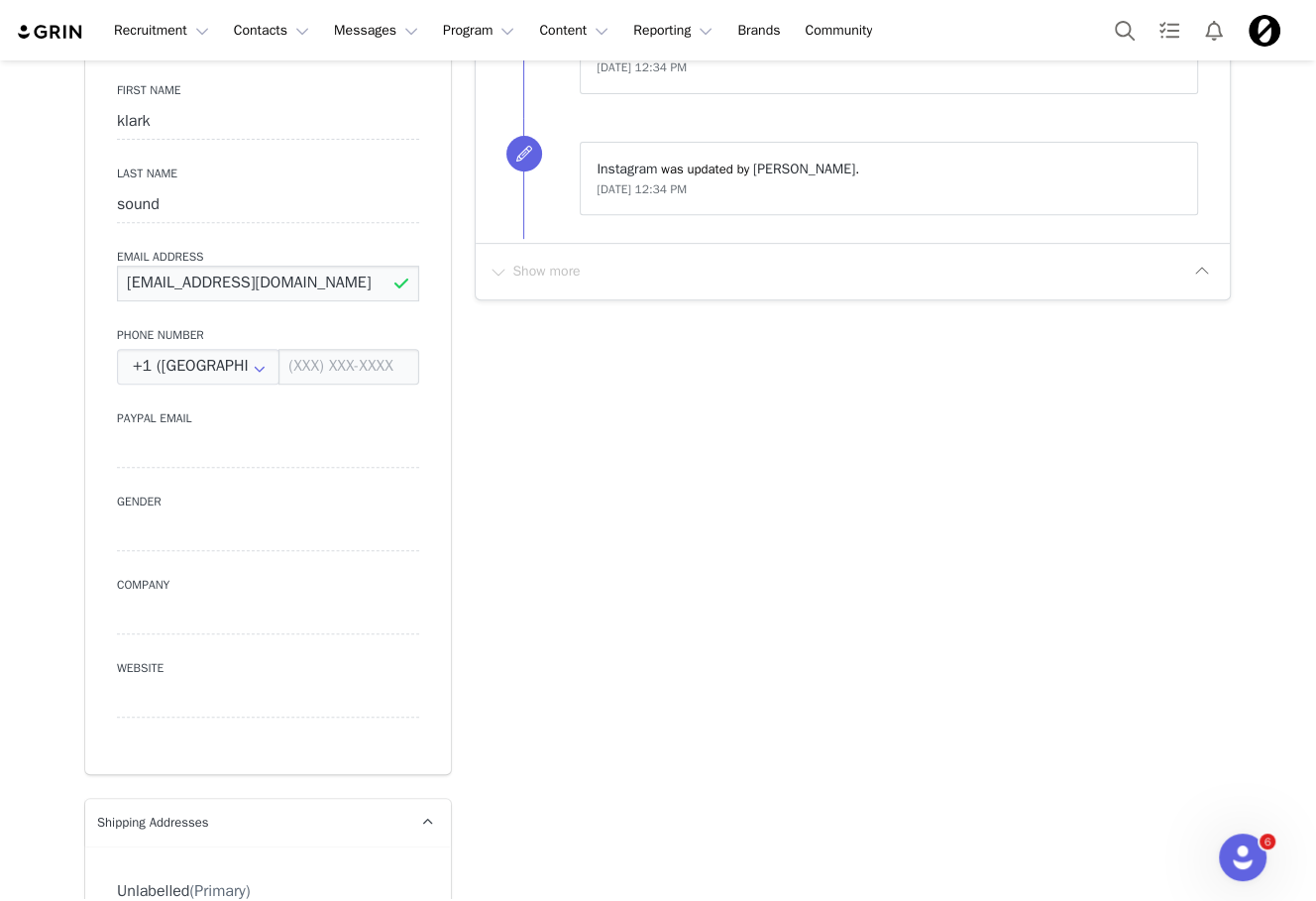 type on "klark.sound@gmail.com" 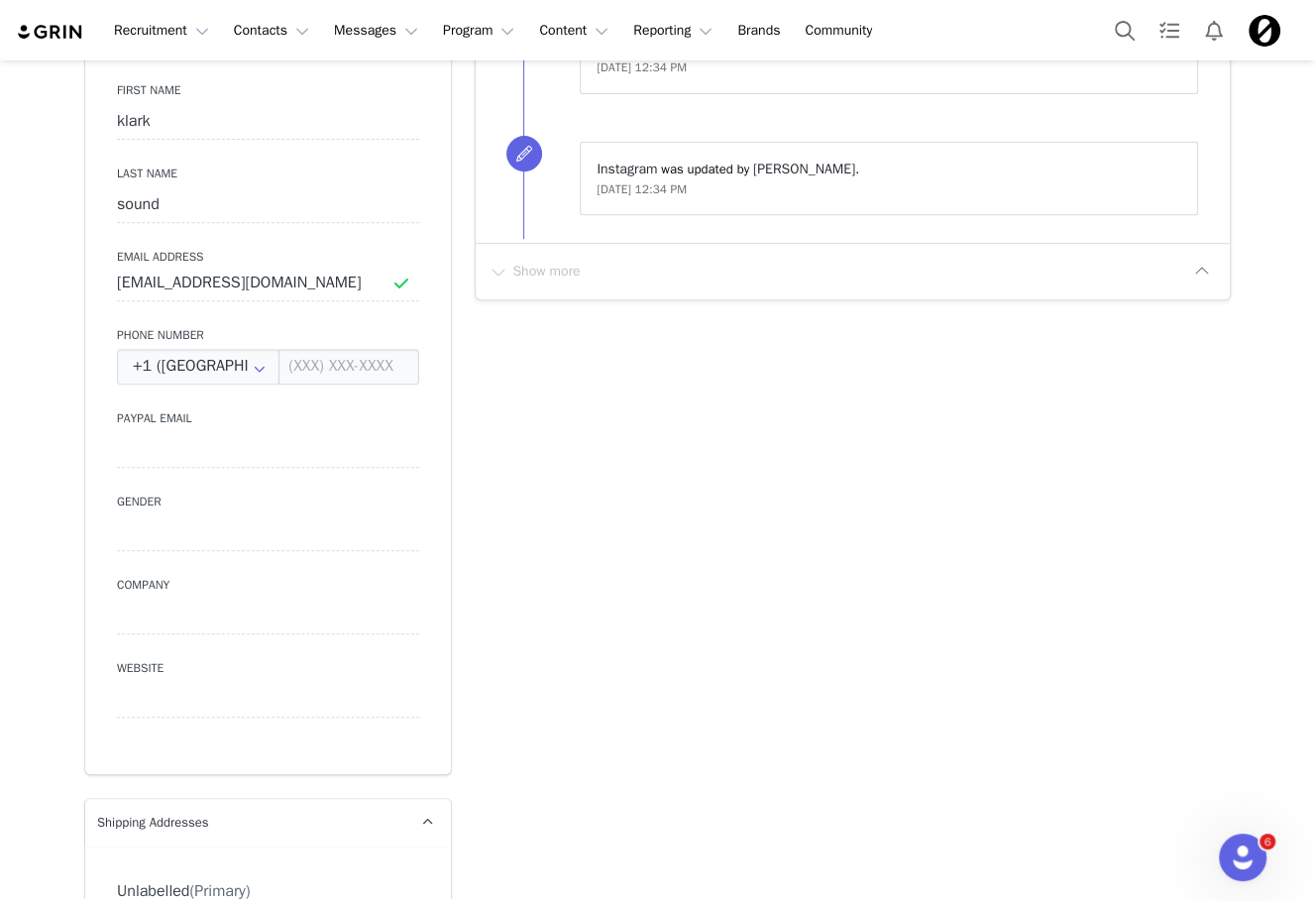 click on "Add Note   Send Email   Send Alert   Tasks  System Font 12pt To open the popup, press Shift+Enter To open the popup, press Shift+Enter To open the popup, press Shift+Enter To open the popup, press Shift+Enter Save Note Cancel Recent Activity All Notes Content Emails Actions Updates Contact Sync ⁨ Instagram ⁩ was updated by ⁨ Alex Page ⁩. Jul 10, 2025, 12:34 PM ⁨ Instagram ⁩ was updated by ⁨ Alex Page ⁩. Jul 10, 2025, 12:34 PM Show more" at bounding box center (852, 1639) 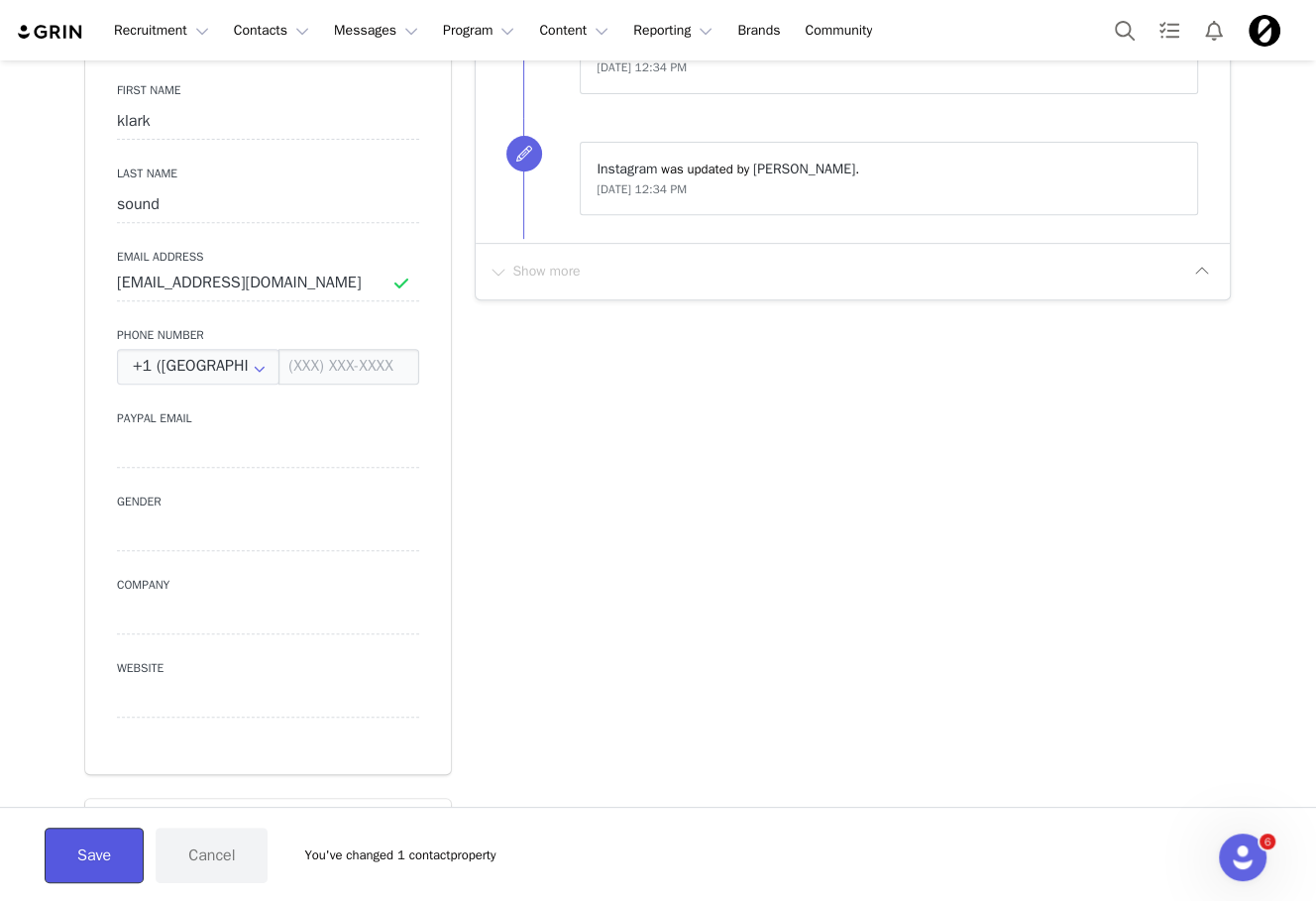 click on "Save" at bounding box center (94, 855) 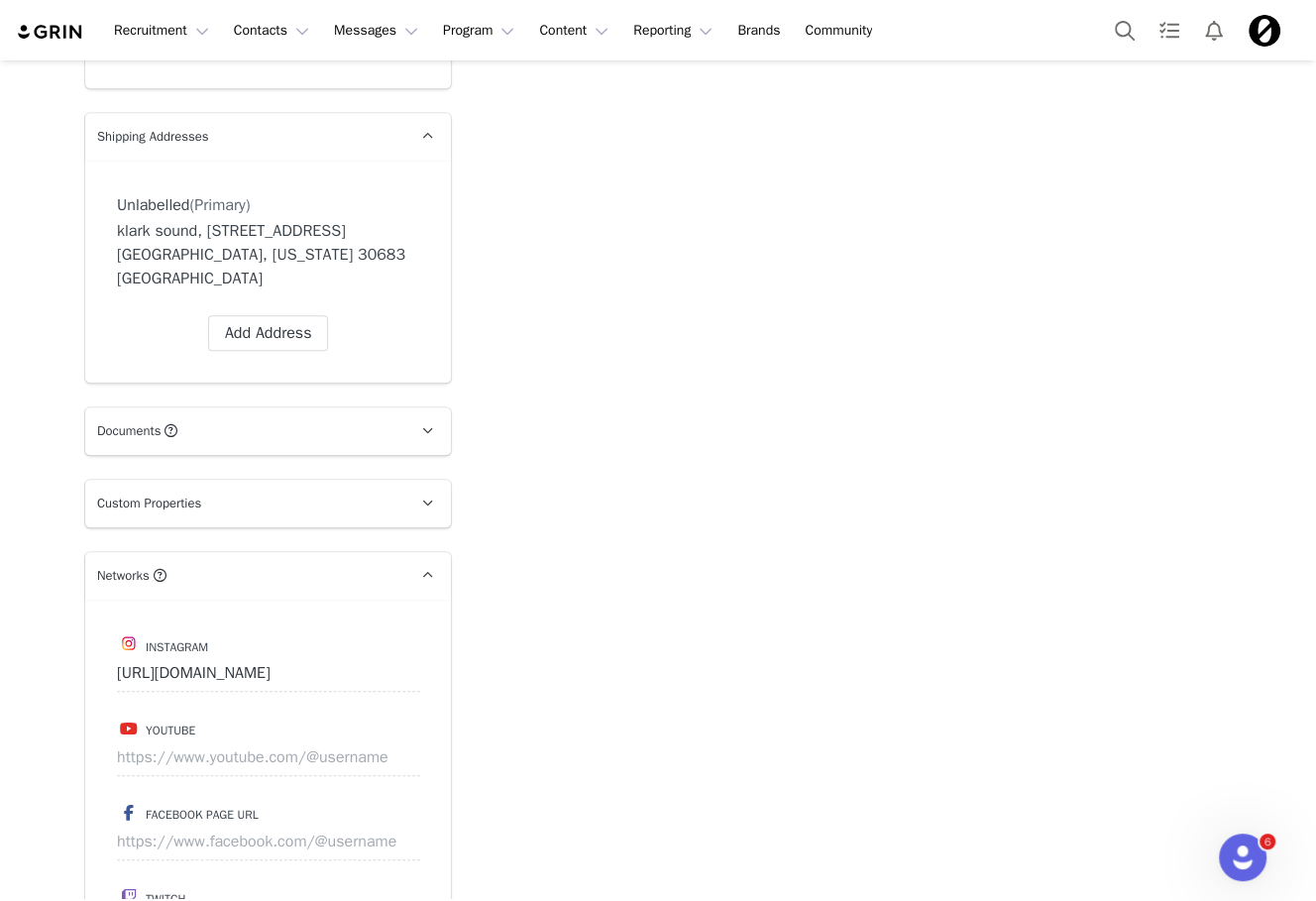scroll, scrollTop: 1300, scrollLeft: 0, axis: vertical 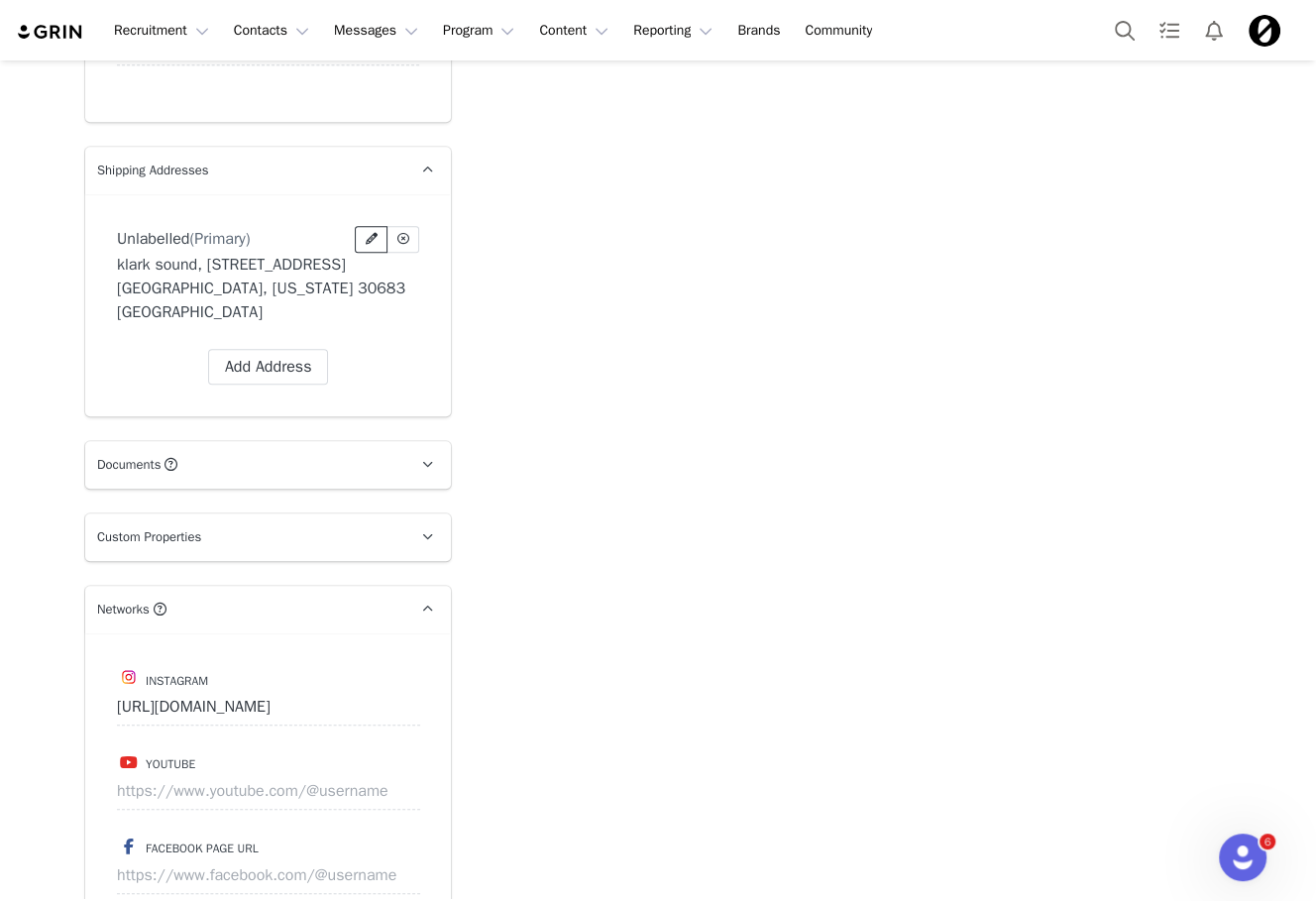 click at bounding box center (372, 239) 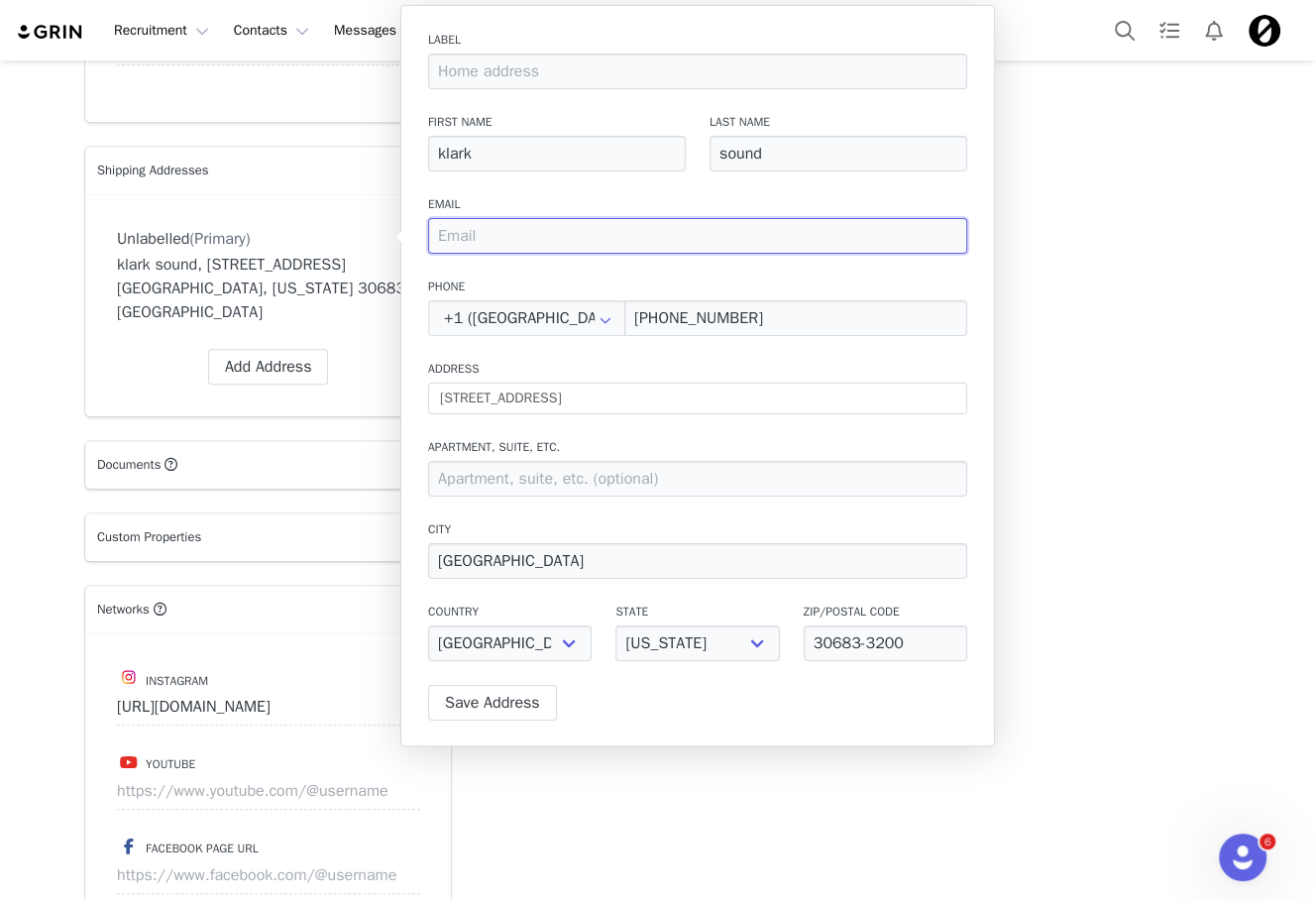 click at bounding box center [698, 236] 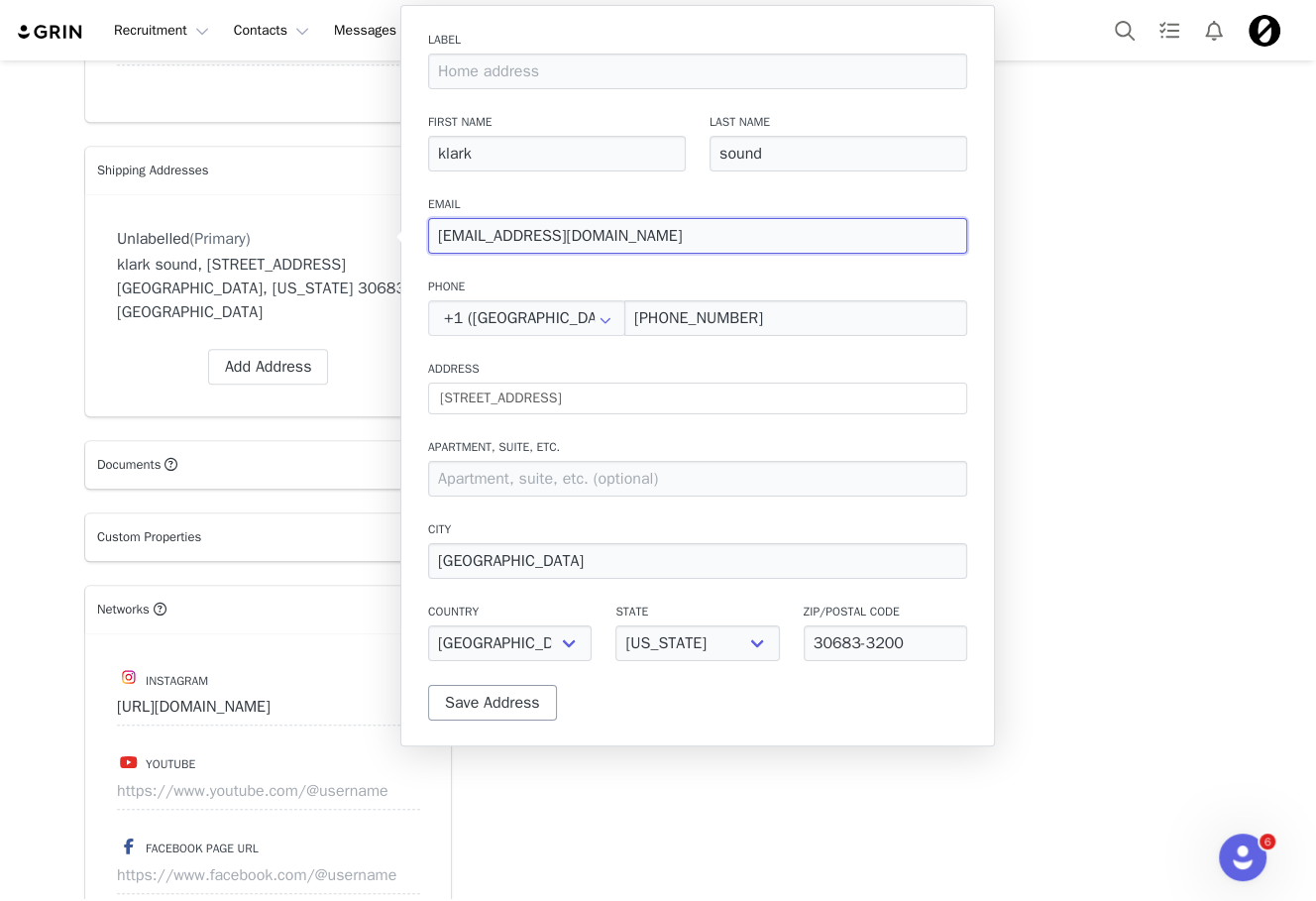 type on "klark.sound@gmail.com" 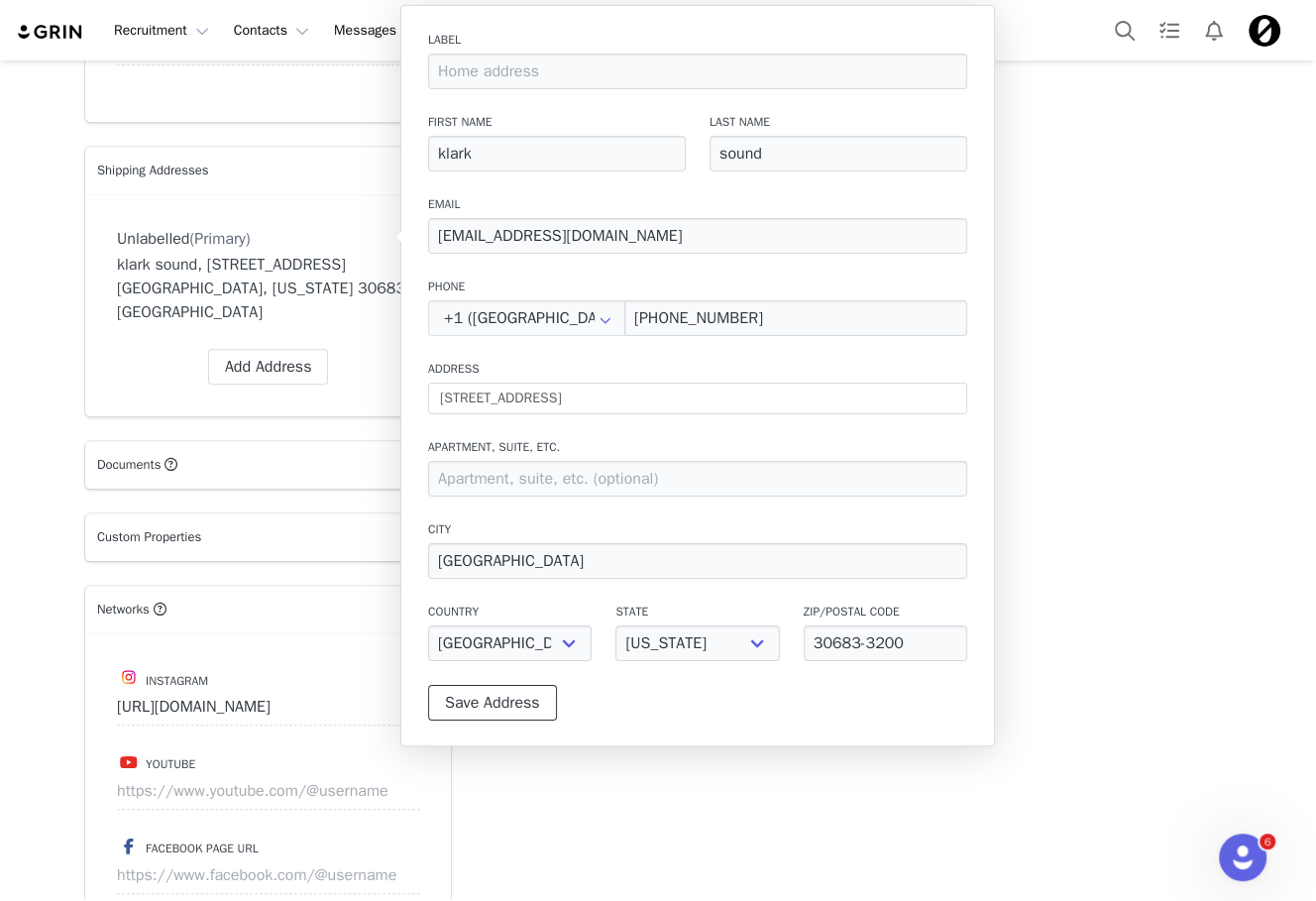 click on "Save Address" at bounding box center [493, 703] 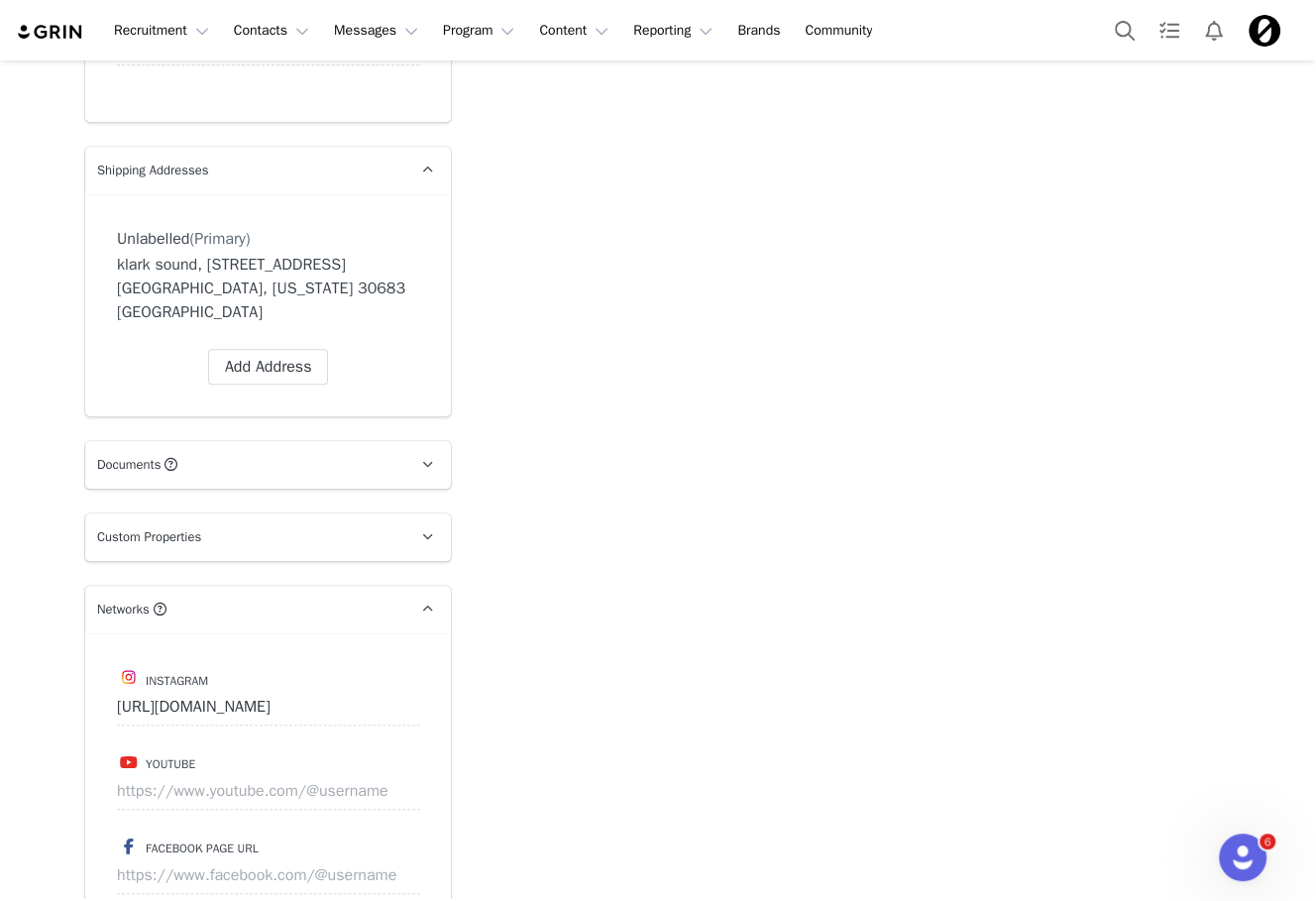 click on "Creators klark sound Profile  klark sound      10.8K followers  Audience Reports  Request a detailed report of this creator's audience demographics and content performance for each social channel. Limit 100 reports per month.  0 / 100000 reports used this month  Instagram          Request Report Contact Type  Contact type can be Creator, Prospect, Application, or Manager.   Creator  Demote this Creator? This will remove all accepted proposals attached to this creator.  Yes, demote  Demote to Prospect Archive this Creator? Important:  marking a creator as "Archived" will stop conversion and content tracking. Previous conversions and content will still be available for reporting purposes. Are you sure you want to continue?   Yes, archive  Archive Creator Contact Information  First Name  klark  Last Name  sound Email Address klark.sound@gmail.com  Phone Number  +1 (United States) +93 (Afghanistan) +358 (Aland Islands) +355 (Albania) +213 (Algeria) +376 (Andorra) +244 (Angola) +1264 (Anguilla) +54 (Argentina)" at bounding box center (658, 948) 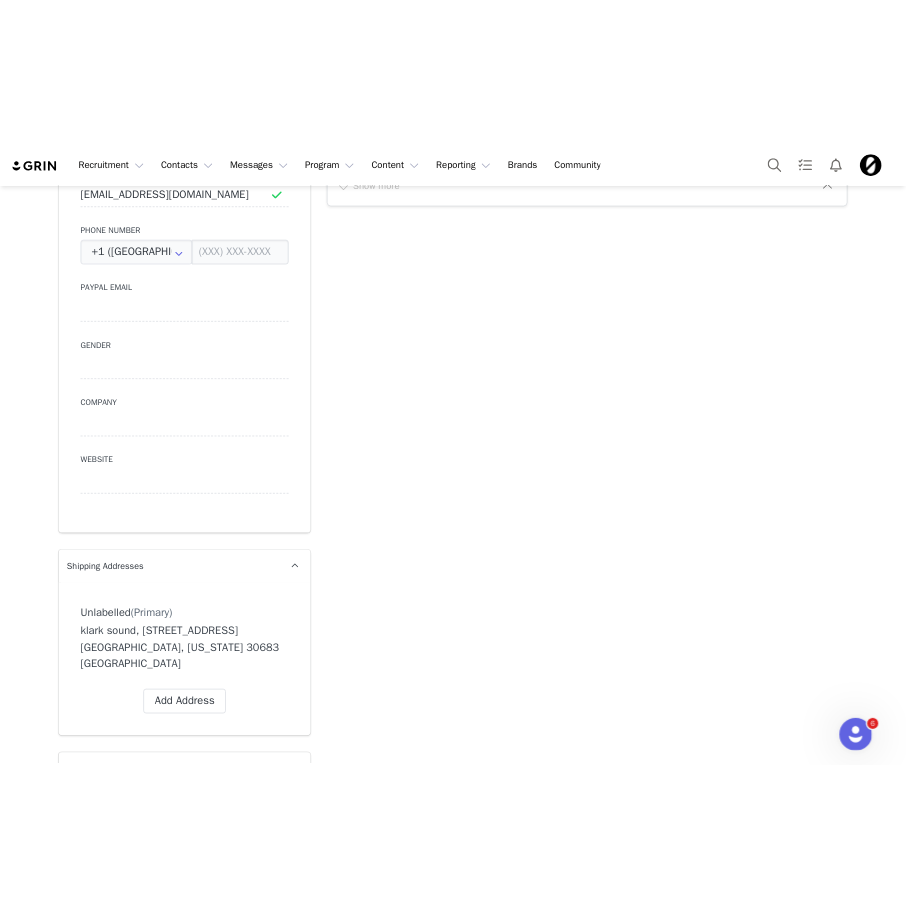 scroll, scrollTop: 0, scrollLeft: 0, axis: both 